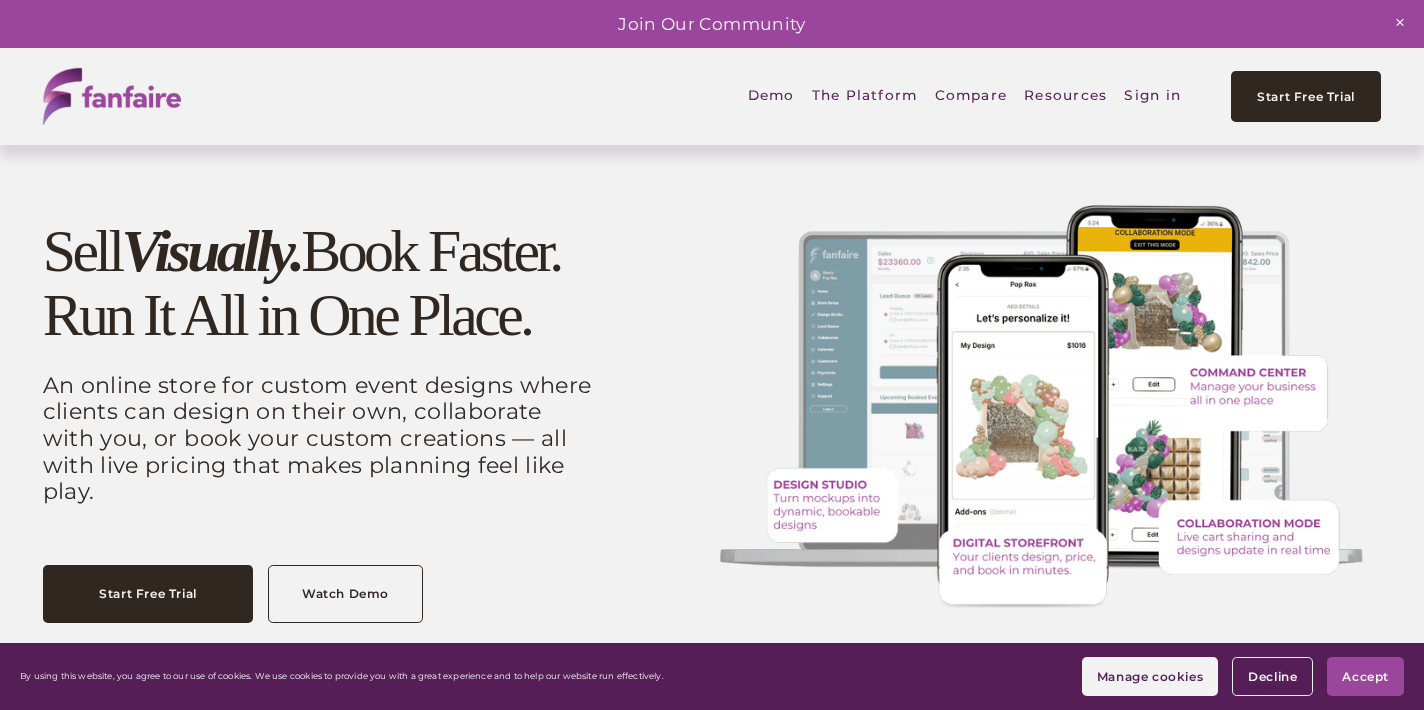 scroll, scrollTop: 0, scrollLeft: 0, axis: both 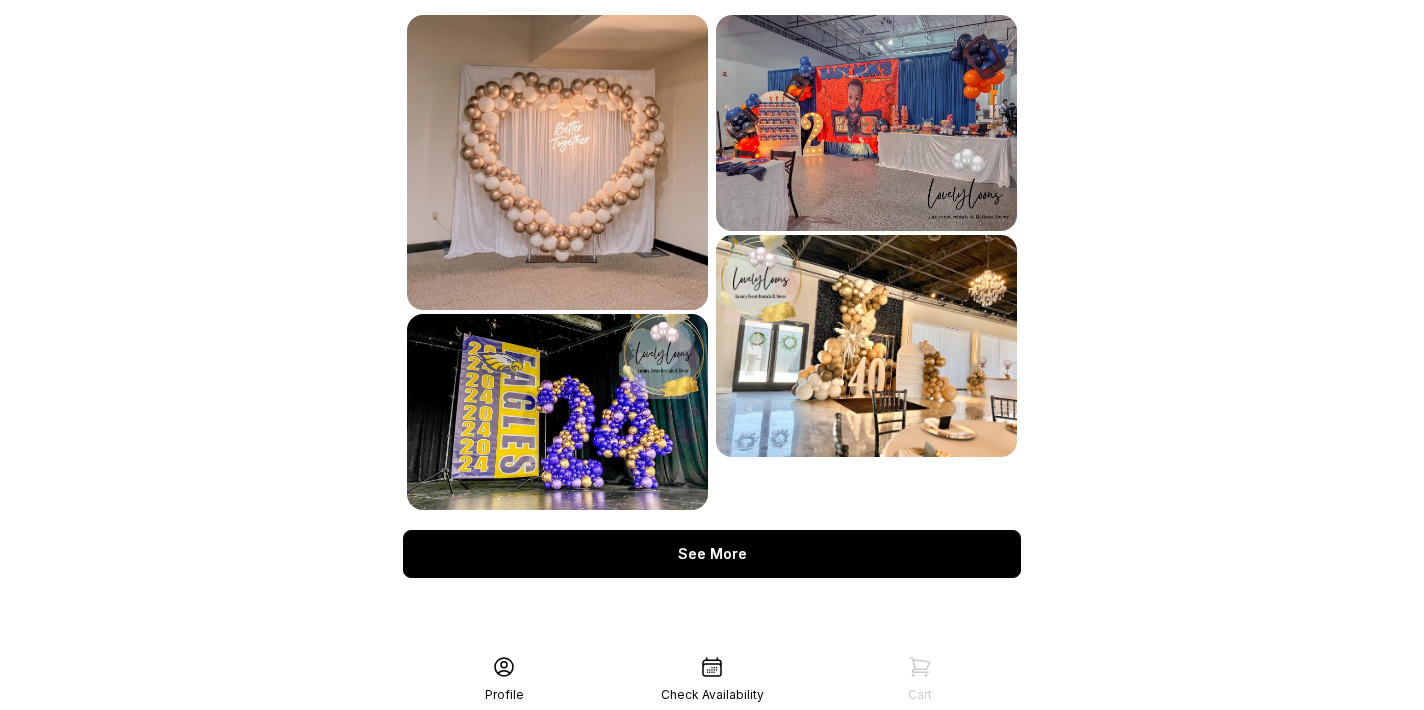 click on "See More" at bounding box center [712, 554] 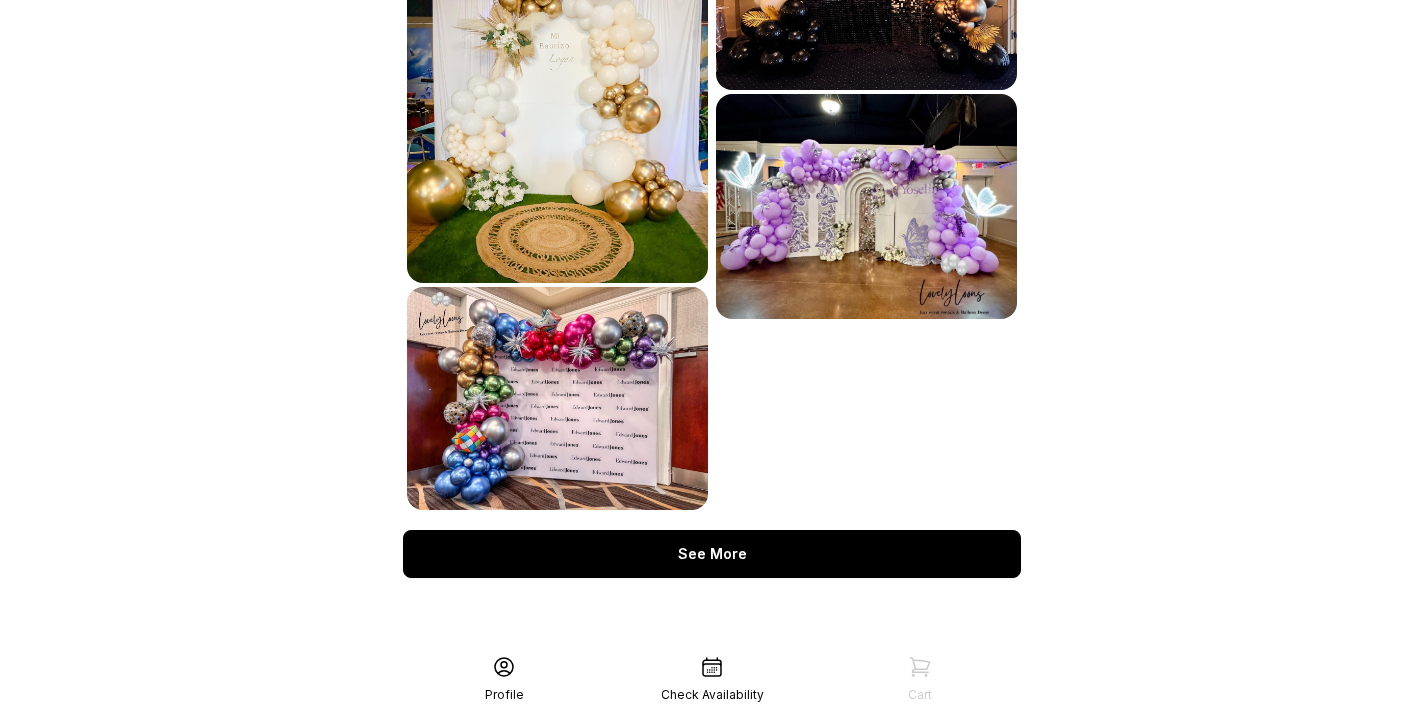 scroll, scrollTop: 1377, scrollLeft: 0, axis: vertical 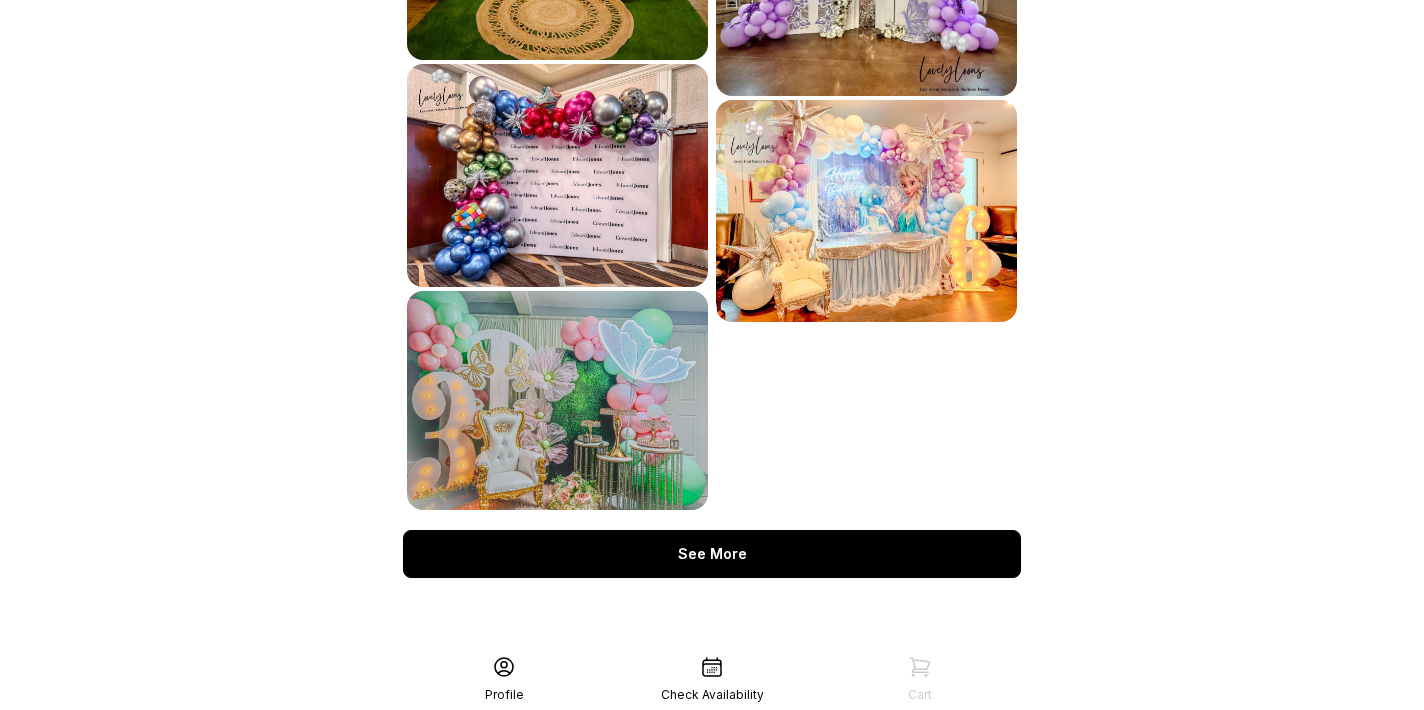 click on "See More" at bounding box center [712, 554] 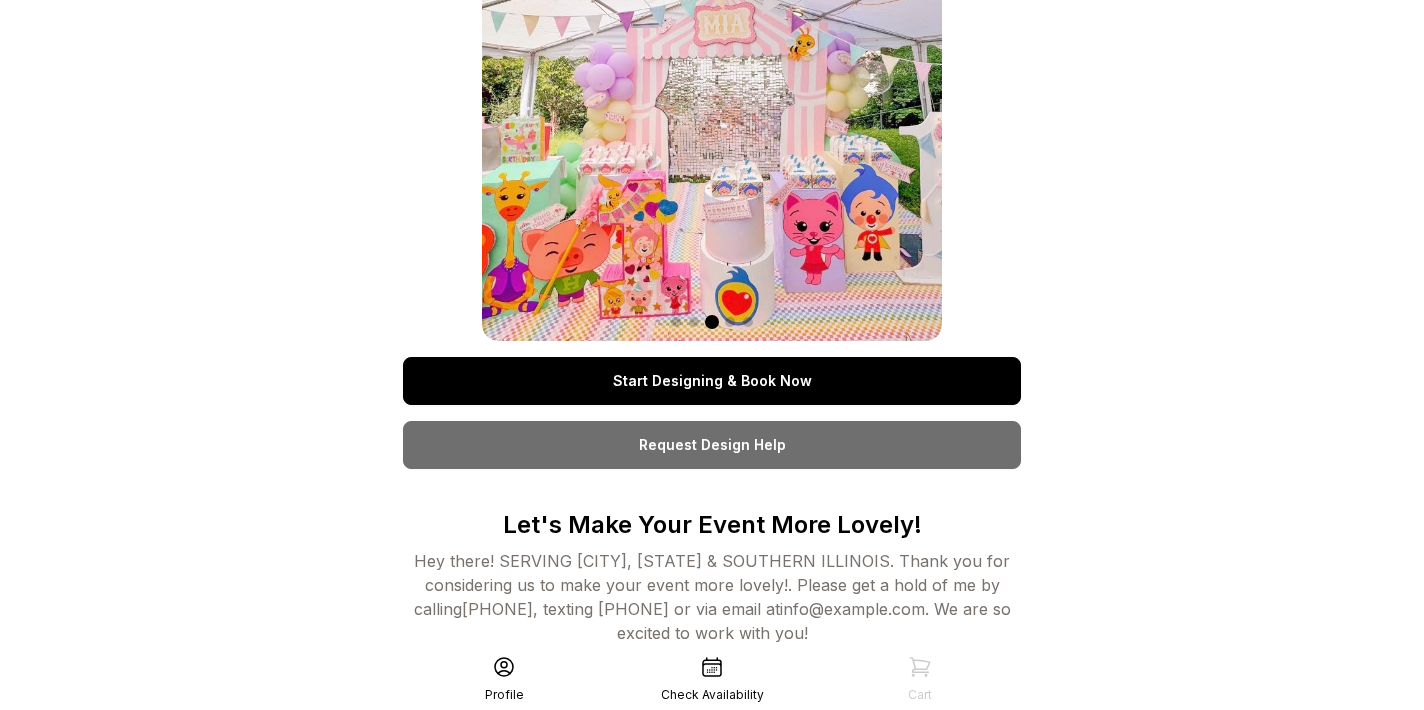 scroll, scrollTop: 161, scrollLeft: 0, axis: vertical 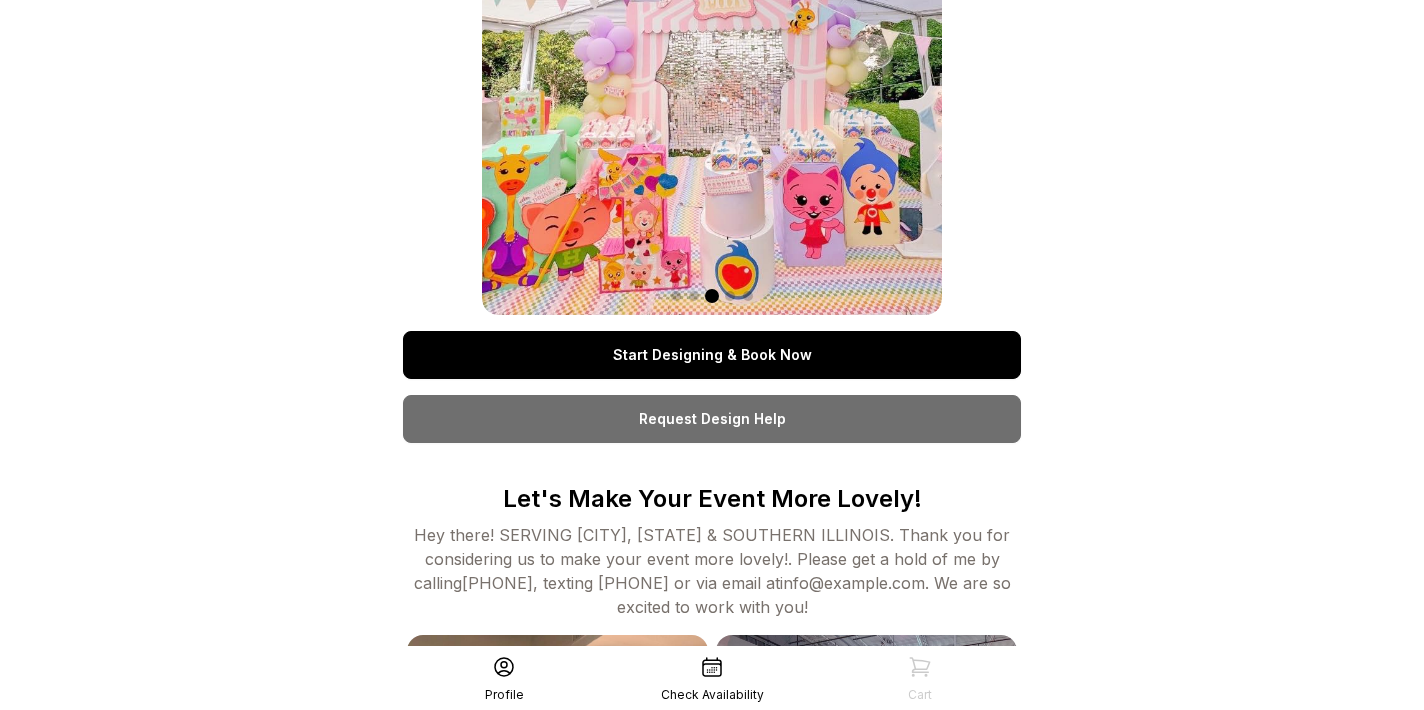 click on "Start Designing & Book Now" at bounding box center [712, 355] 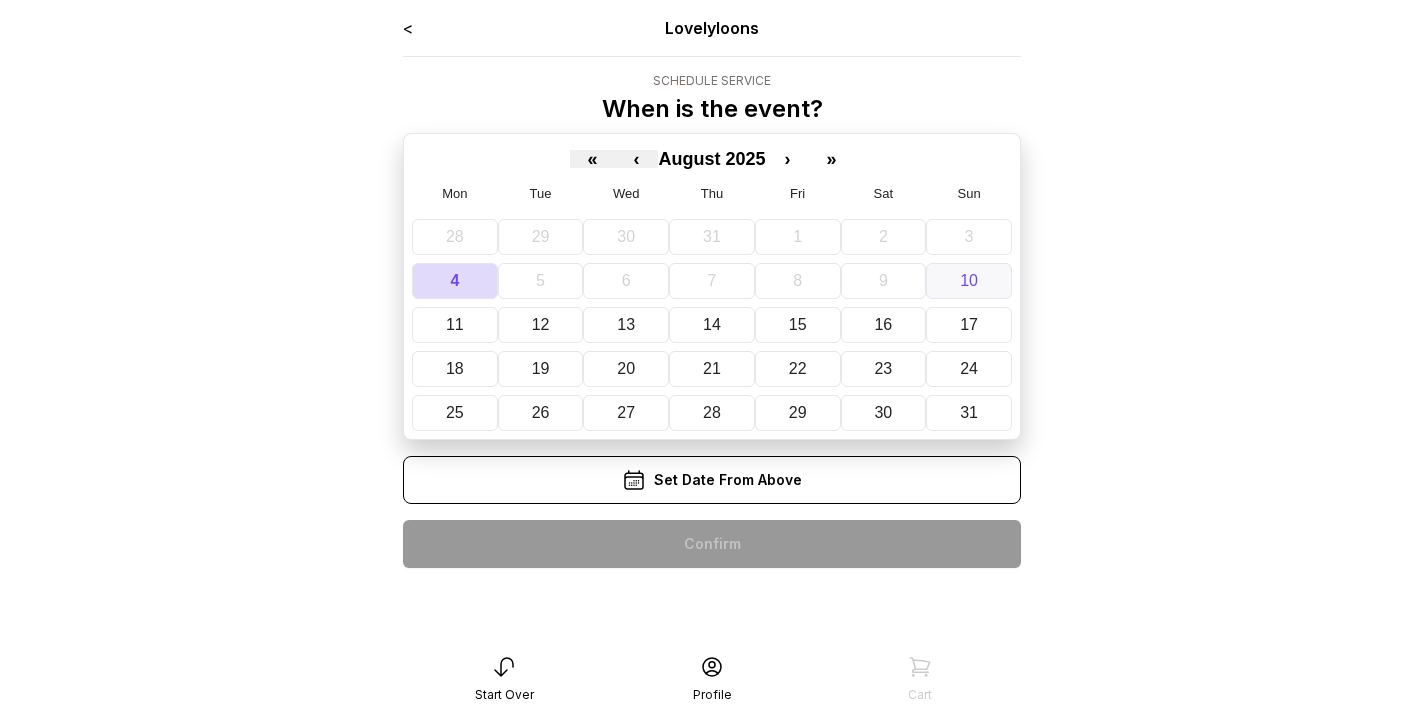 click on "10" at bounding box center [969, 281] 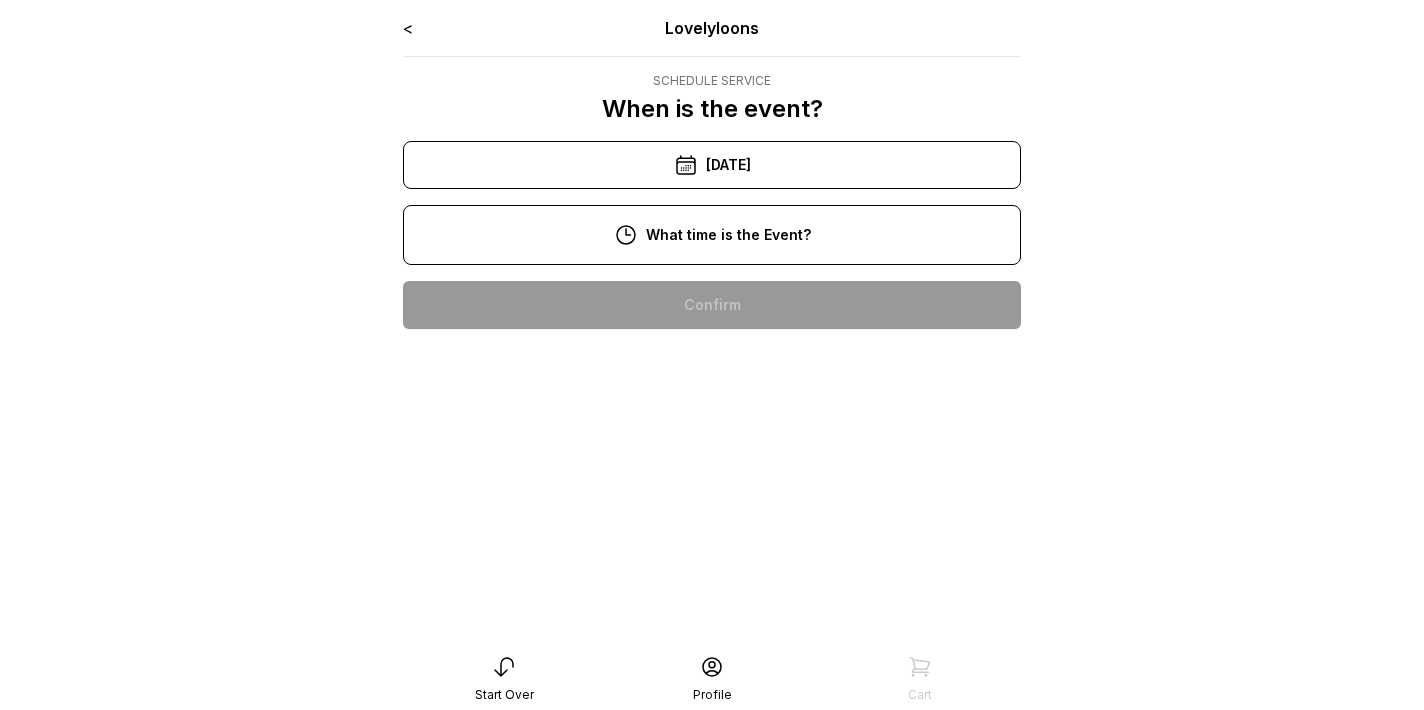 scroll, scrollTop: 0, scrollLeft: 0, axis: both 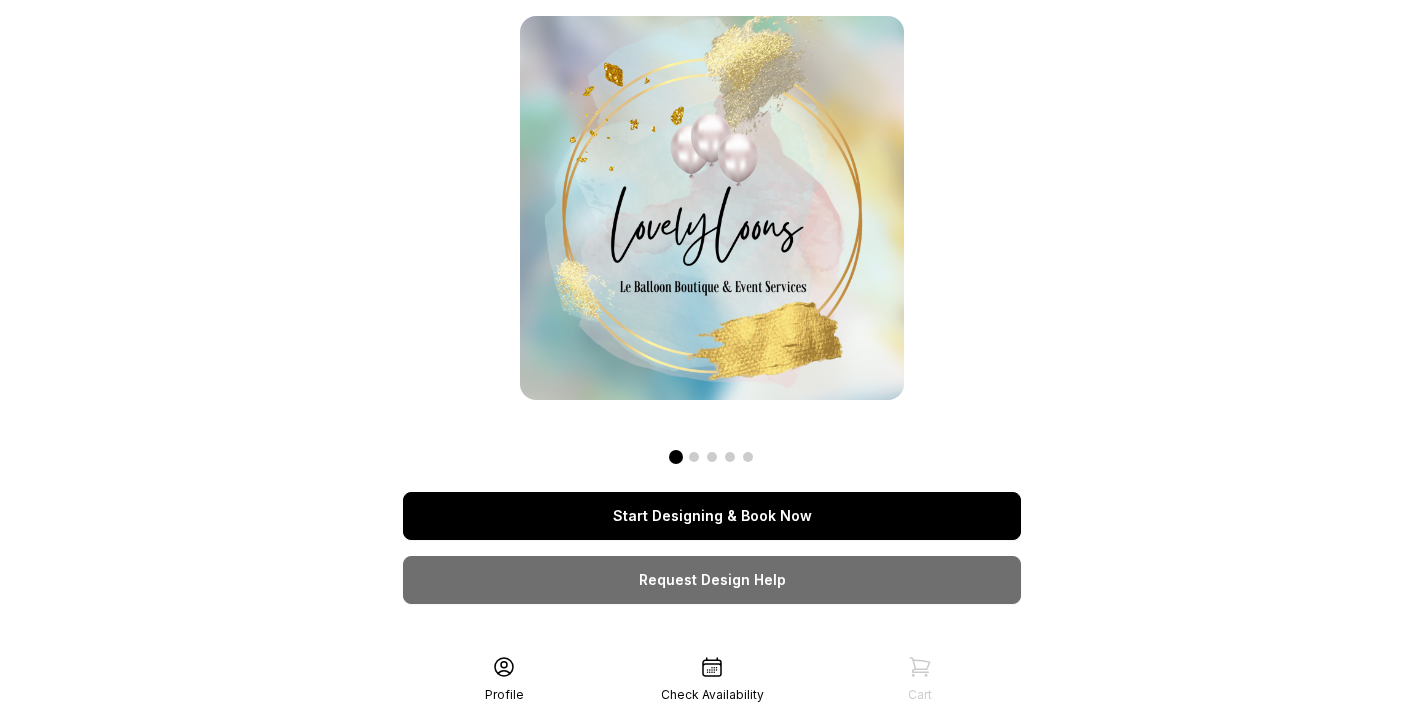 click 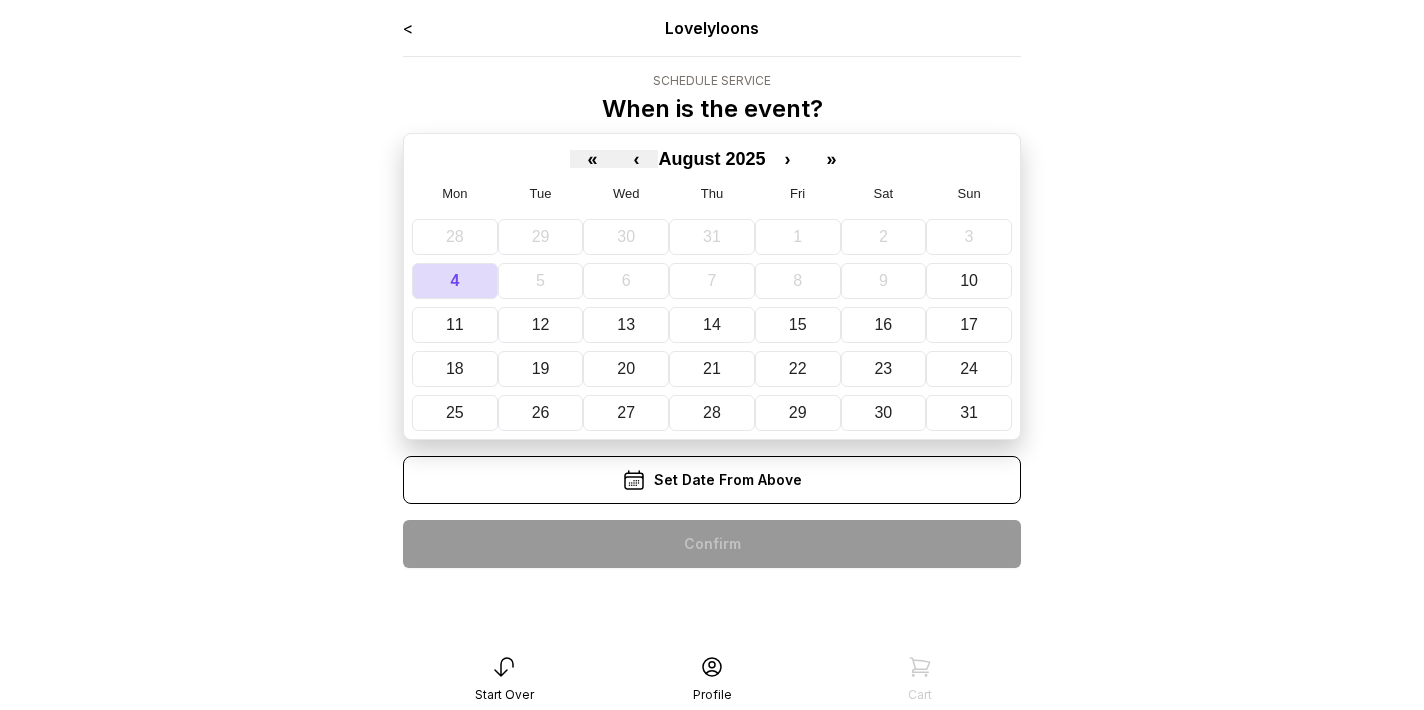 scroll, scrollTop: 0, scrollLeft: 0, axis: both 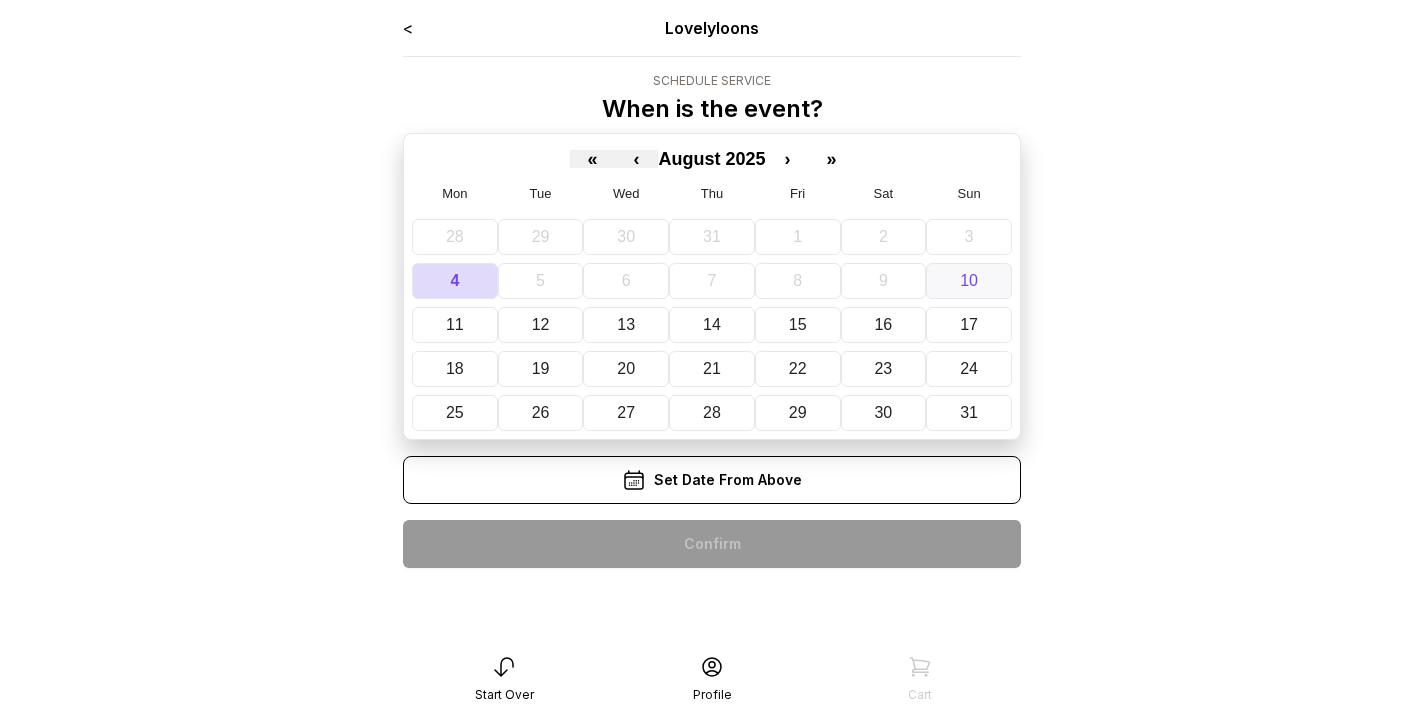 click on "10" at bounding box center [969, 280] 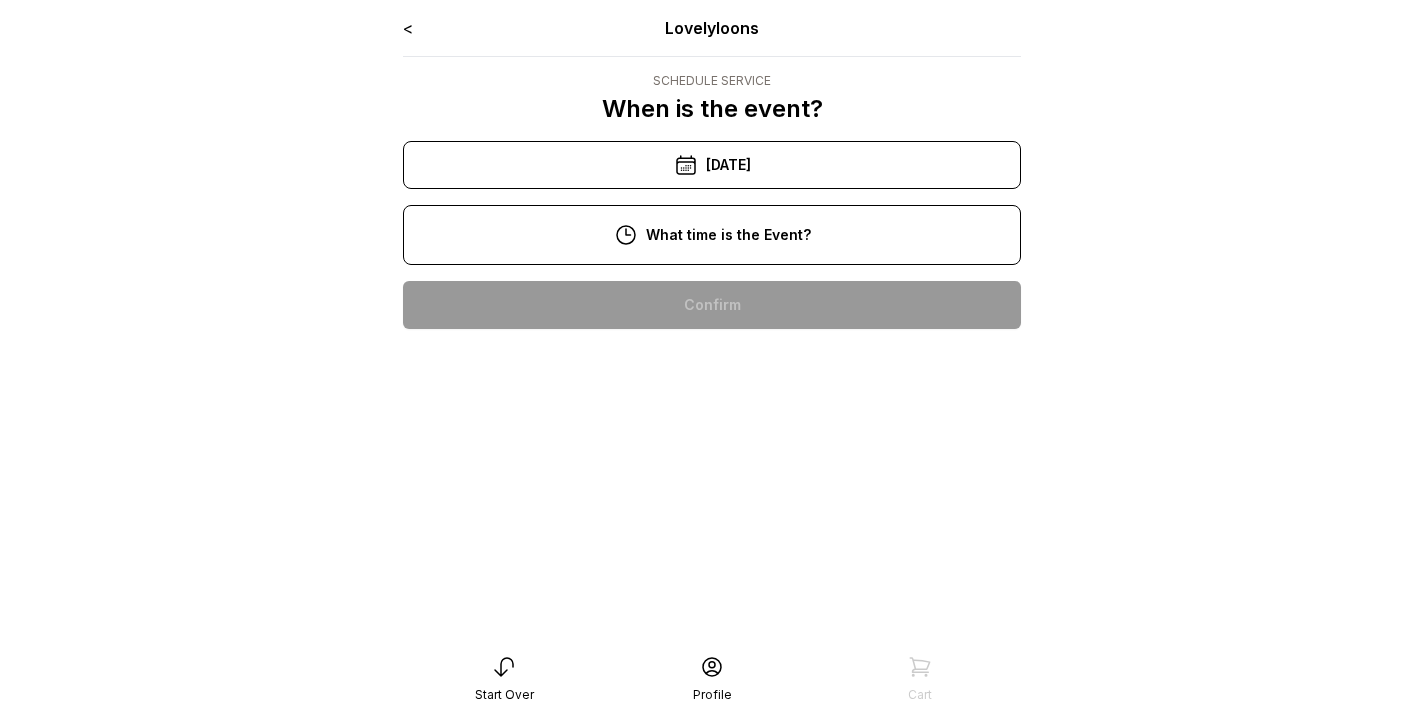 click on "11:00 am" at bounding box center (712, 369) 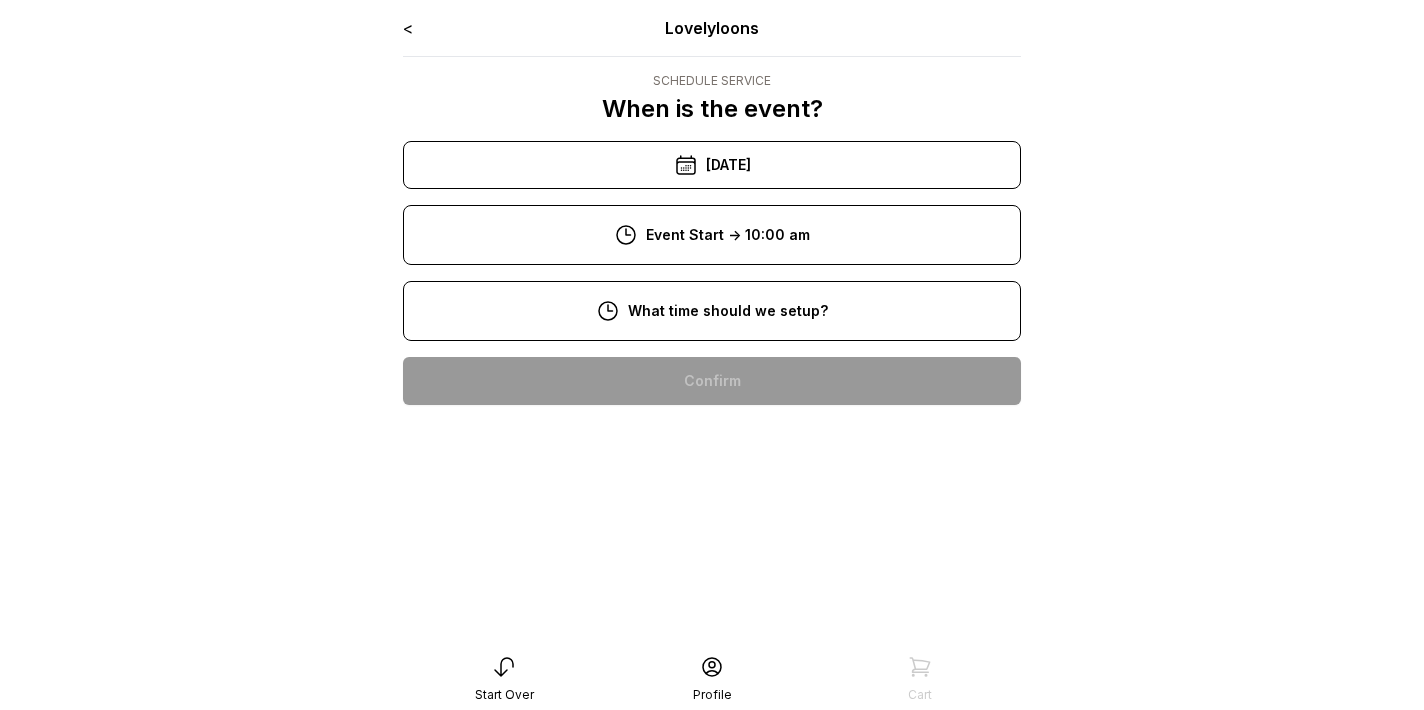 click on "8:00 am" at bounding box center [712, 381] 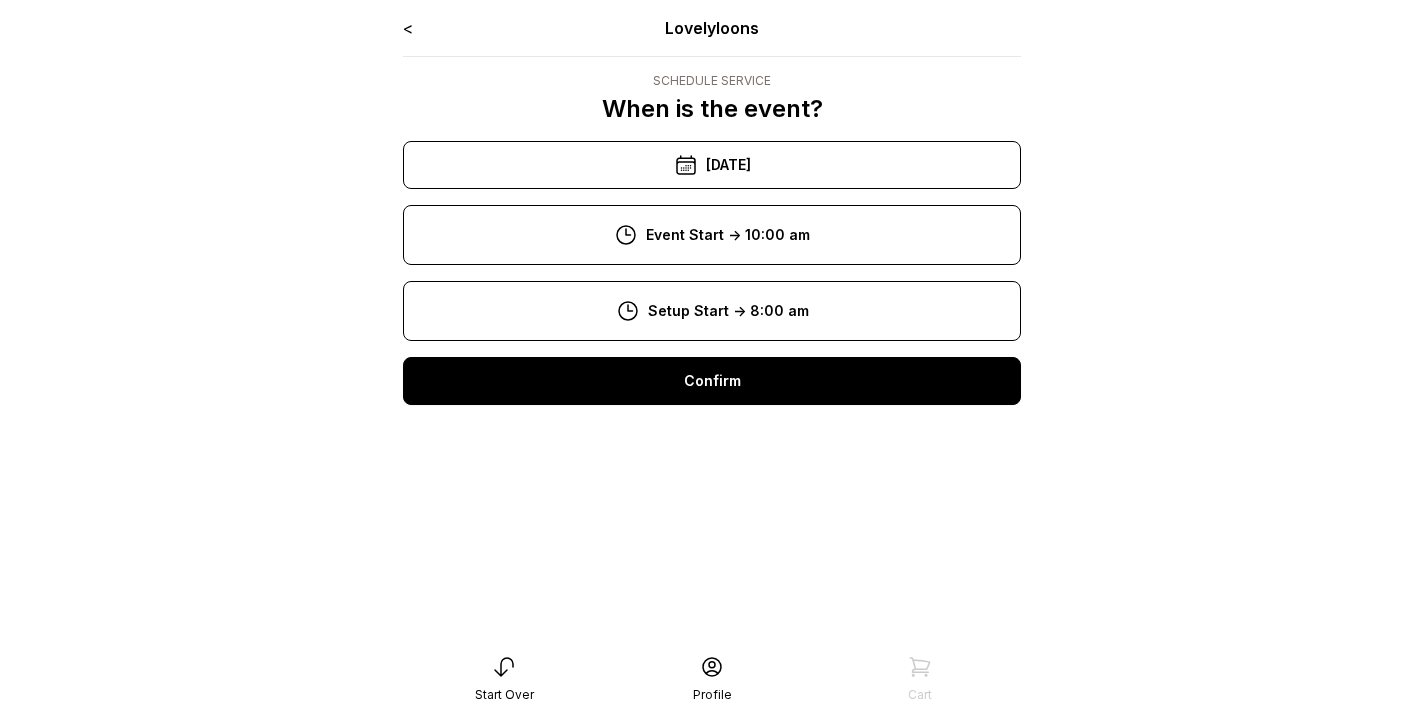 click on "Confirm" at bounding box center [712, 381] 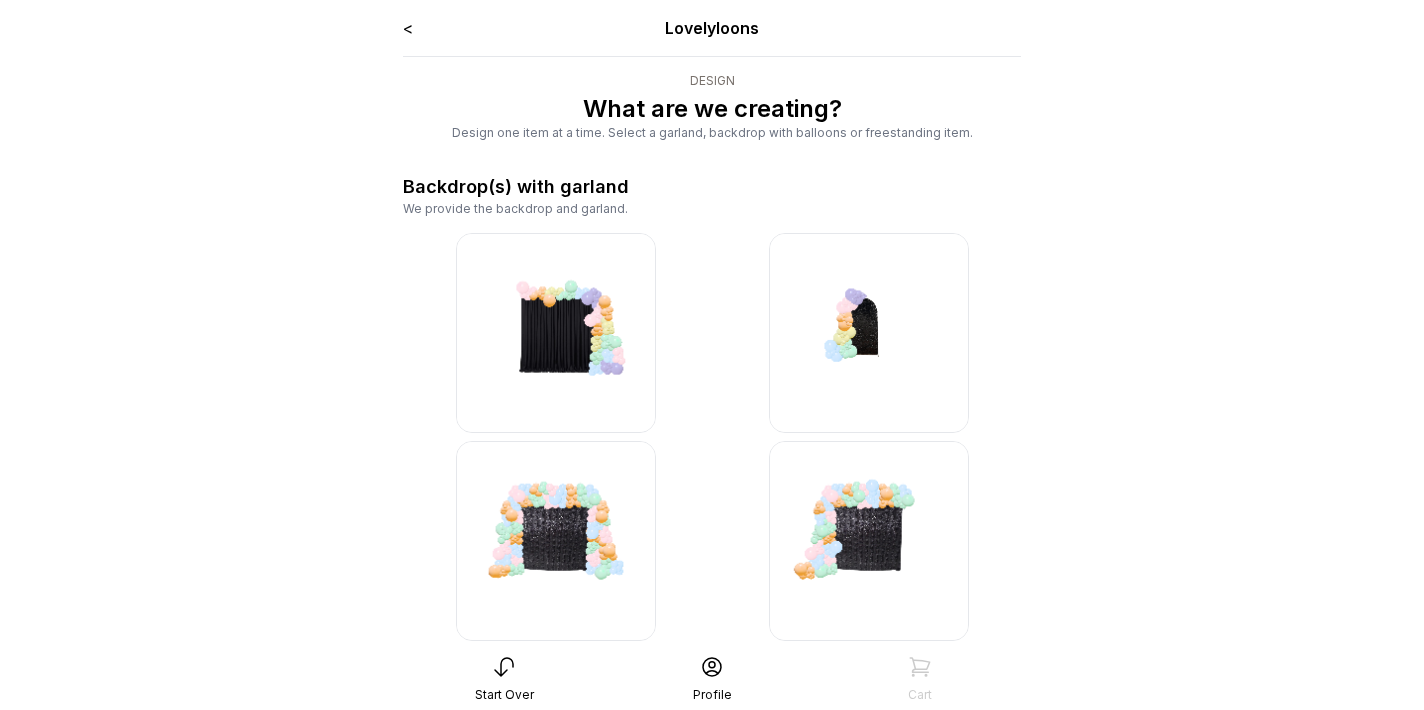 scroll, scrollTop: 0, scrollLeft: 0, axis: both 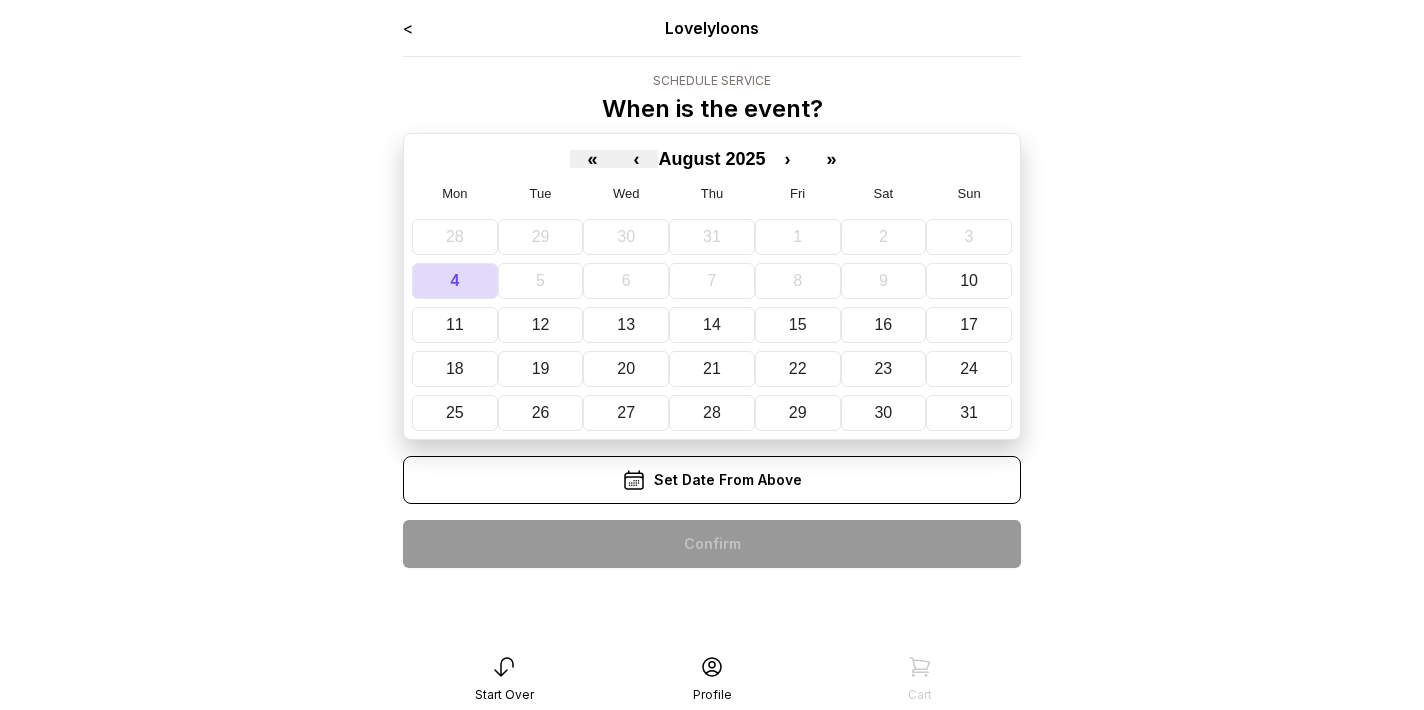 click on "<" at bounding box center [408, 28] 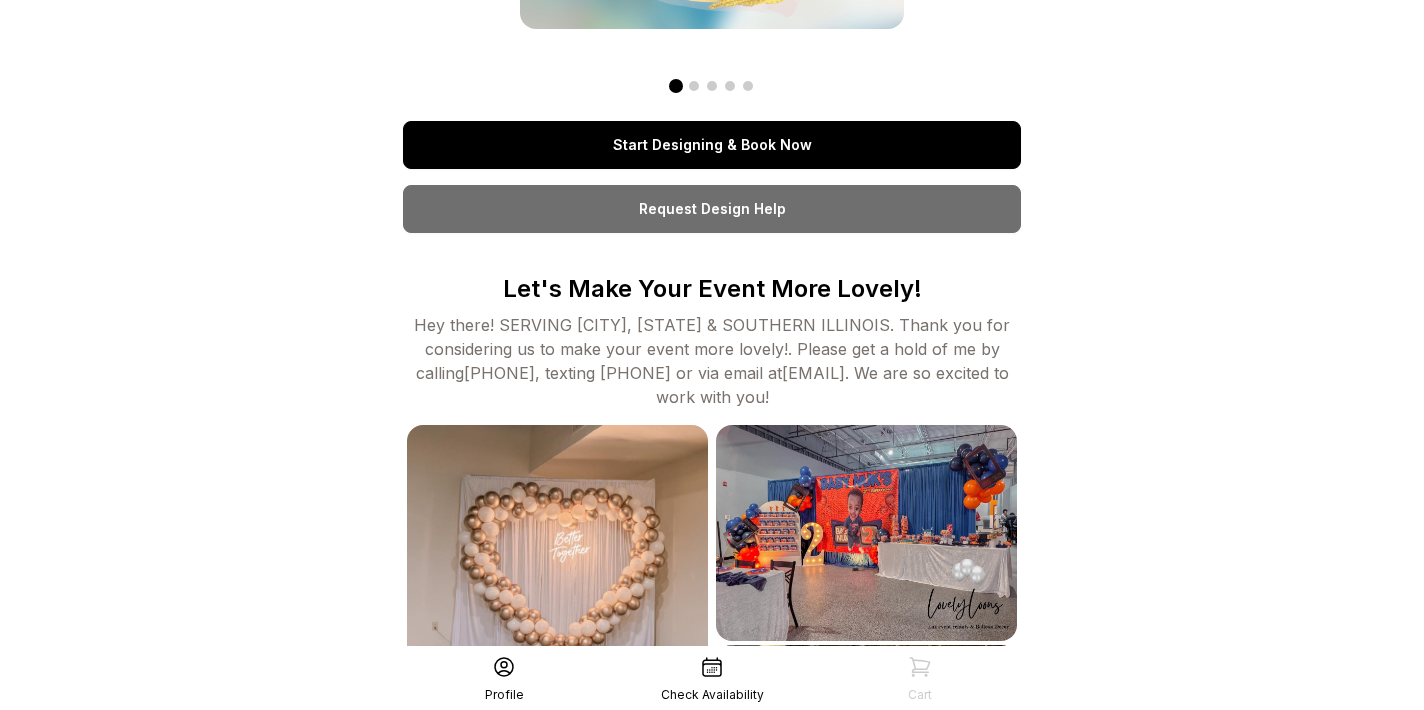 scroll, scrollTop: 390, scrollLeft: 0, axis: vertical 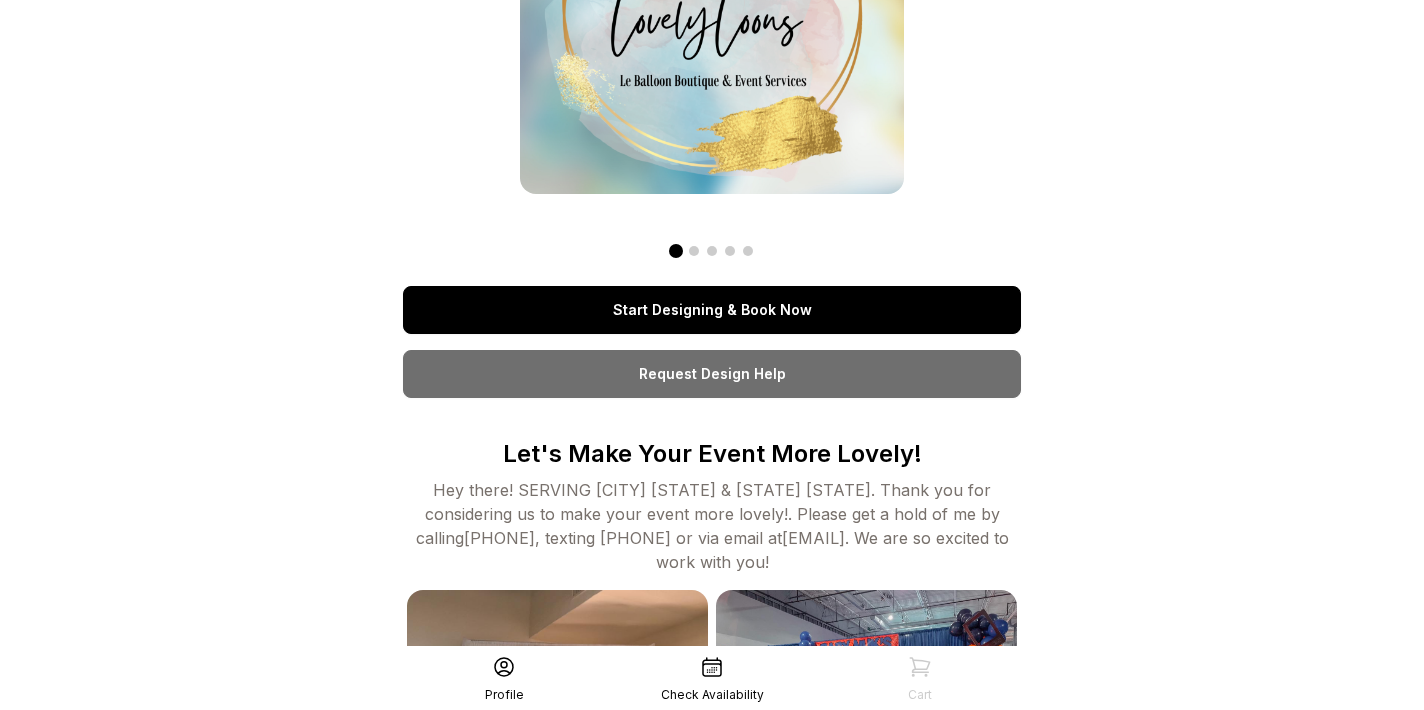 click on "Check Availability" at bounding box center [712, 679] 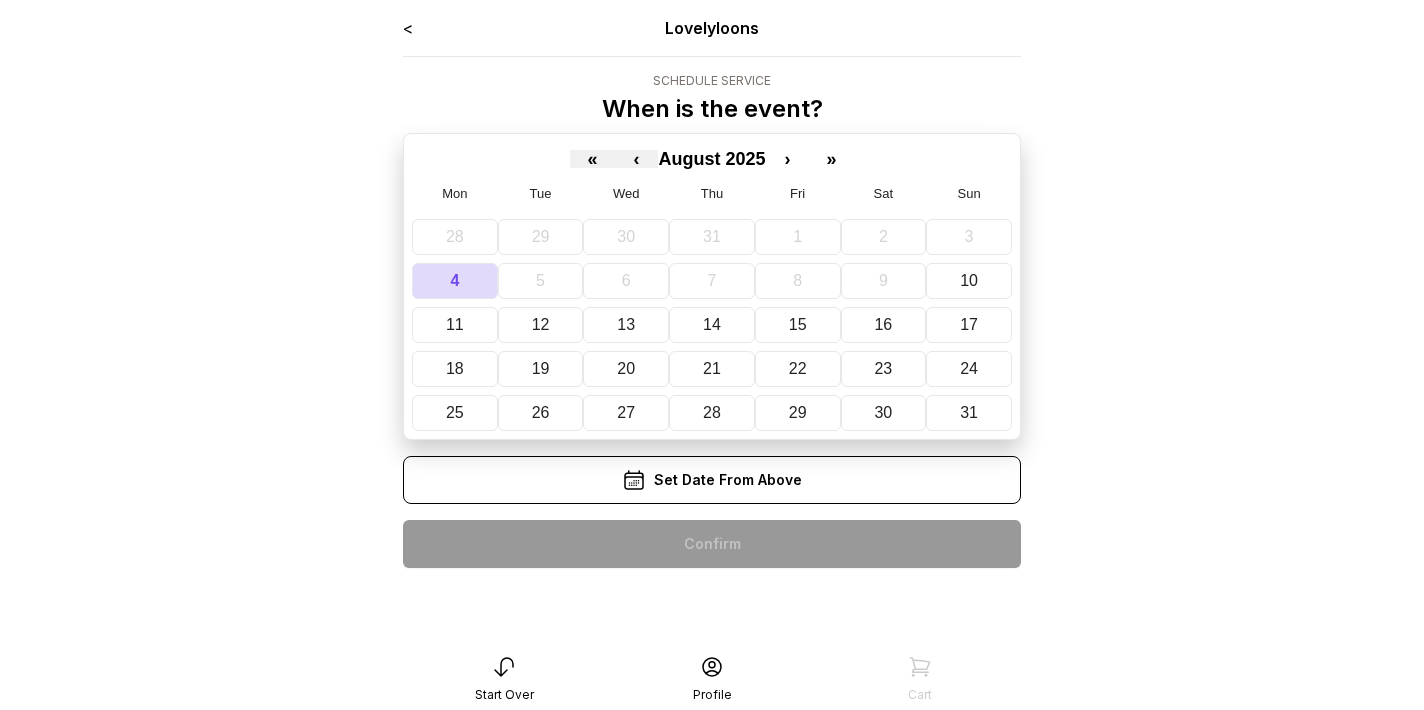 scroll, scrollTop: 0, scrollLeft: 0, axis: both 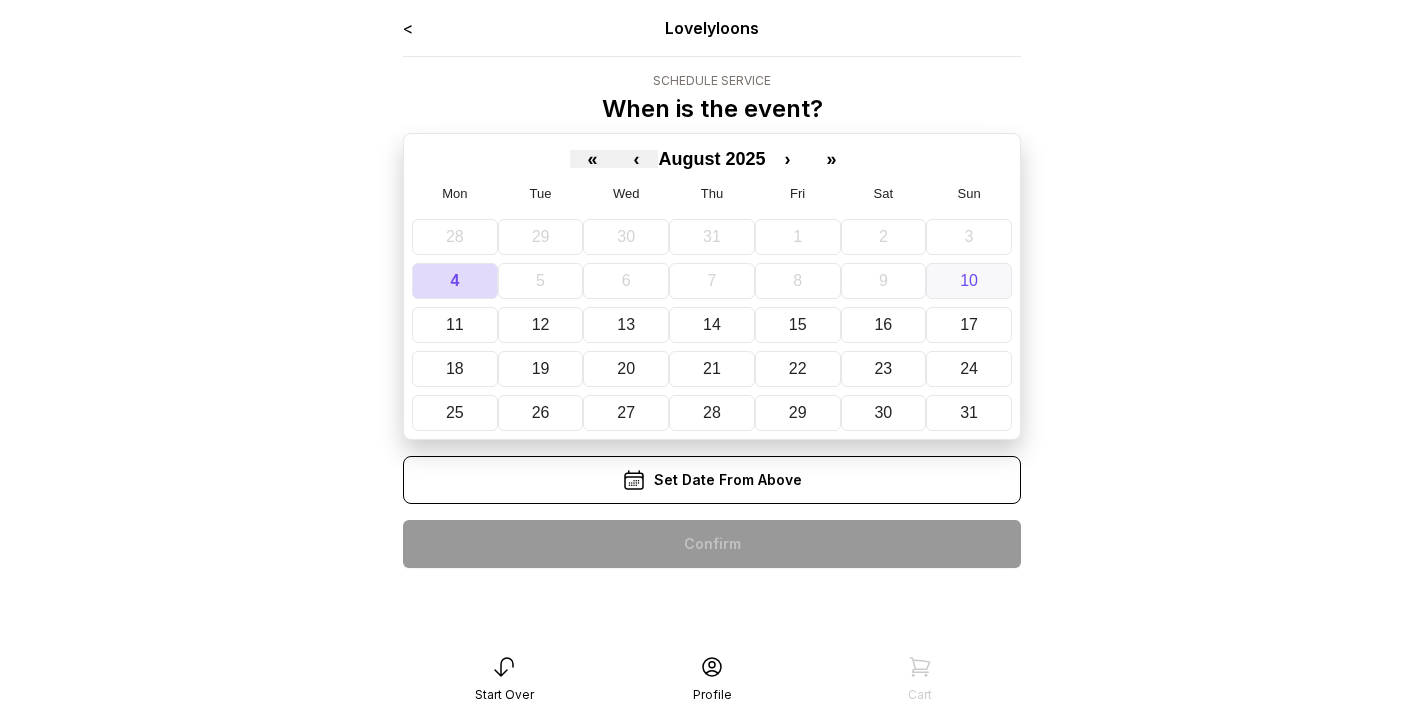 click on "10" at bounding box center [969, 280] 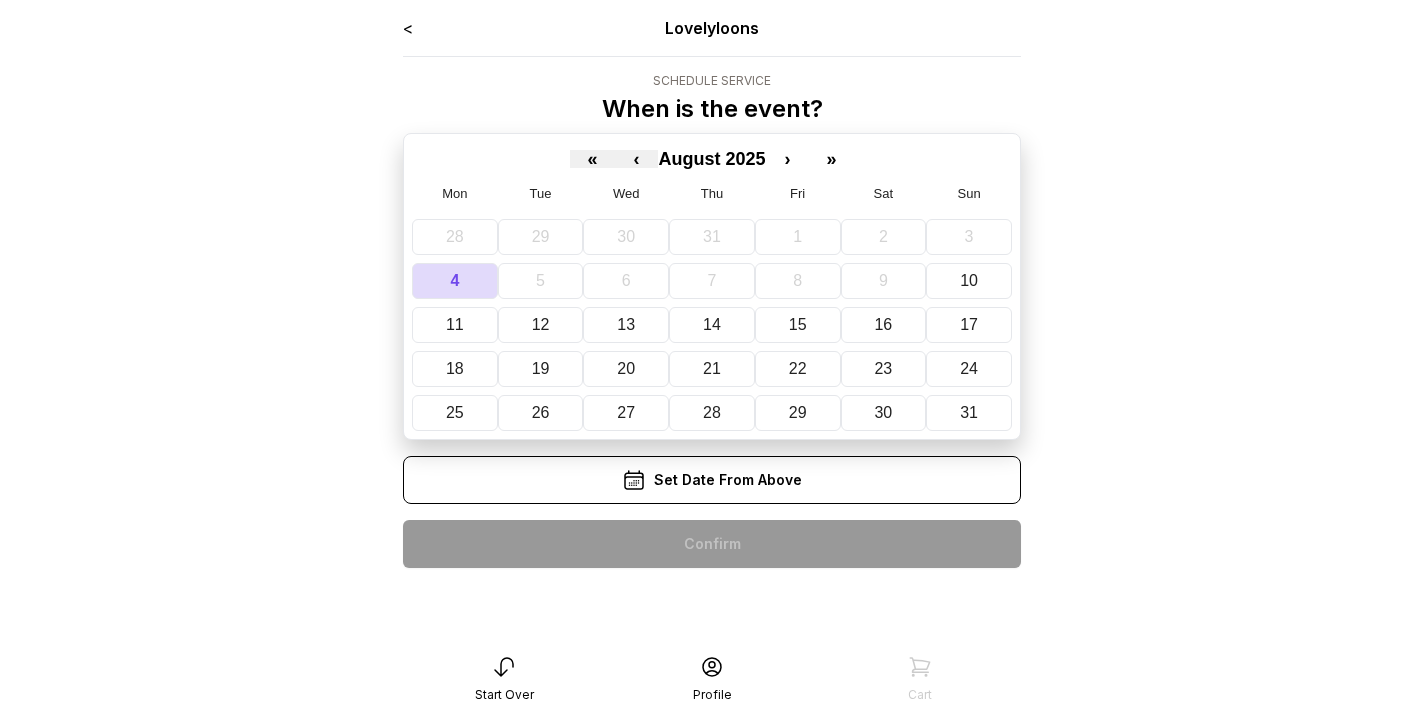 scroll, scrollTop: 0, scrollLeft: 0, axis: both 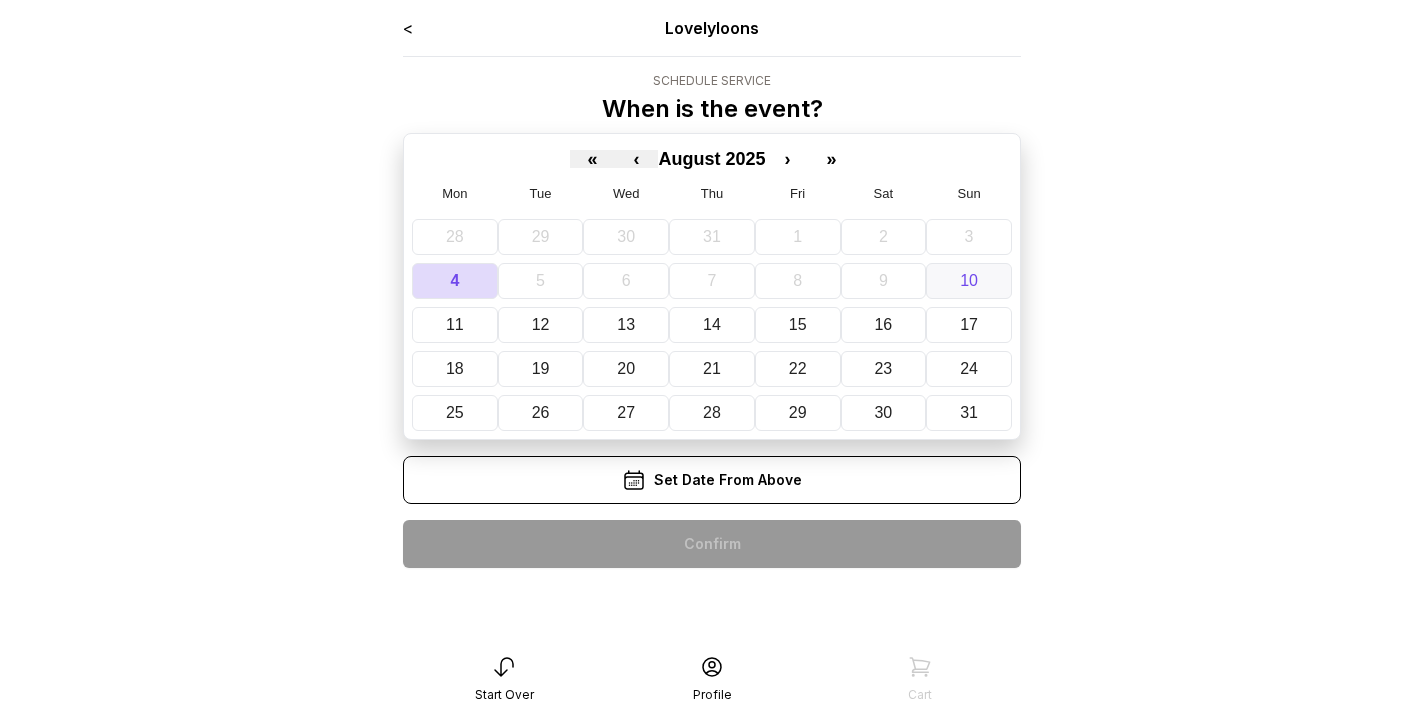 click on "10" at bounding box center [969, 280] 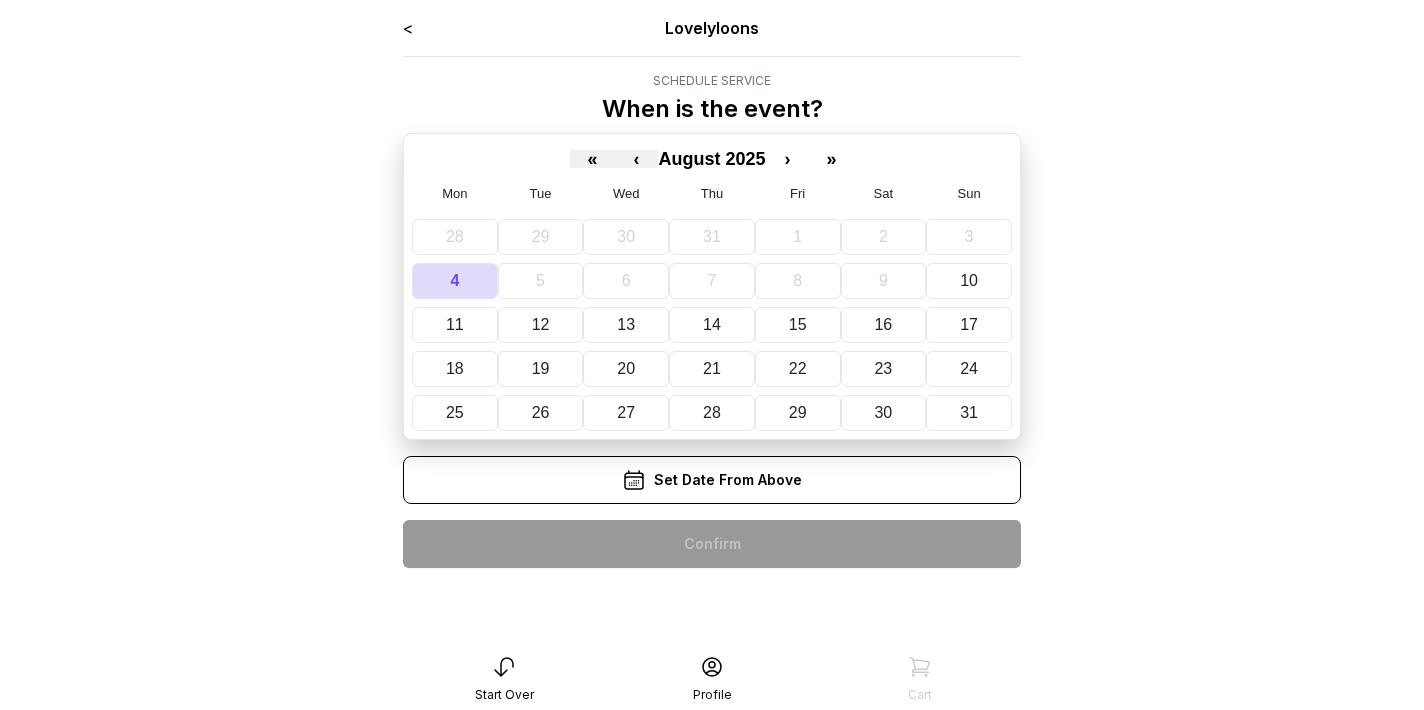 scroll, scrollTop: 0, scrollLeft: 0, axis: both 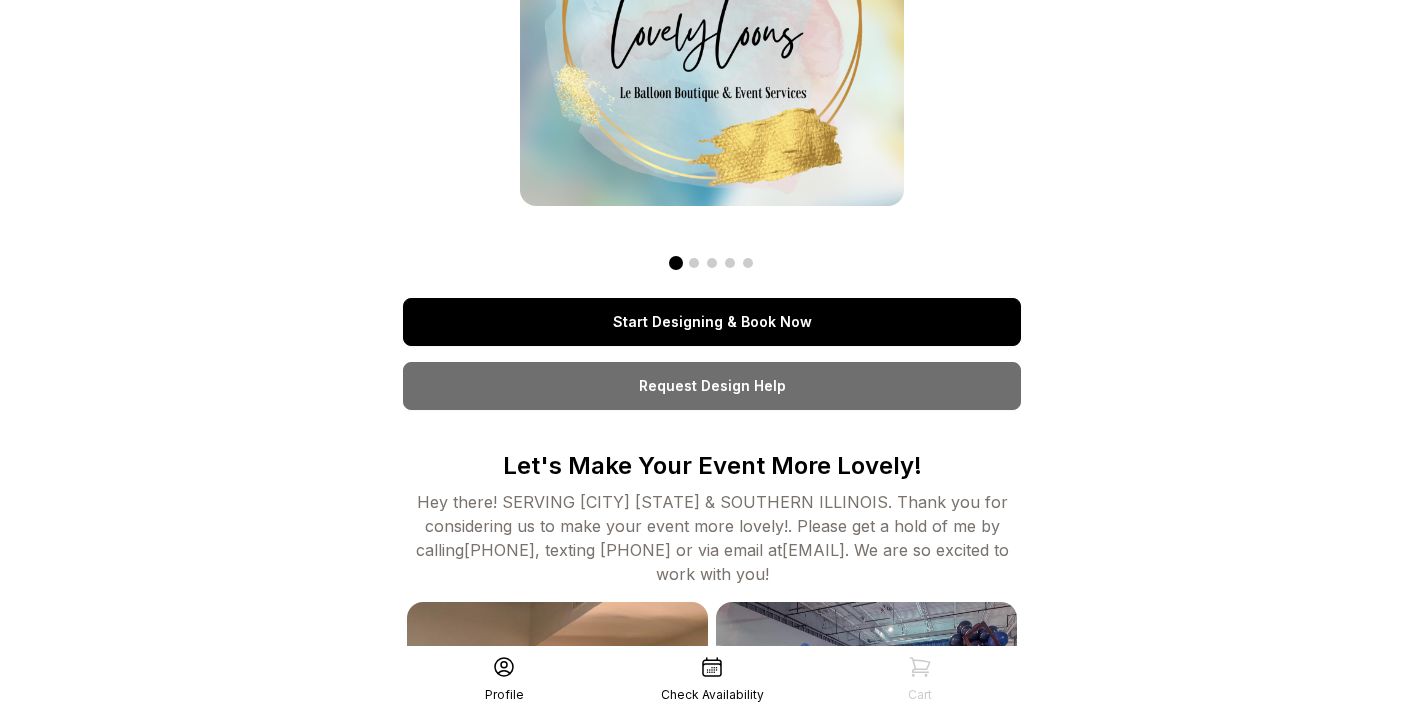 click on "Start Designing & Book Now" at bounding box center [712, 322] 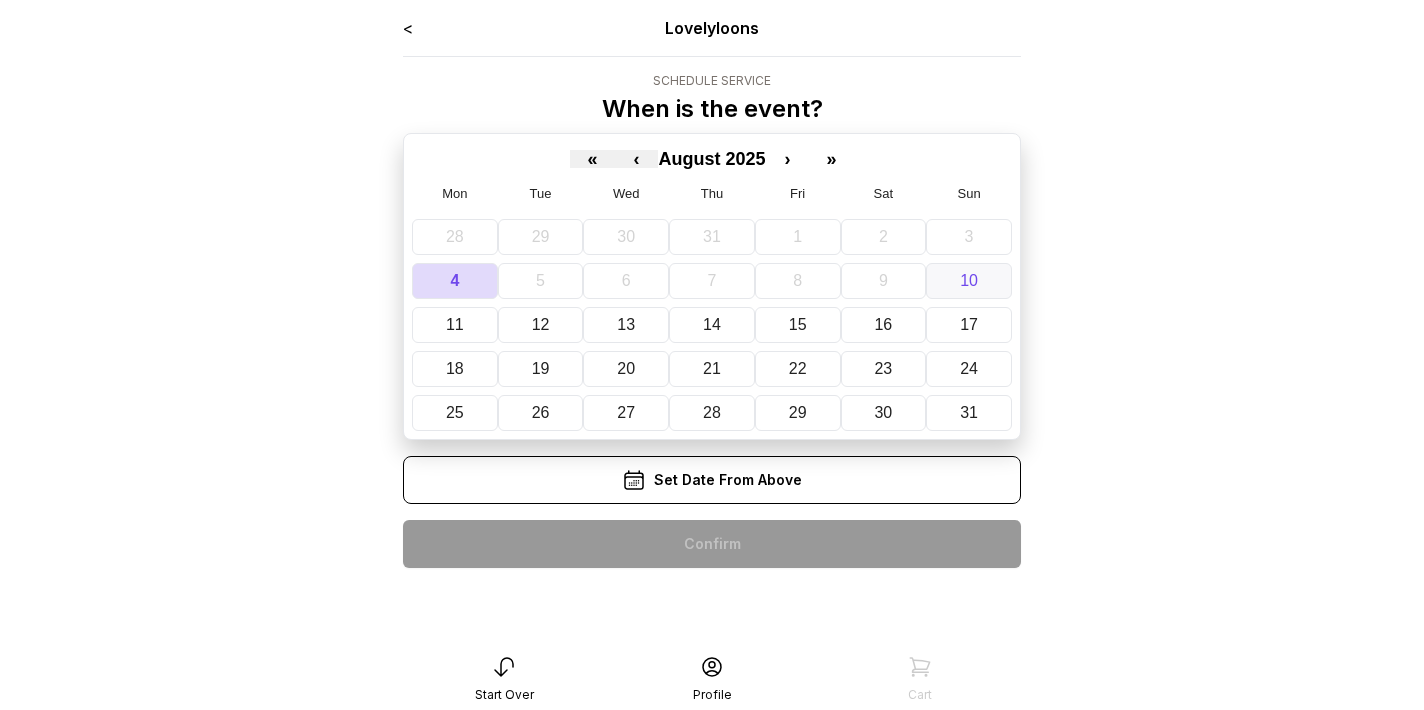 click on "10" at bounding box center [969, 281] 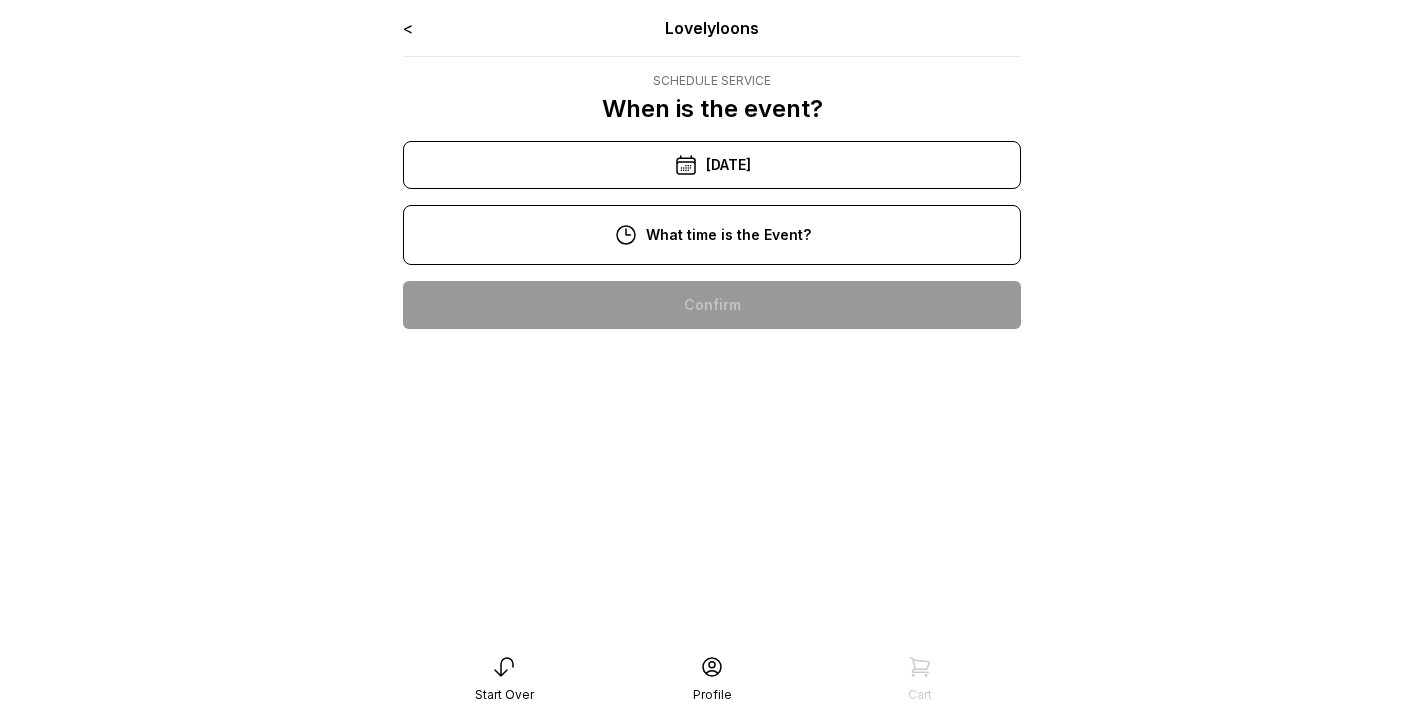 click on "10:00 am" at bounding box center (712, 305) 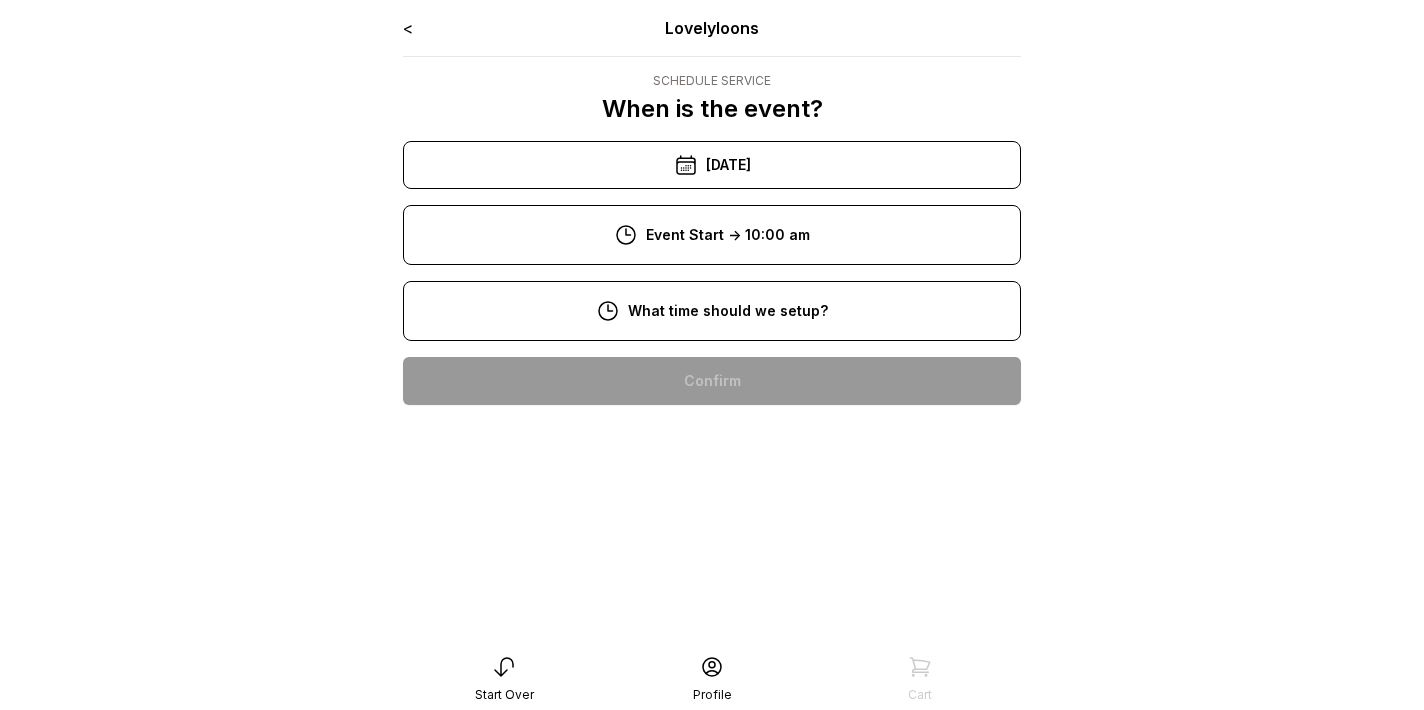 click on "8:00 am" at bounding box center [712, 381] 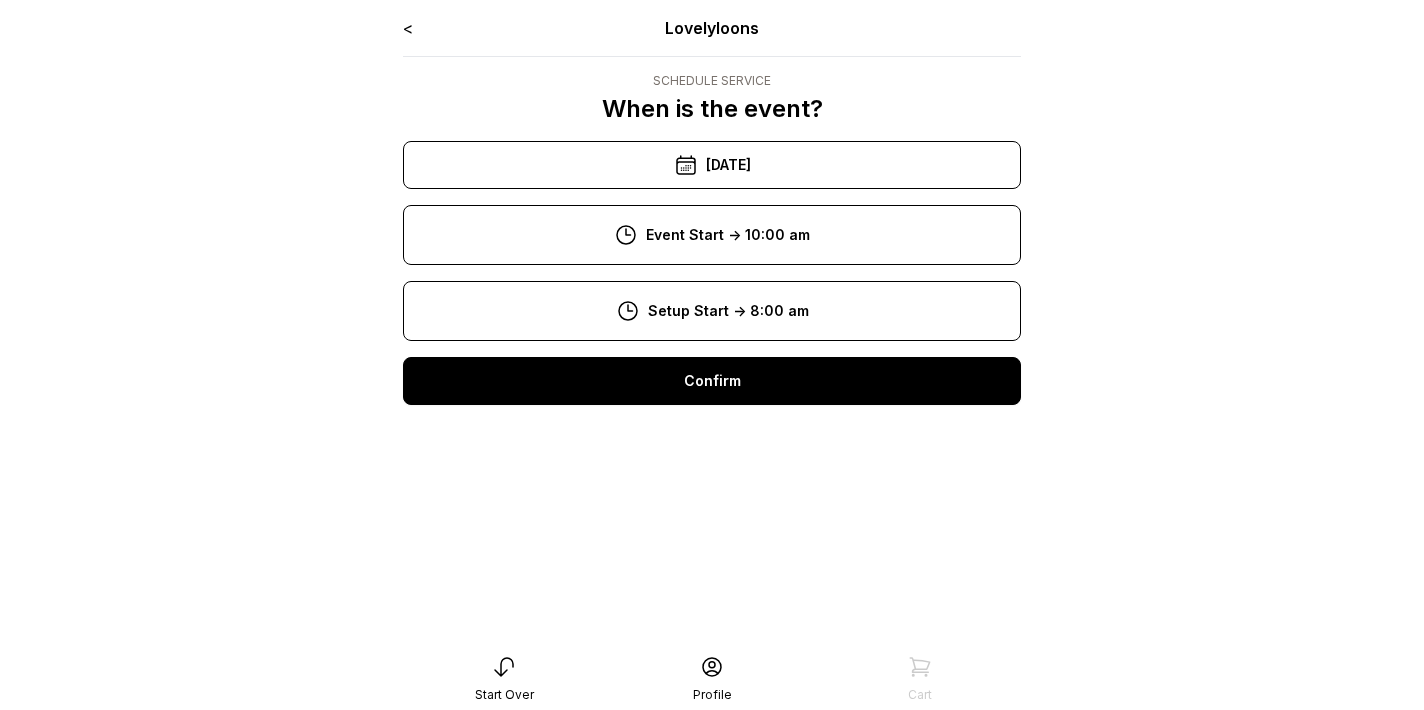 click on "Confirm" at bounding box center (712, 381) 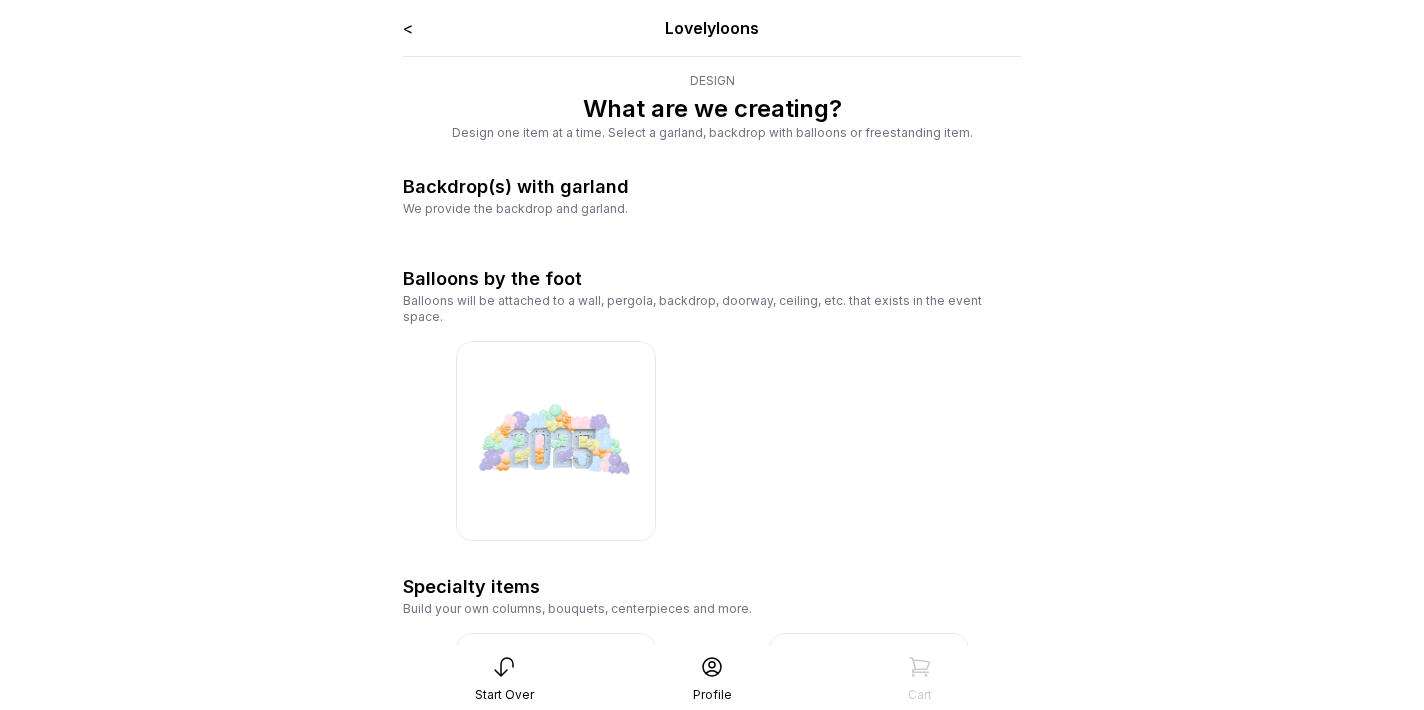 click on "< Lovelyloons" at bounding box center (712, 28) 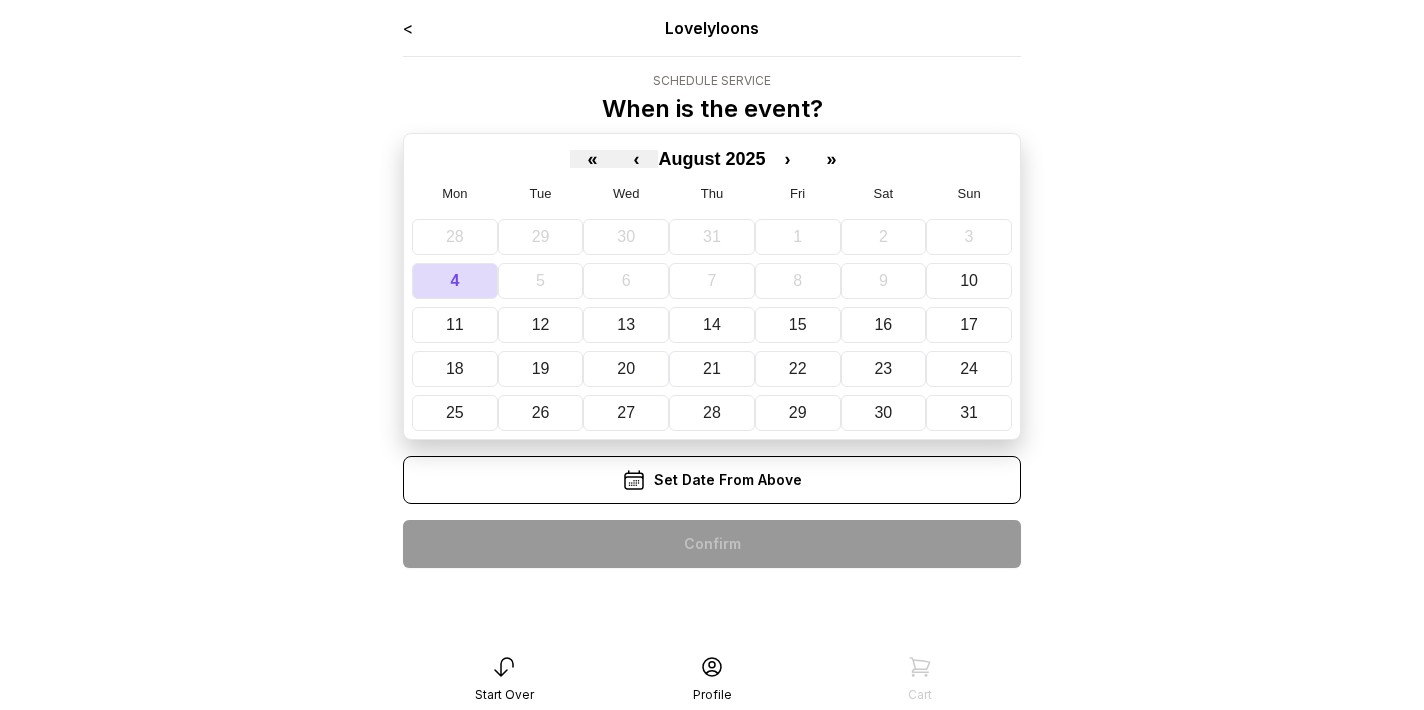 click on "<" at bounding box center [408, 28] 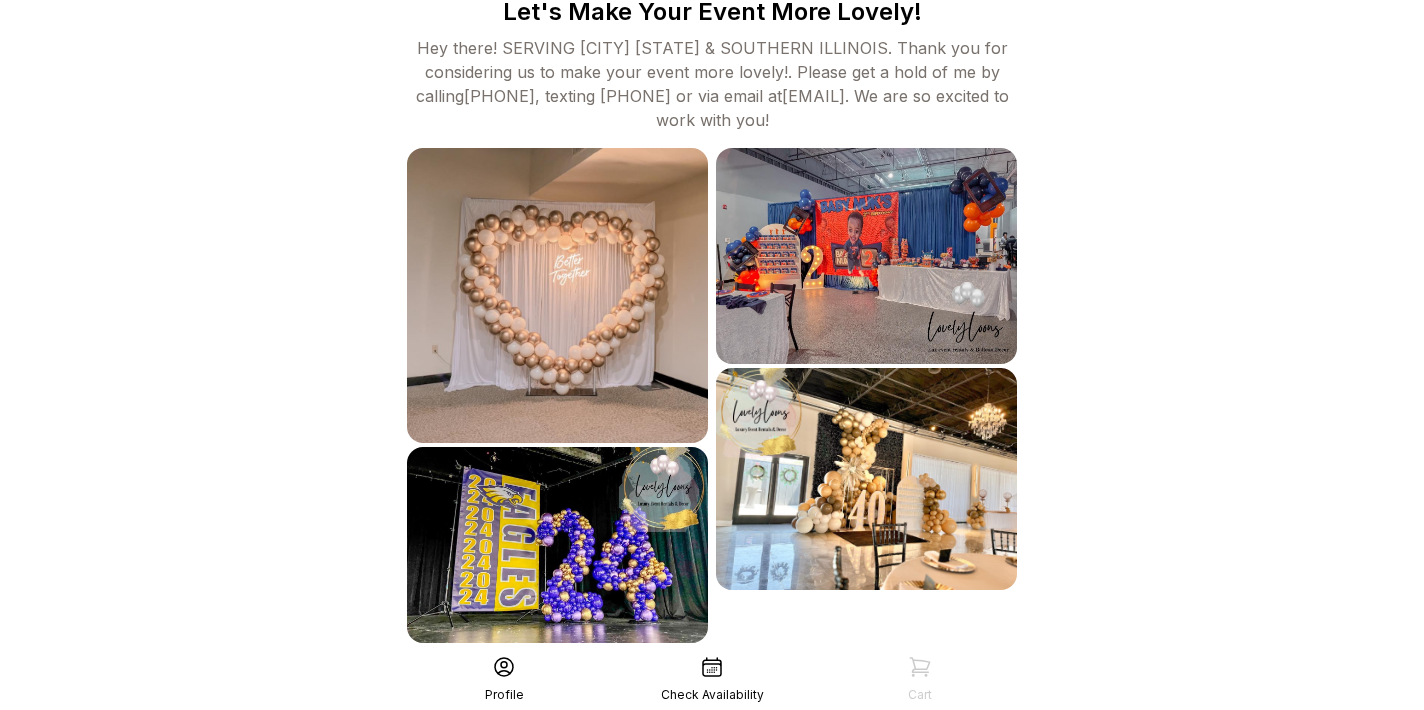 scroll, scrollTop: 668, scrollLeft: 0, axis: vertical 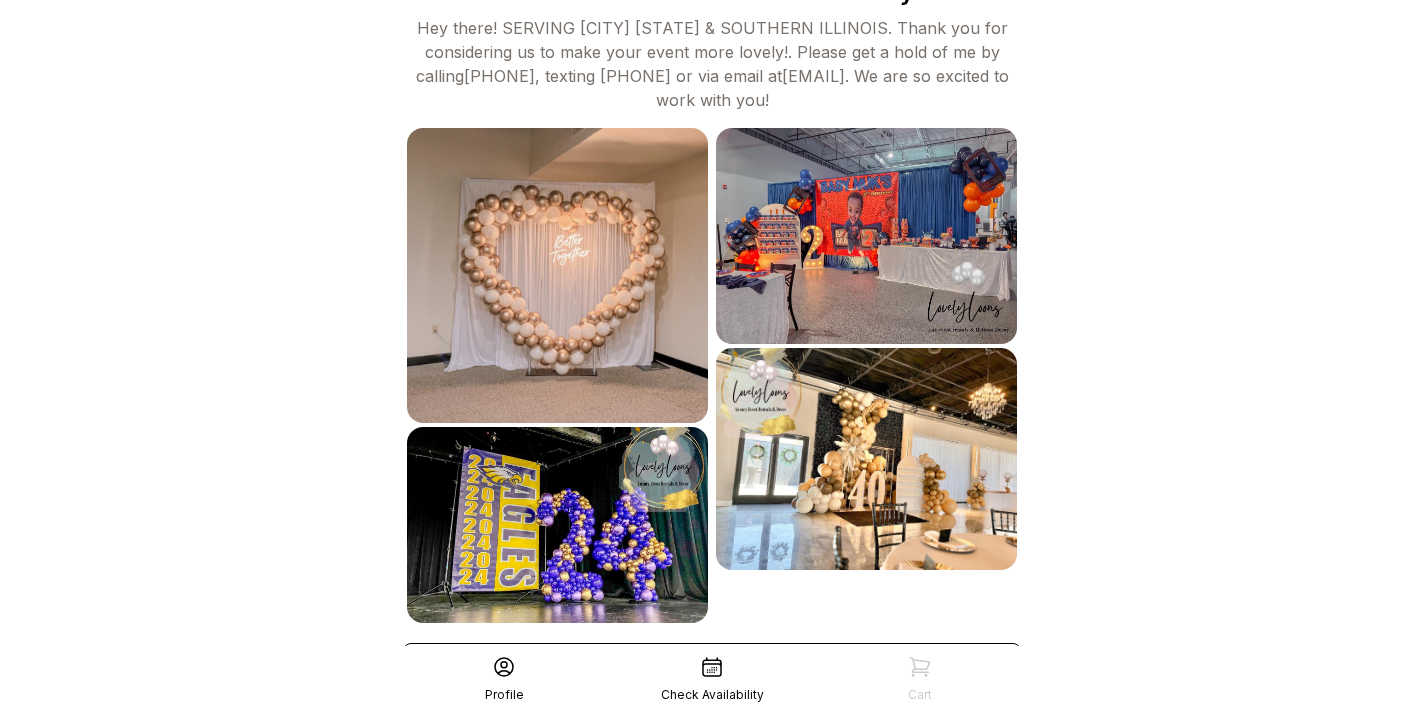click on "Check Availability" at bounding box center [712, 679] 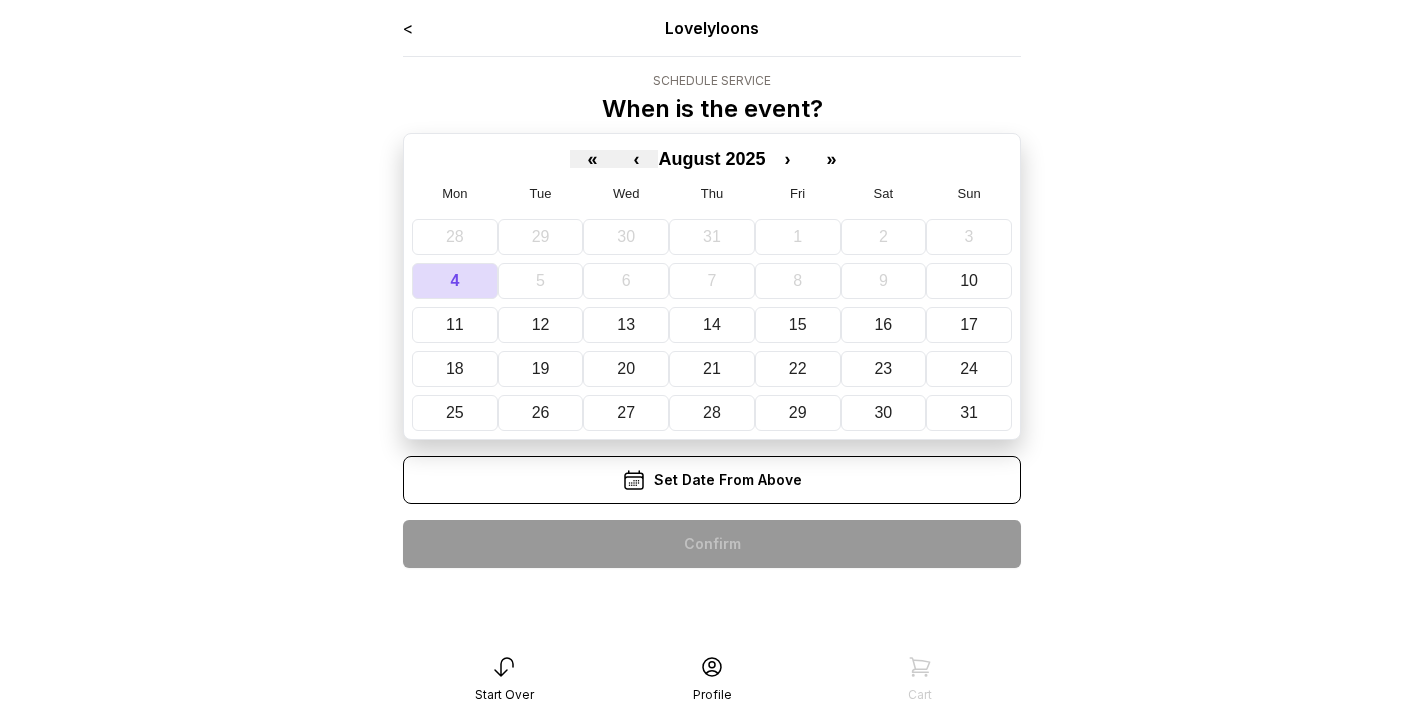 scroll, scrollTop: 0, scrollLeft: 0, axis: both 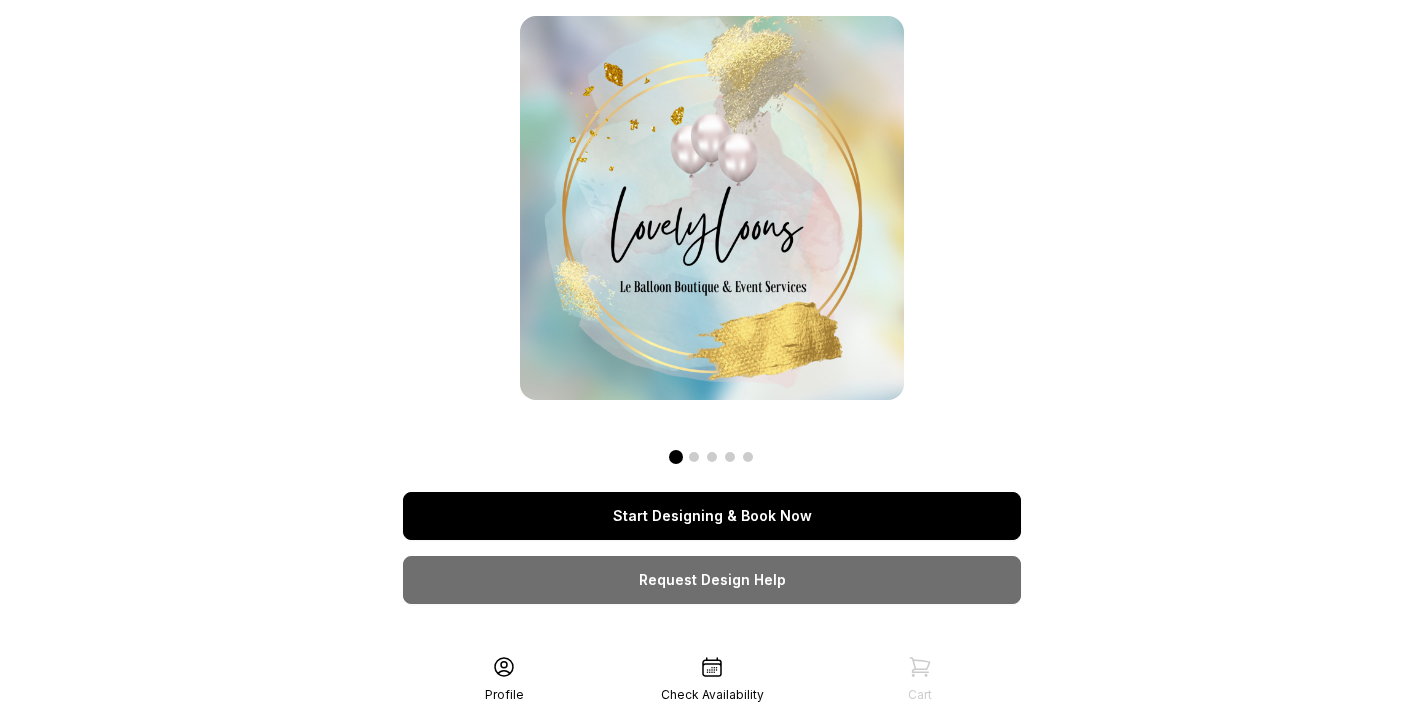 click on "Start Designing & Book Now" at bounding box center [712, 516] 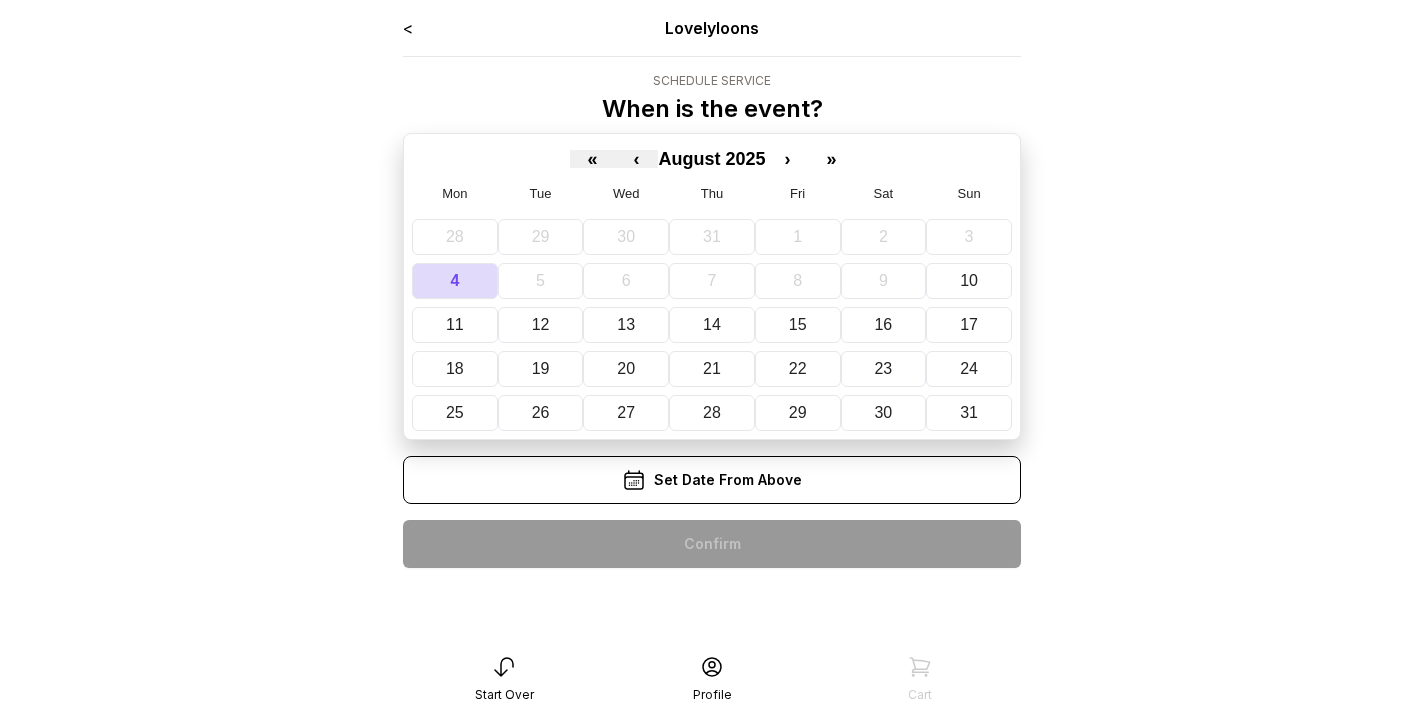 click on "Start Over" at bounding box center (504, 679) 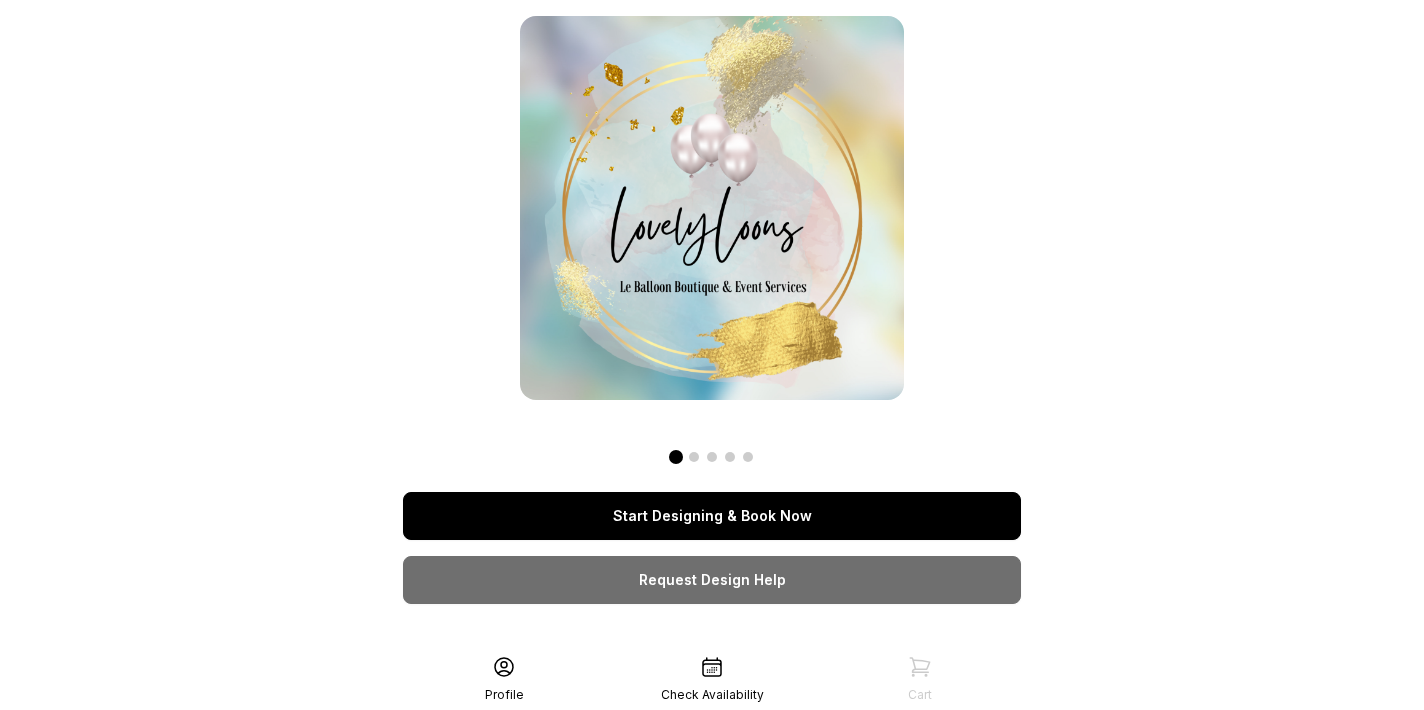 scroll, scrollTop: 0, scrollLeft: 0, axis: both 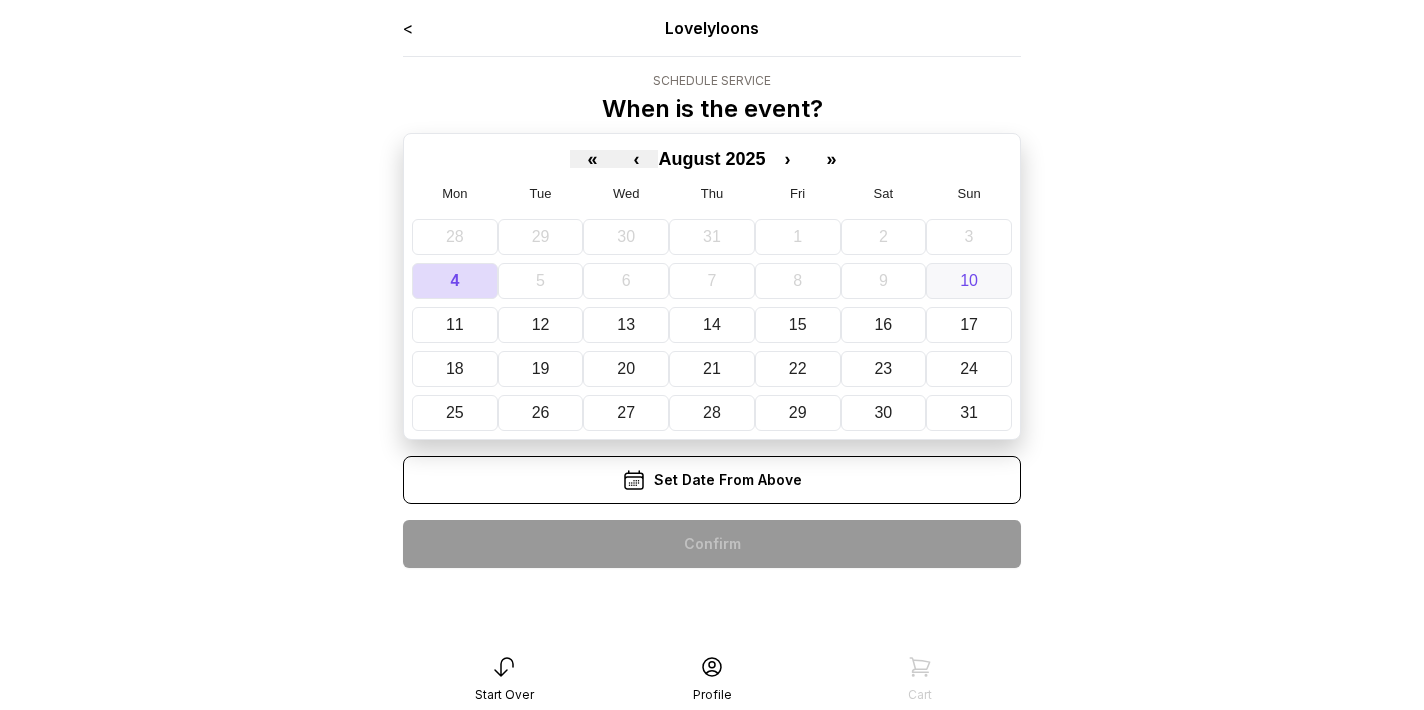 click on "10" at bounding box center [969, 280] 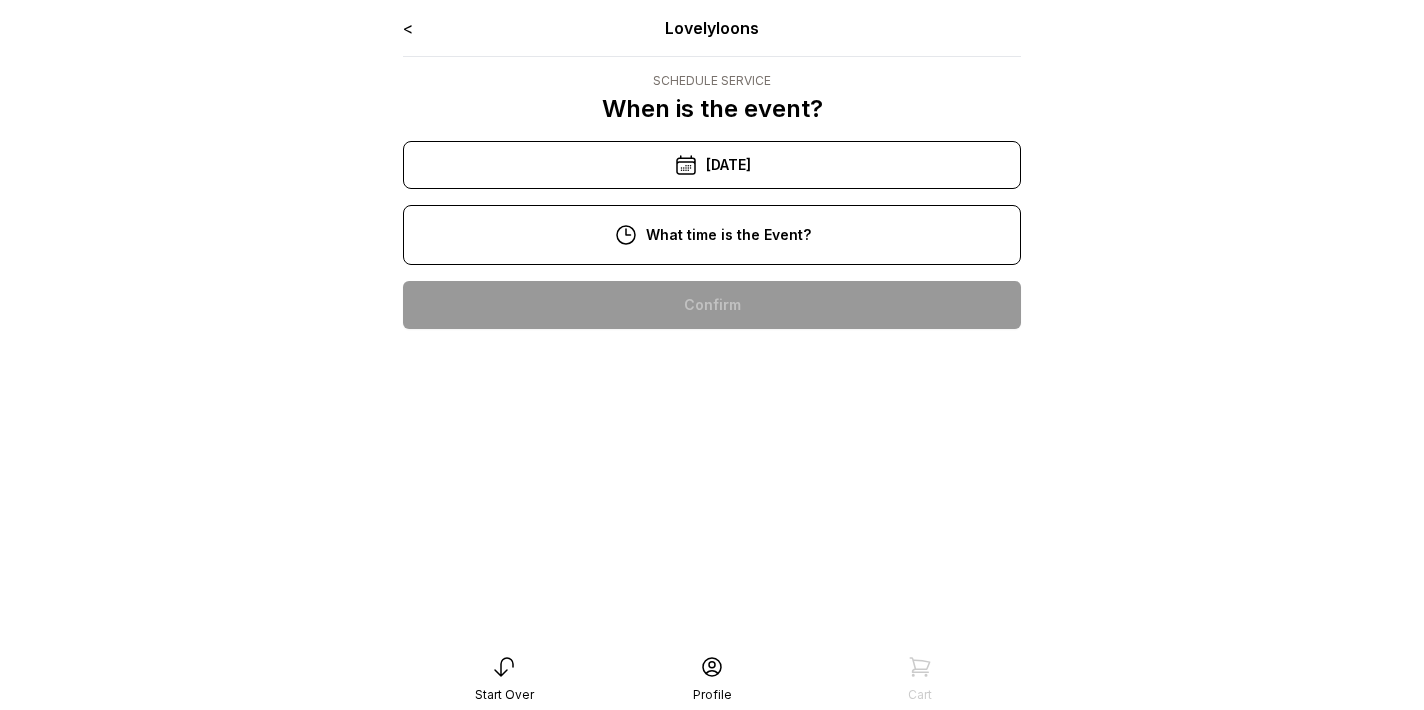 click on "<" at bounding box center [408, 28] 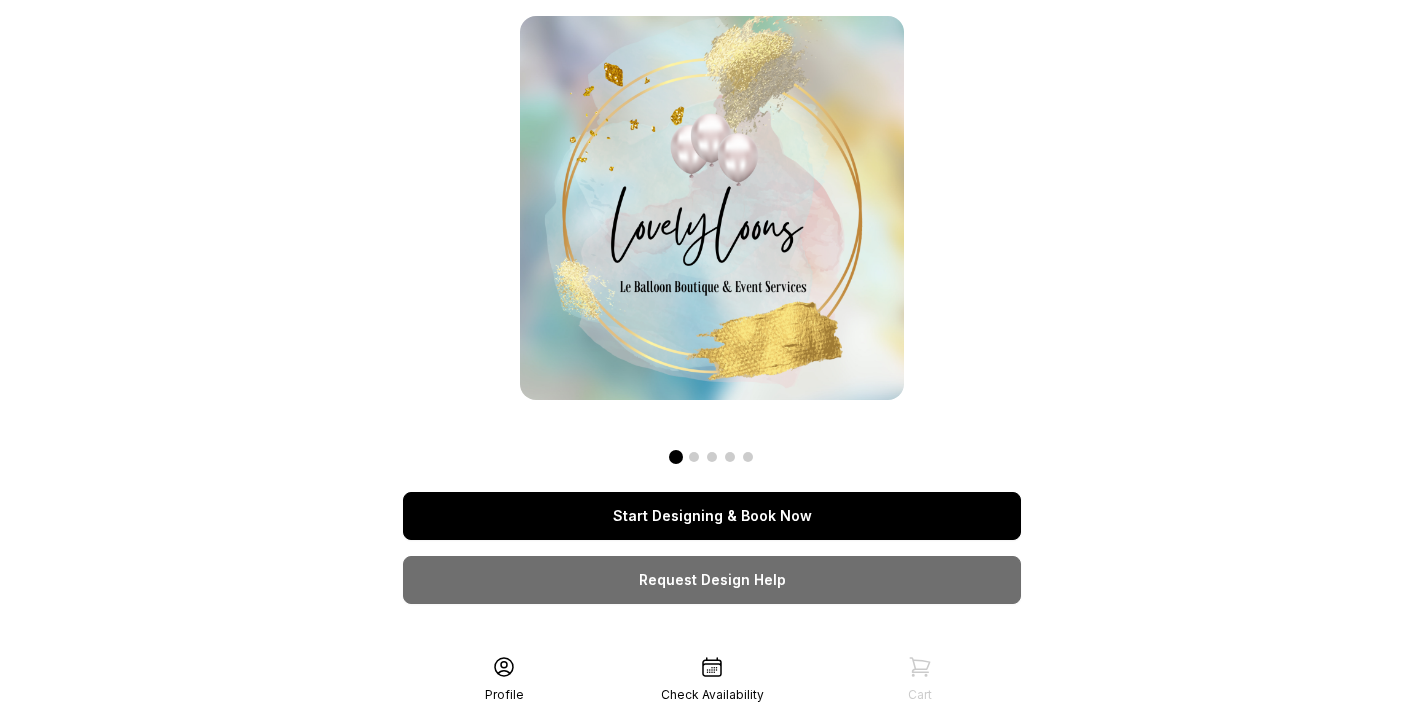 scroll, scrollTop: 22, scrollLeft: 0, axis: vertical 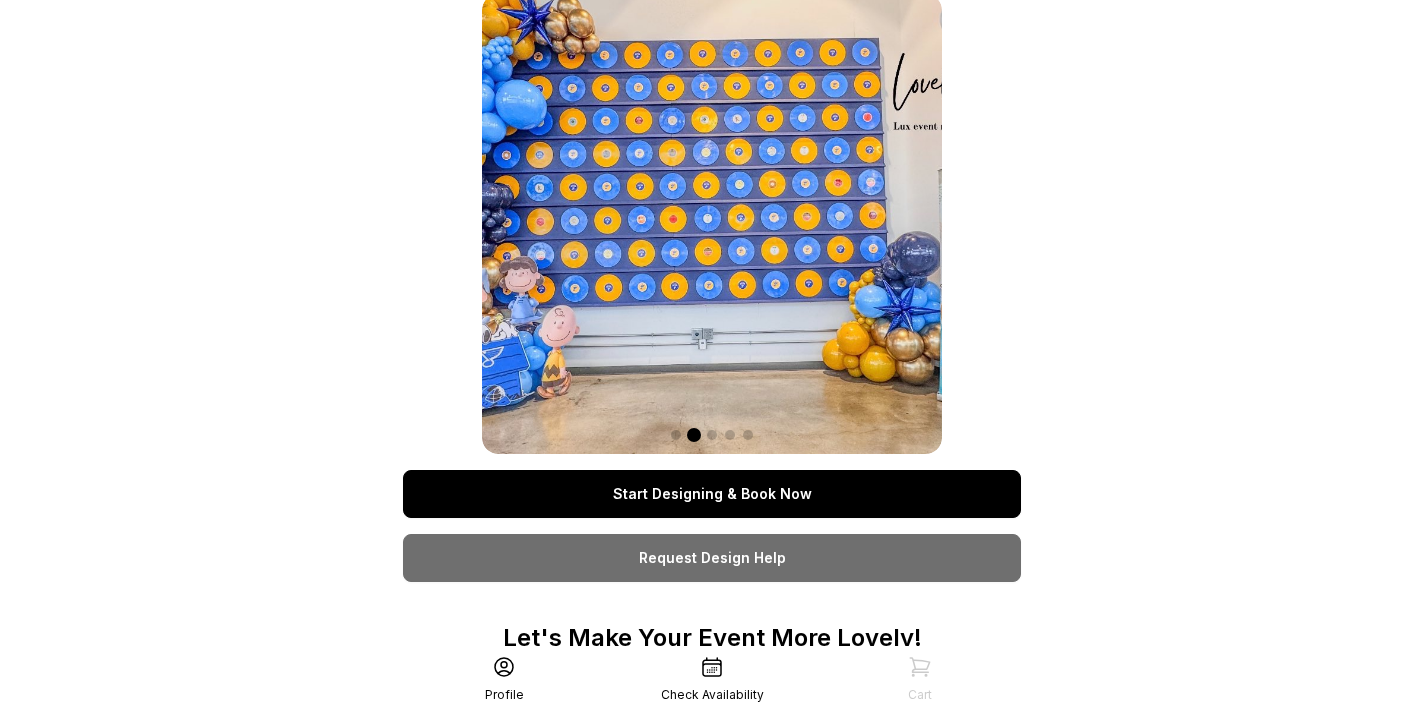 click 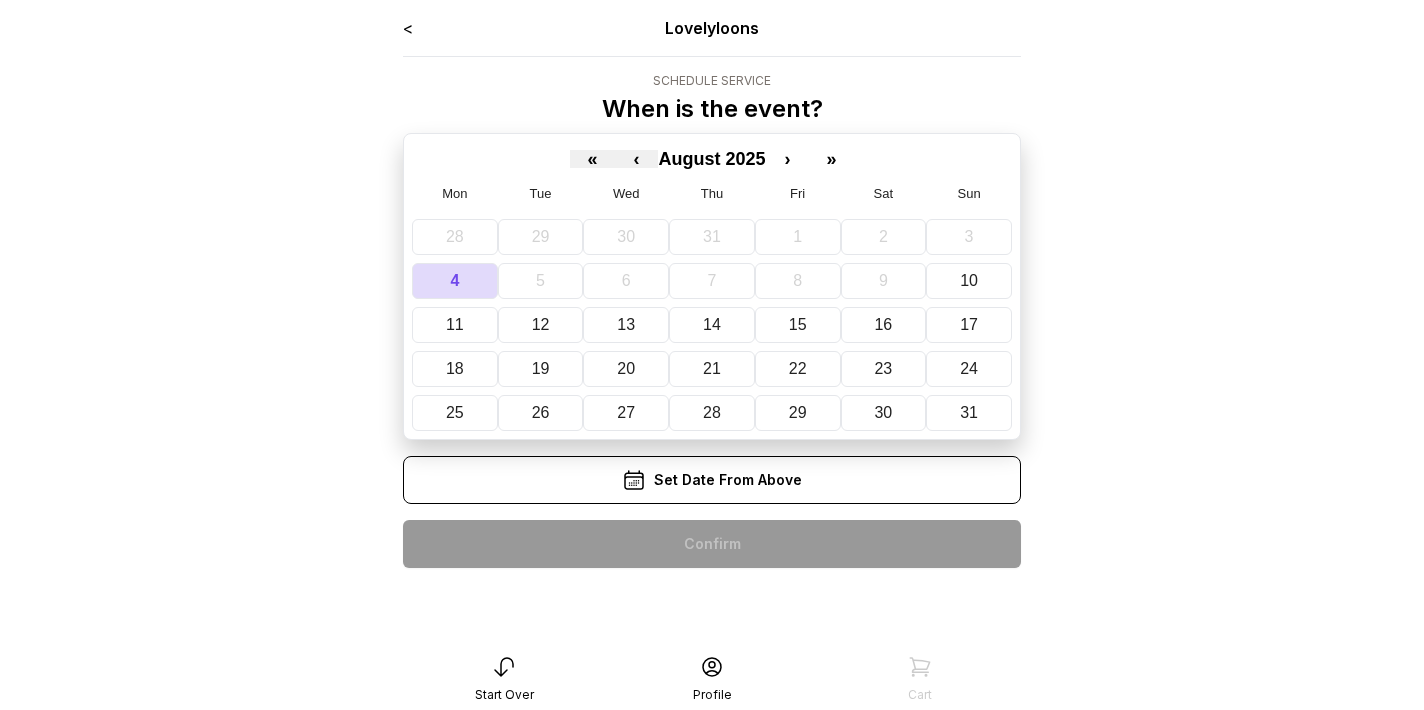 scroll, scrollTop: 0, scrollLeft: 0, axis: both 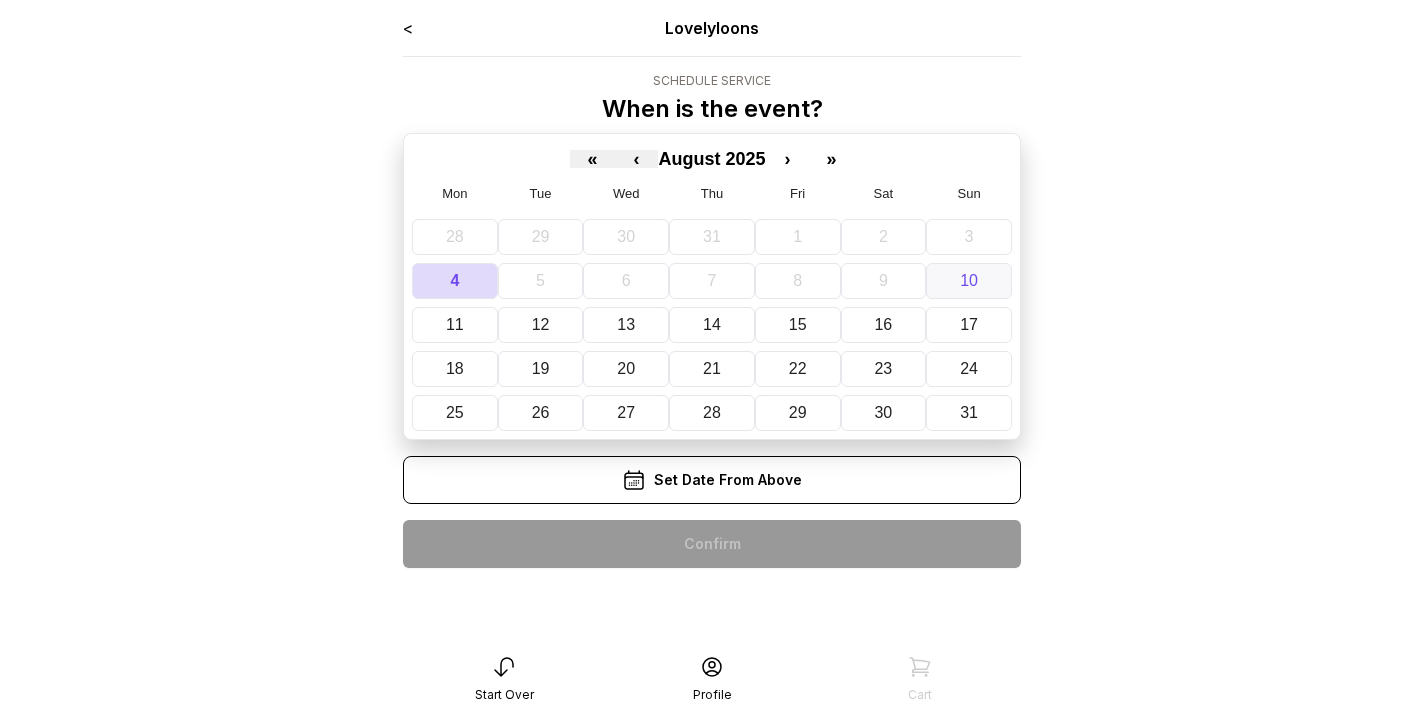 click on "10" at bounding box center (969, 281) 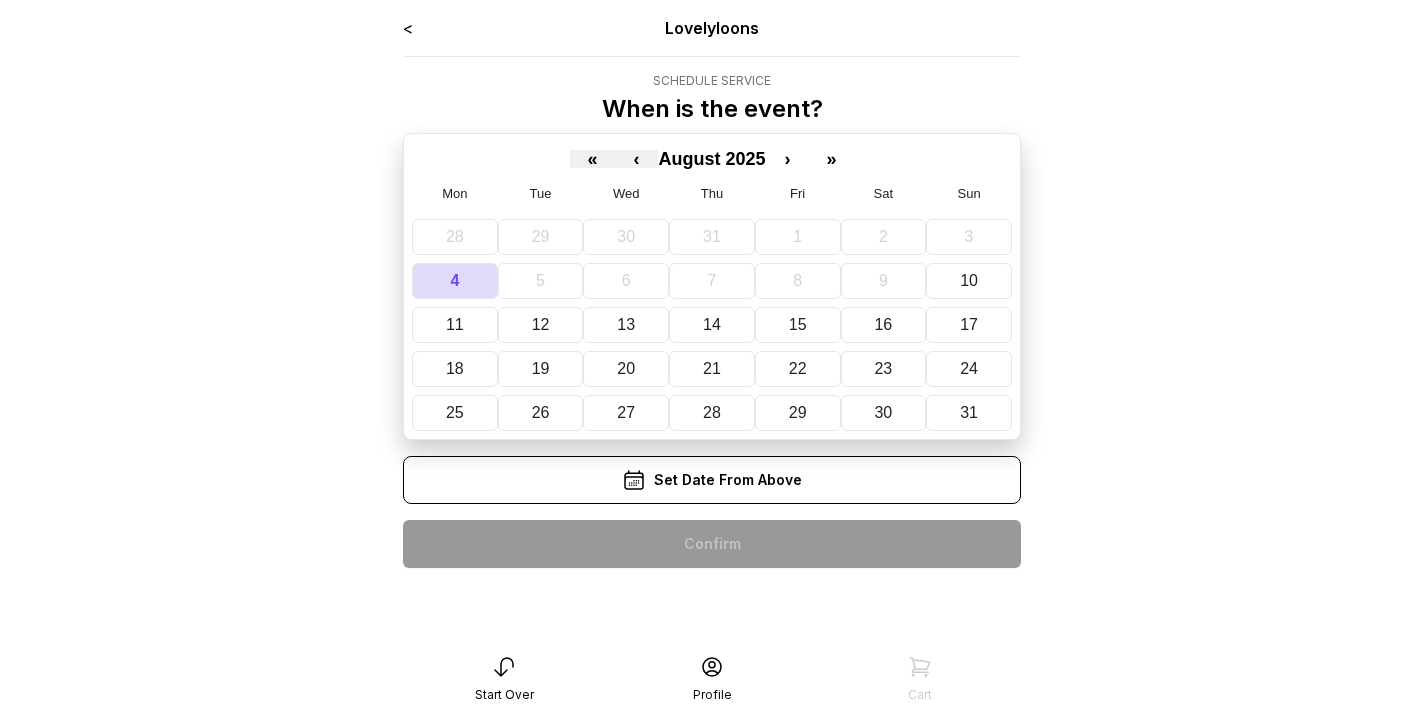 scroll, scrollTop: 0, scrollLeft: 0, axis: both 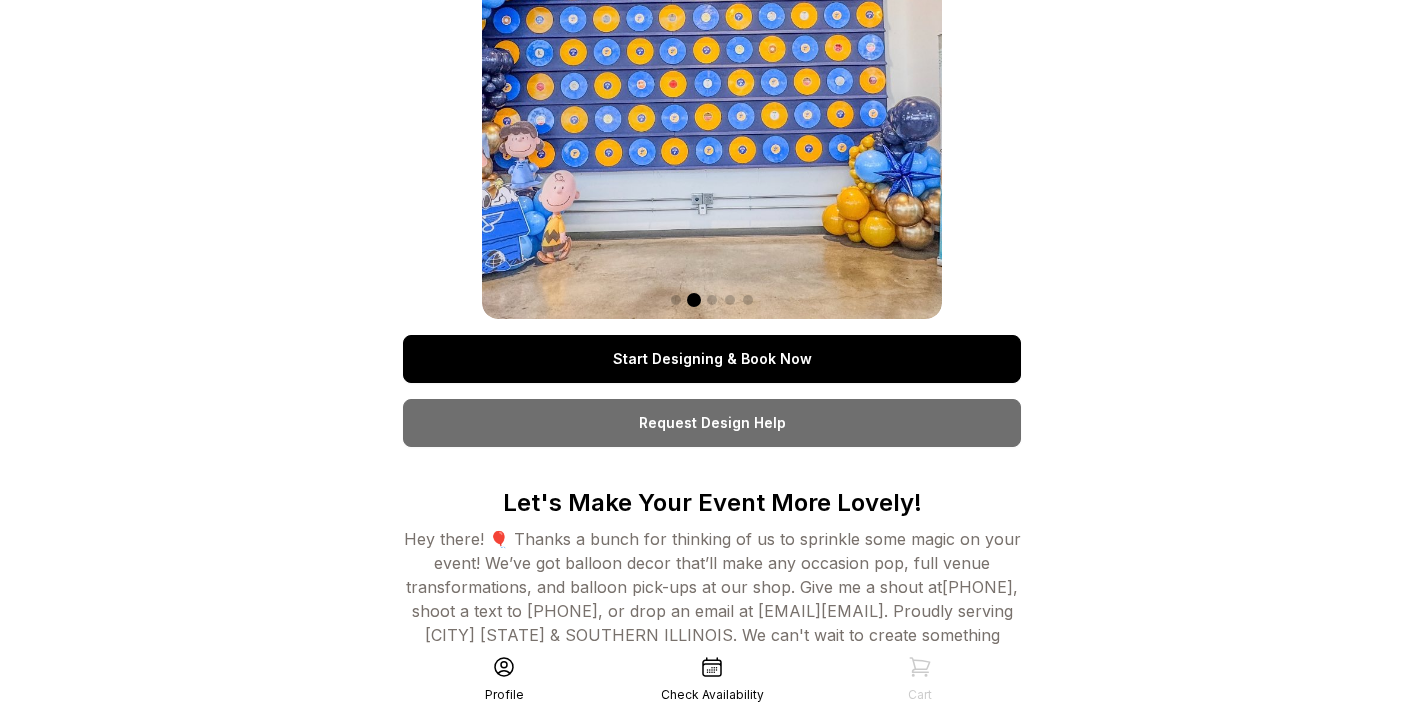 click on "Check Availability" at bounding box center [712, 679] 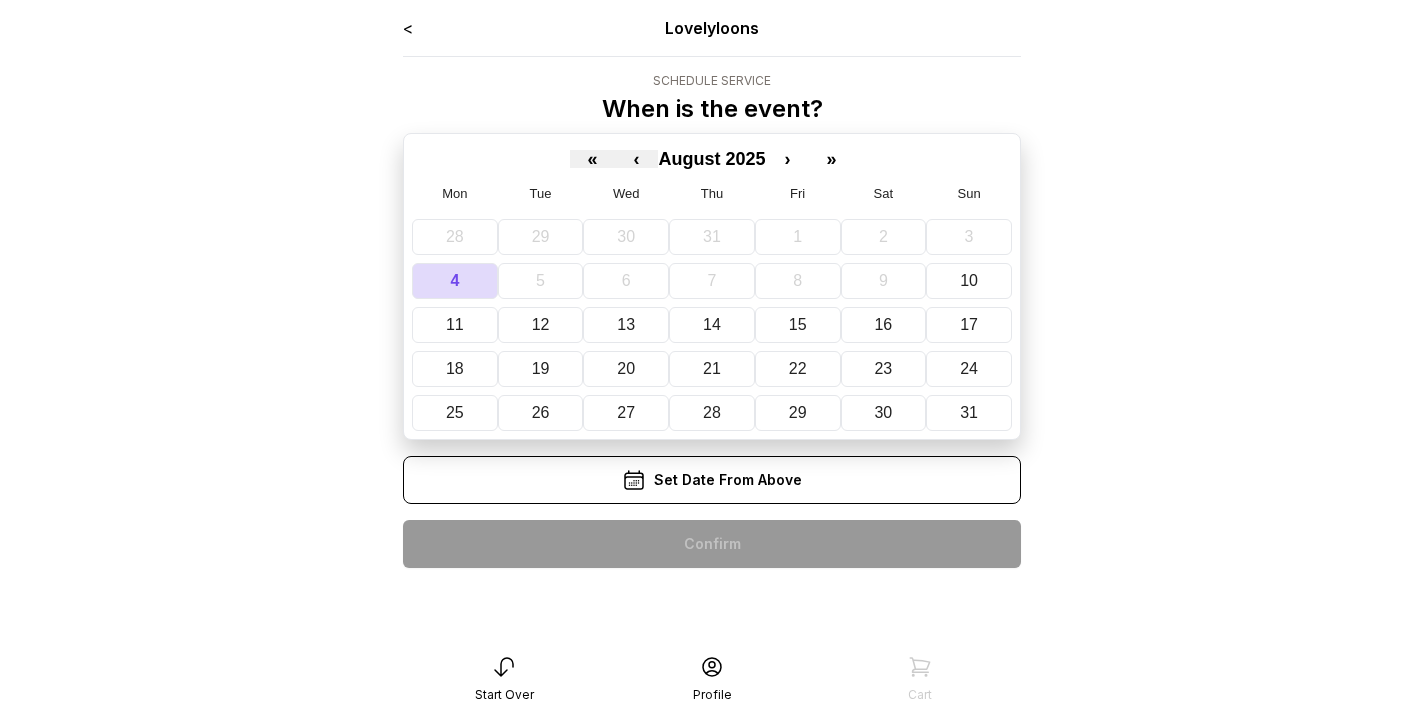 scroll, scrollTop: 0, scrollLeft: 0, axis: both 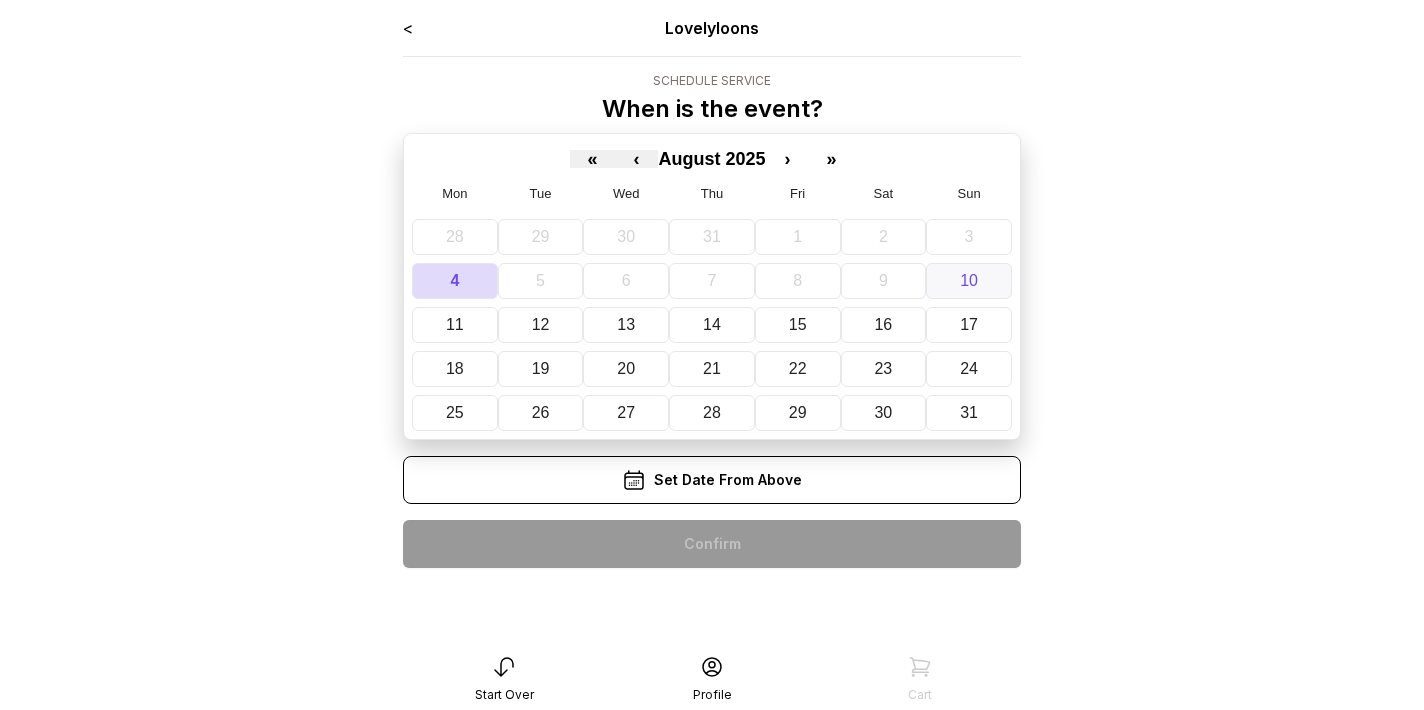 click on "10" at bounding box center [969, 281] 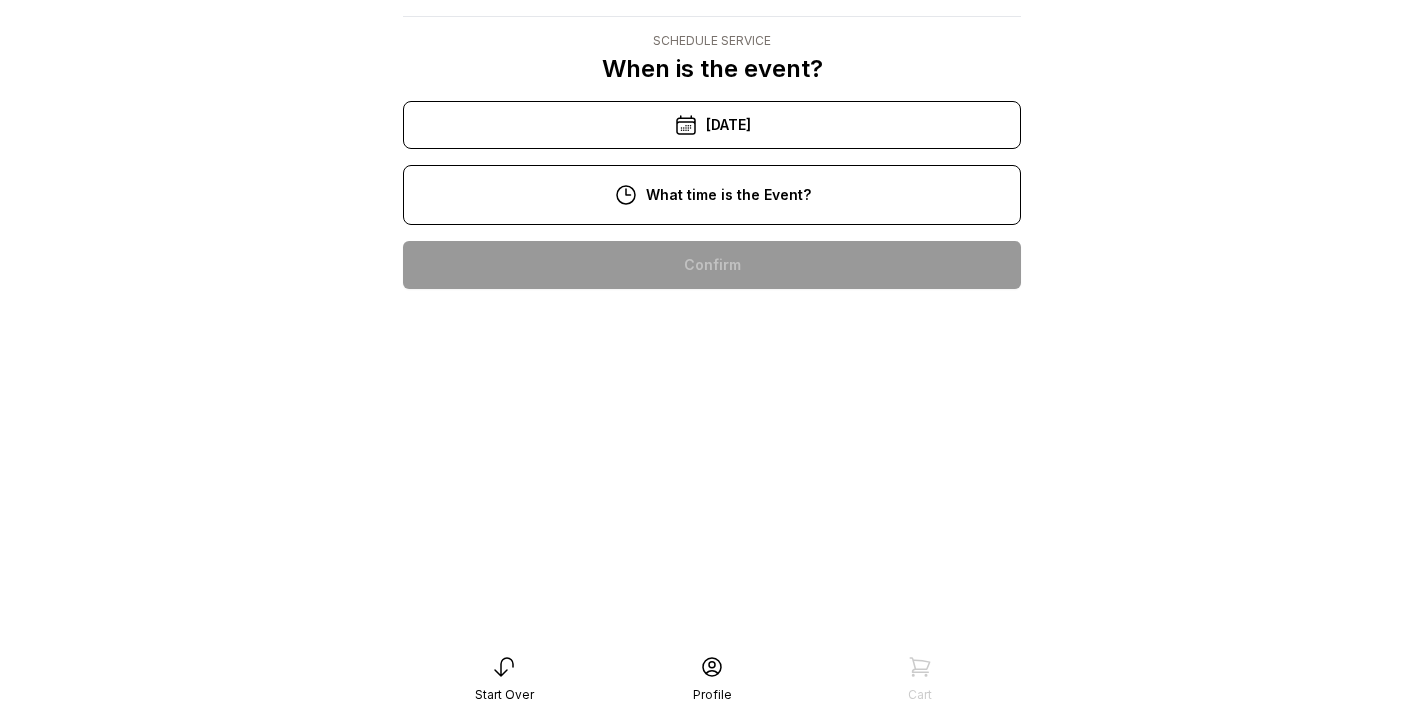 click on "1:00 pm" at bounding box center (712, 457) 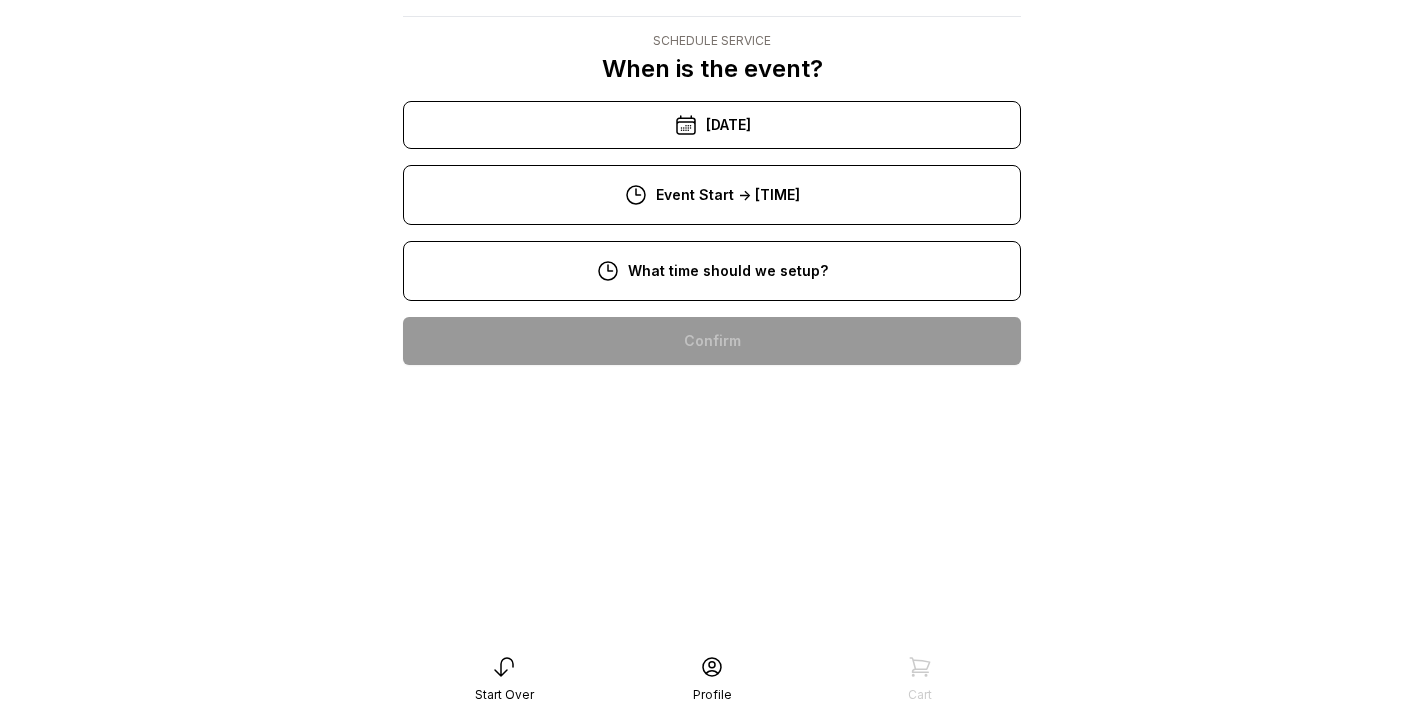 scroll, scrollTop: 40, scrollLeft: 0, axis: vertical 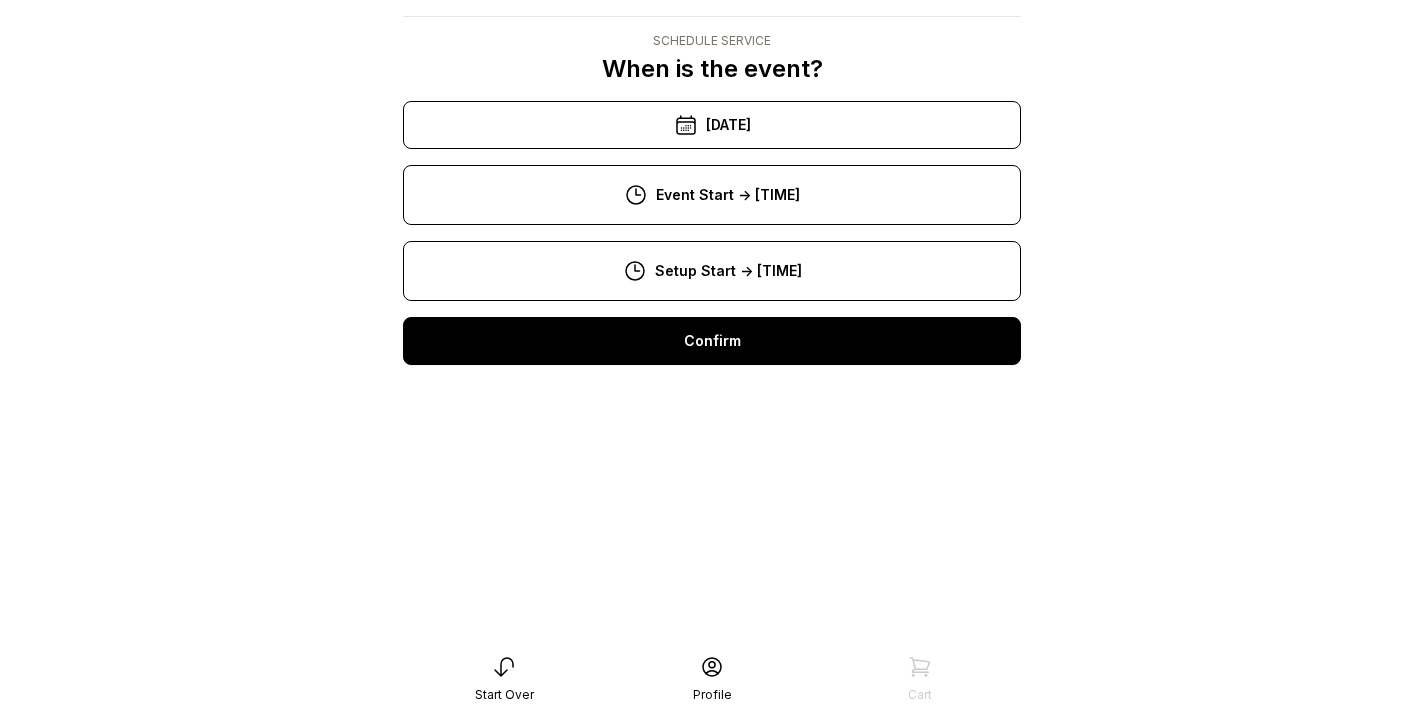 click on "Confirm" at bounding box center [712, 341] 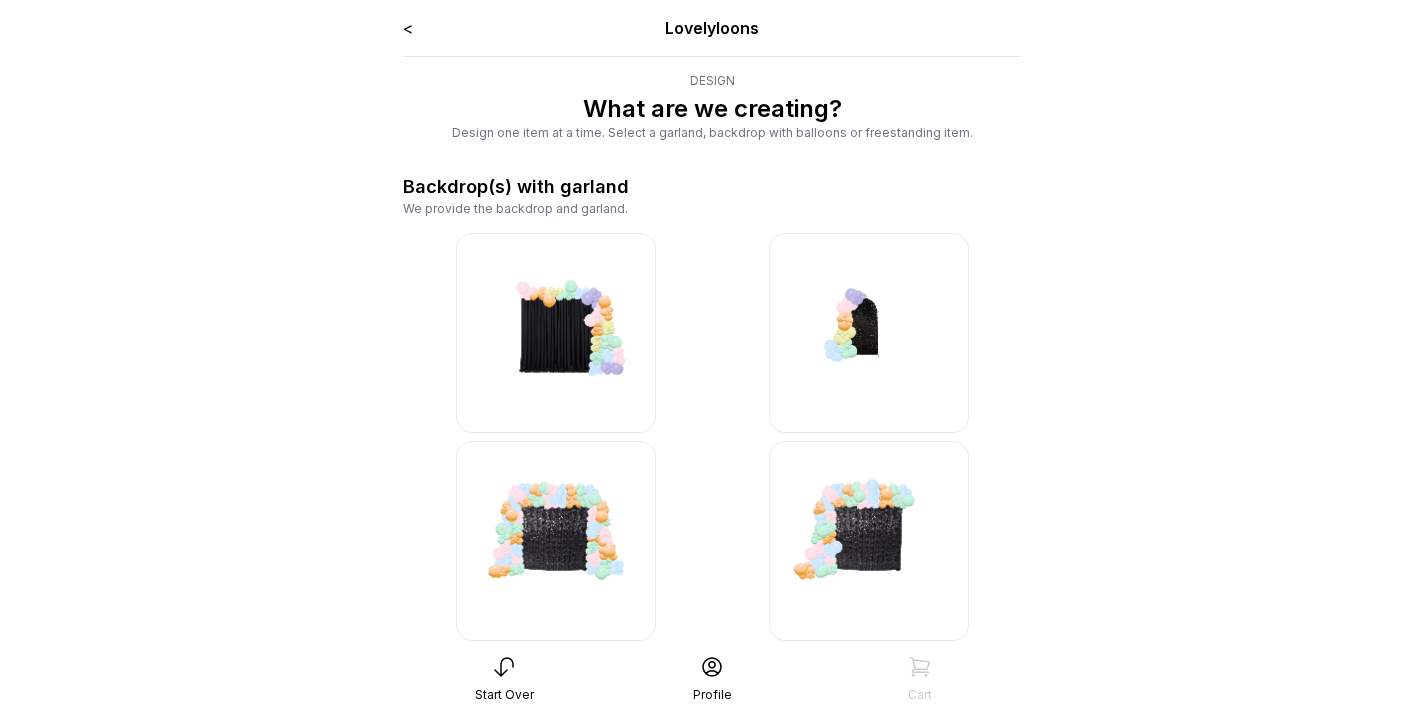 click on "We provide the backdrop and garland." at bounding box center [712, 209] 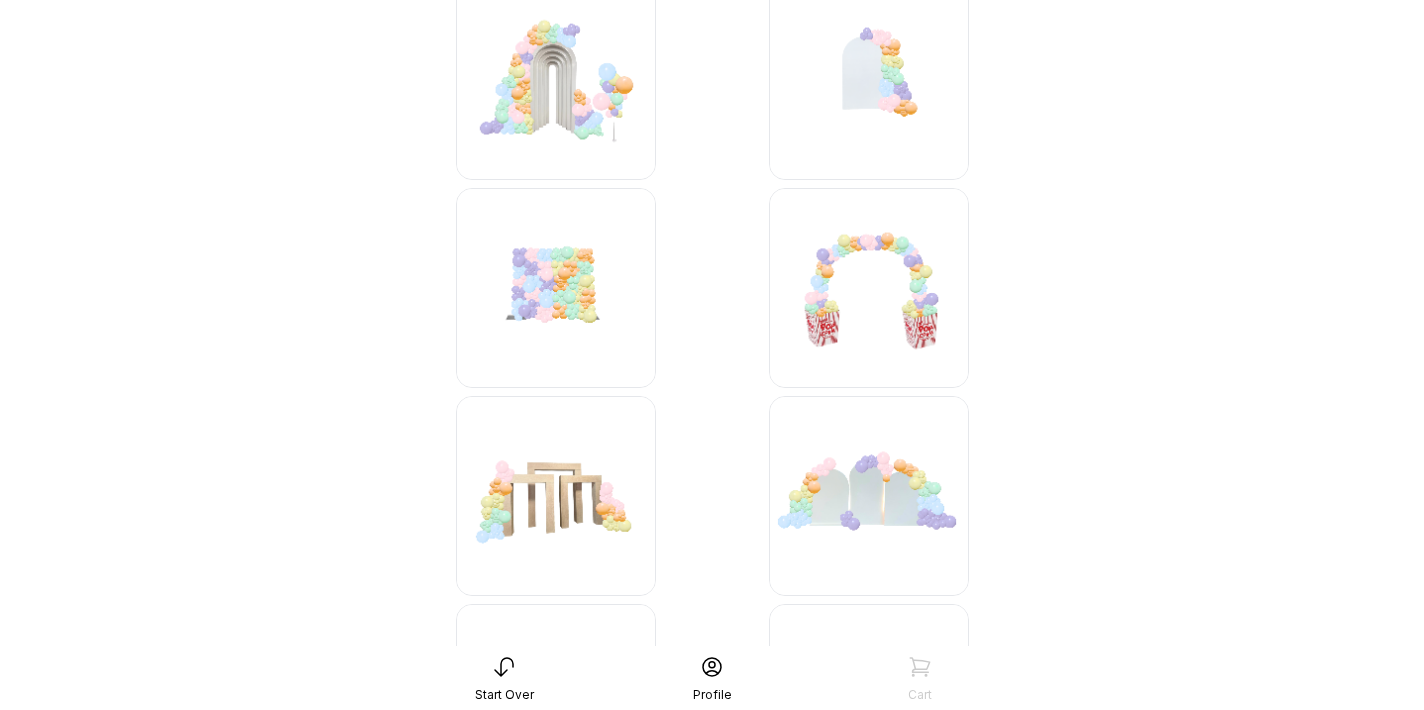 click at bounding box center (869, 80) 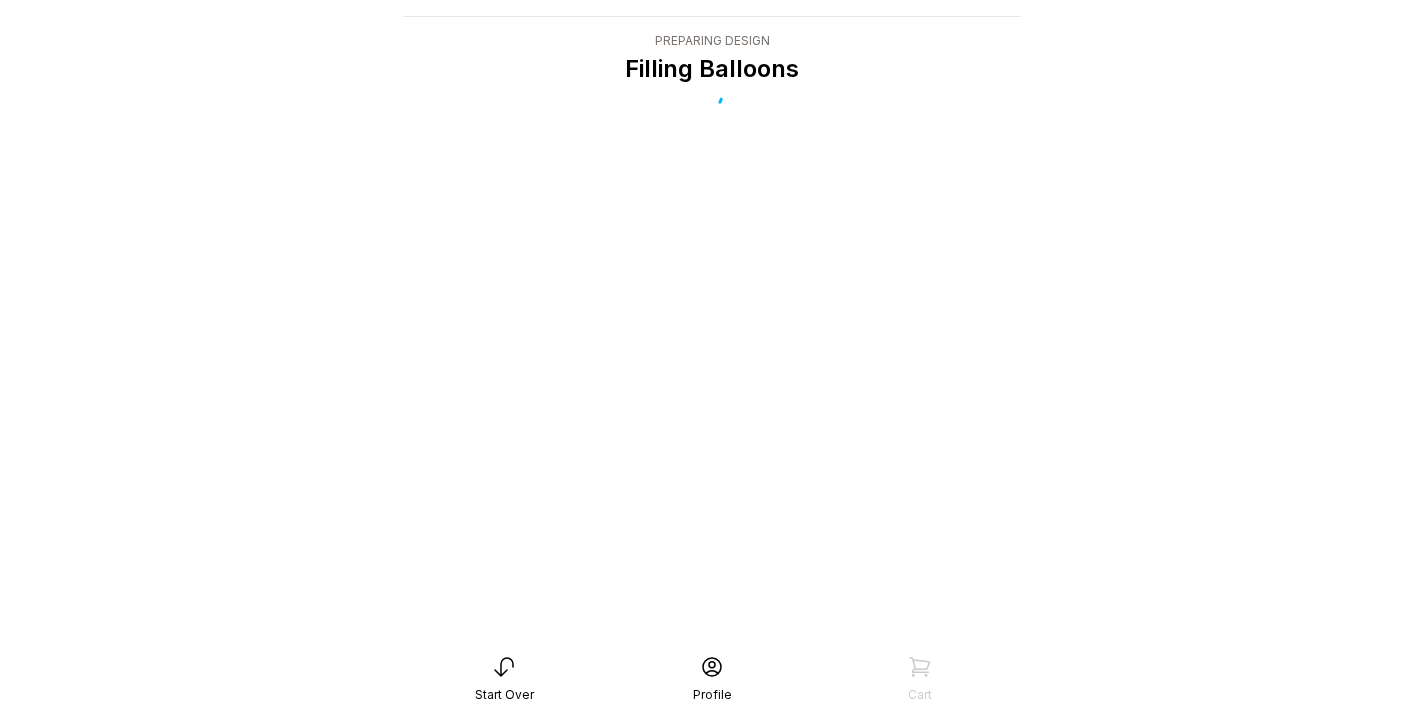 scroll, scrollTop: 40, scrollLeft: 0, axis: vertical 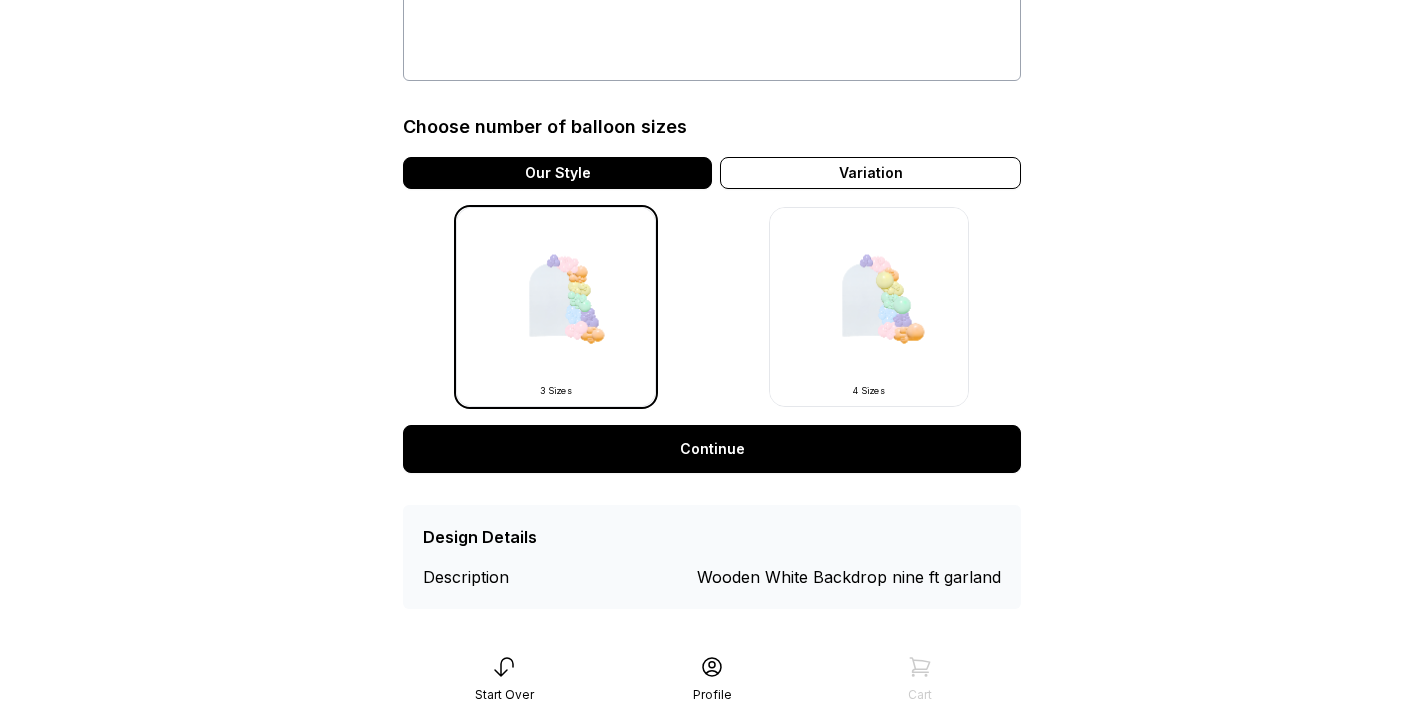 click at bounding box center (869, 307) 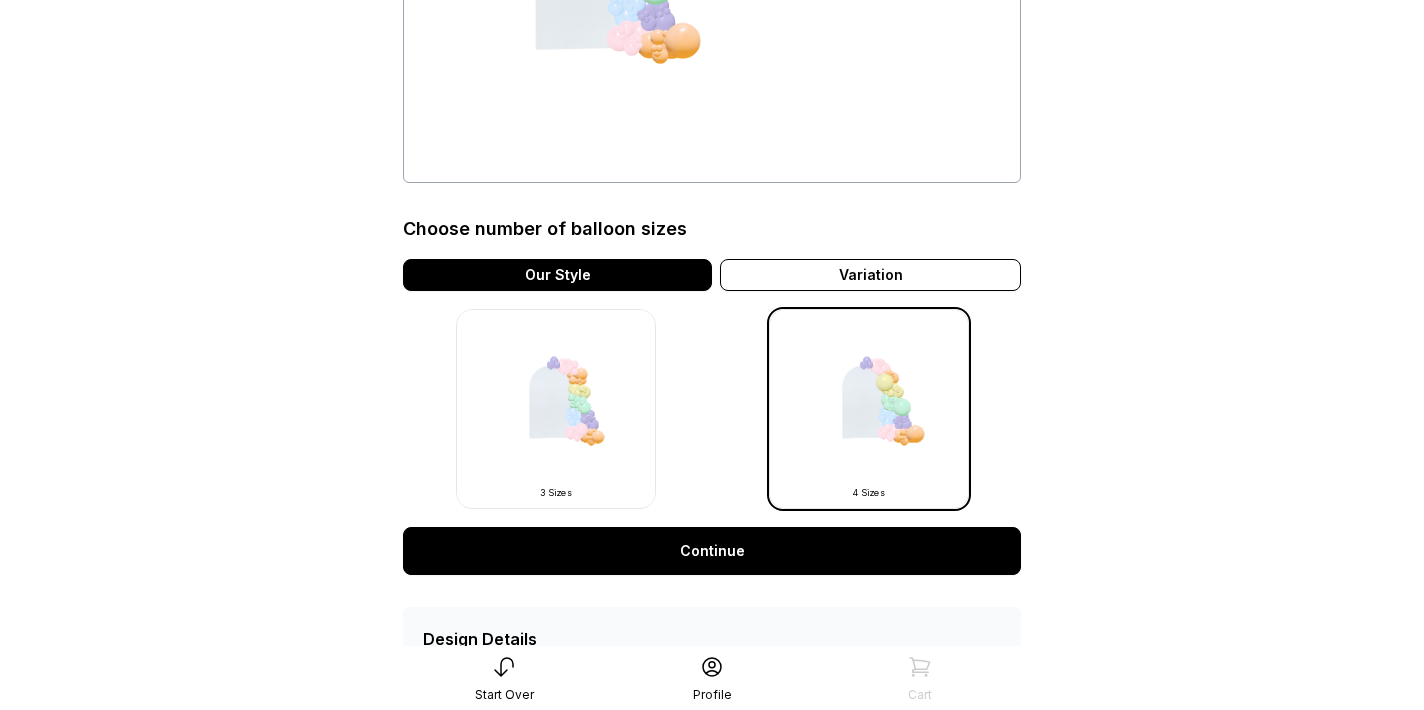 scroll, scrollTop: 359, scrollLeft: 0, axis: vertical 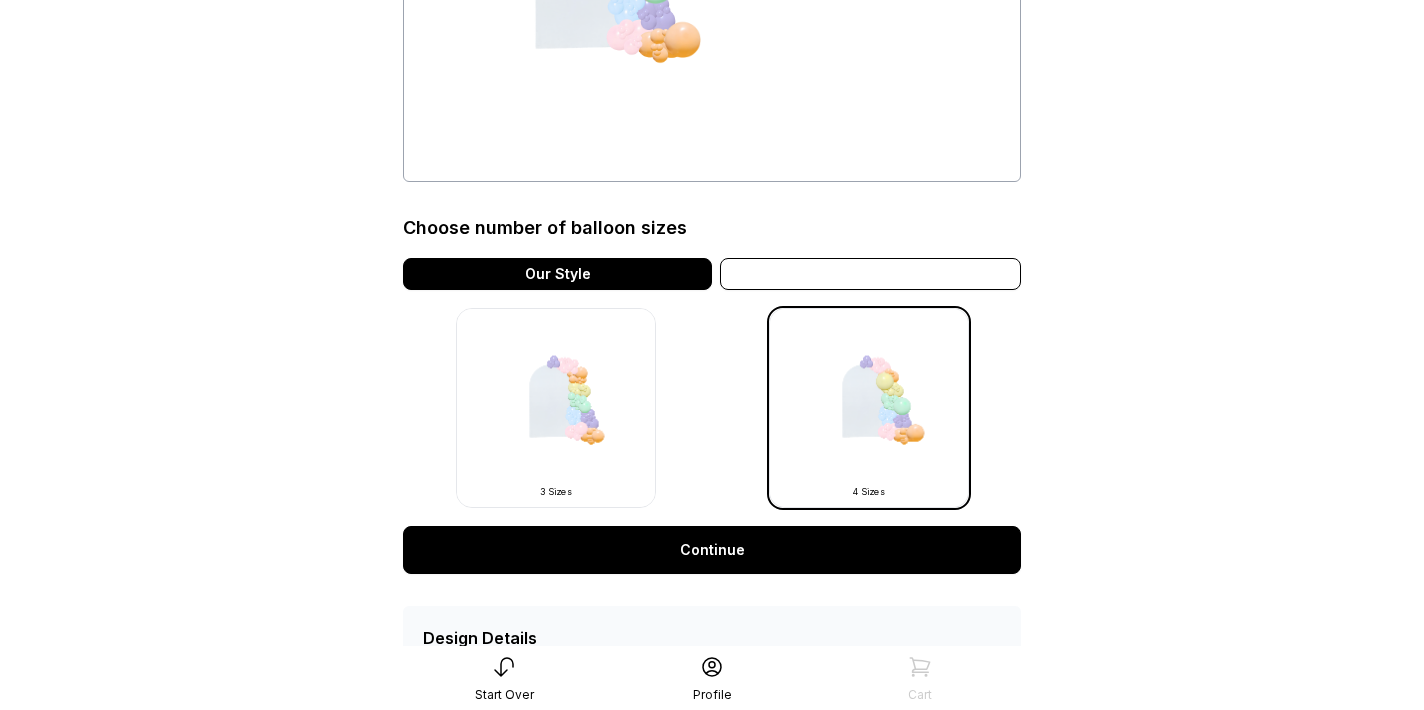 click on "Variation" at bounding box center (870, 274) 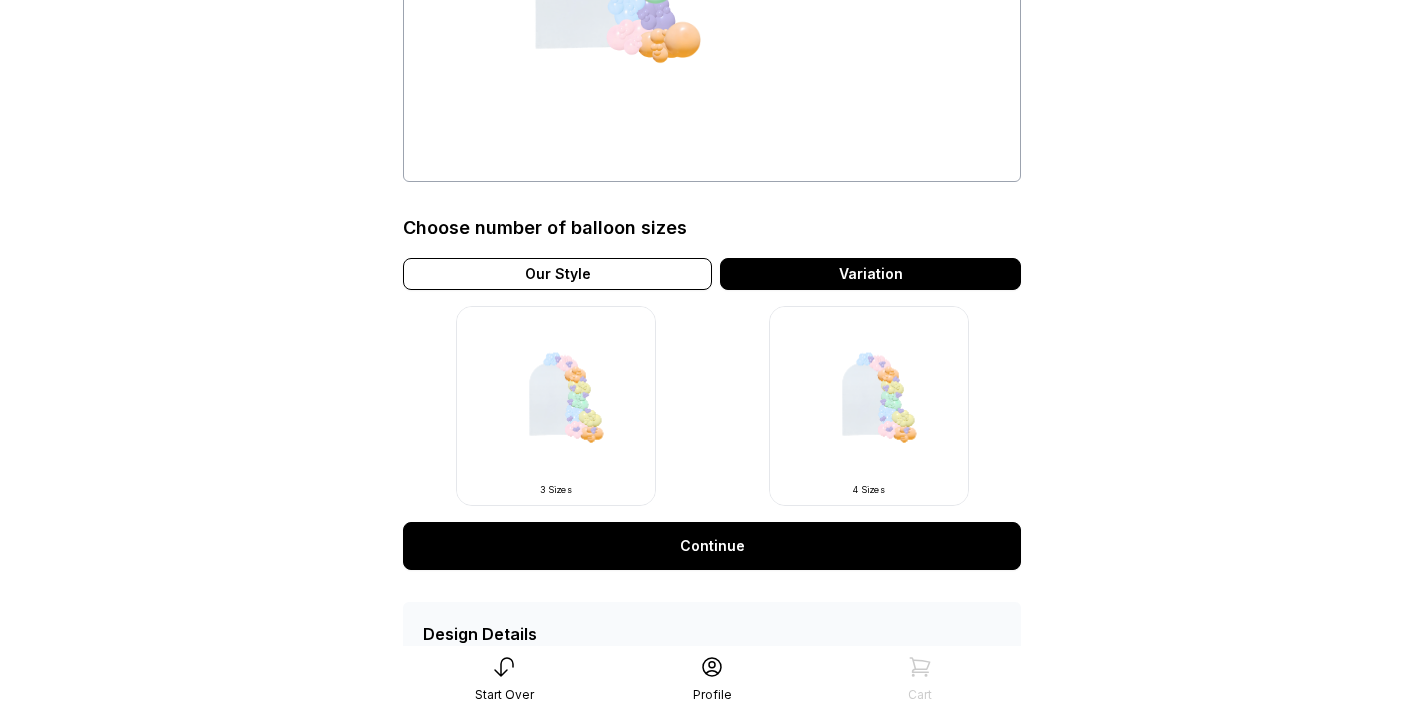 click at bounding box center [869, 406] 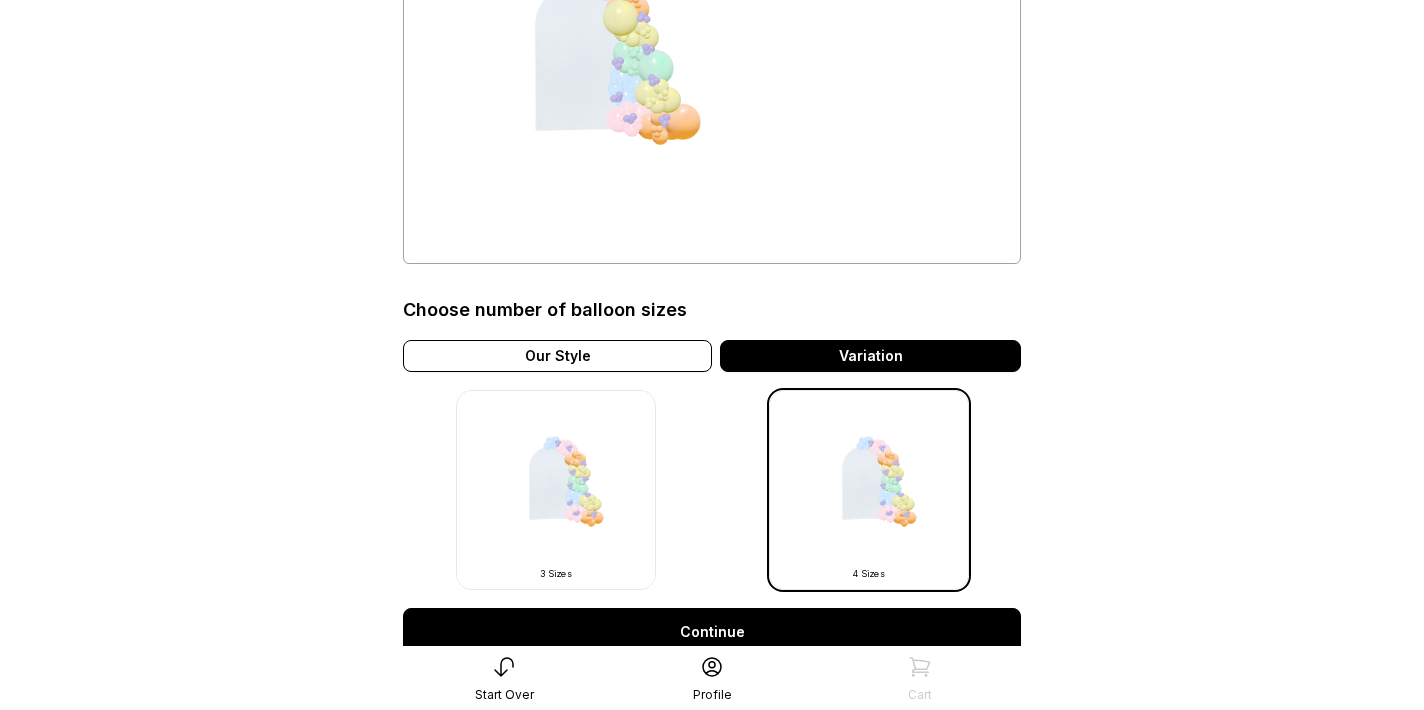 scroll, scrollTop: 288, scrollLeft: 0, axis: vertical 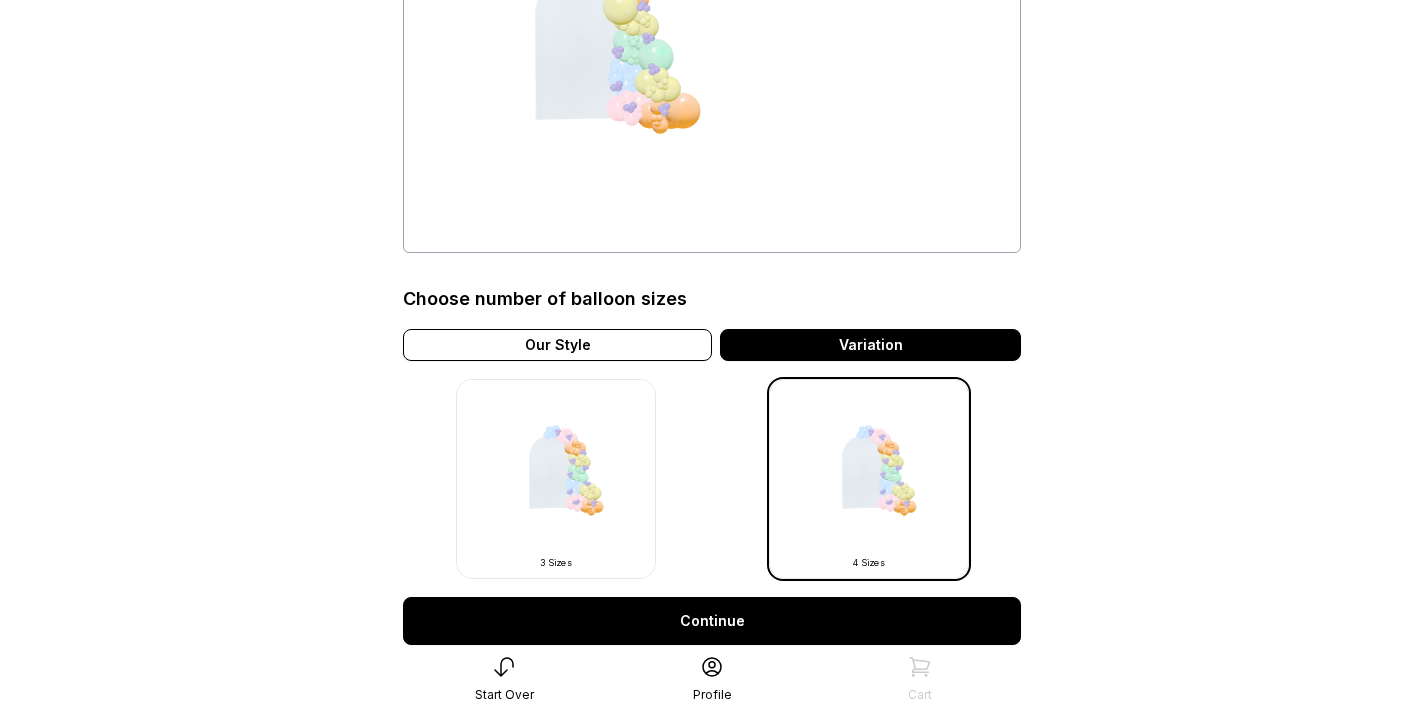 click at bounding box center [556, 479] 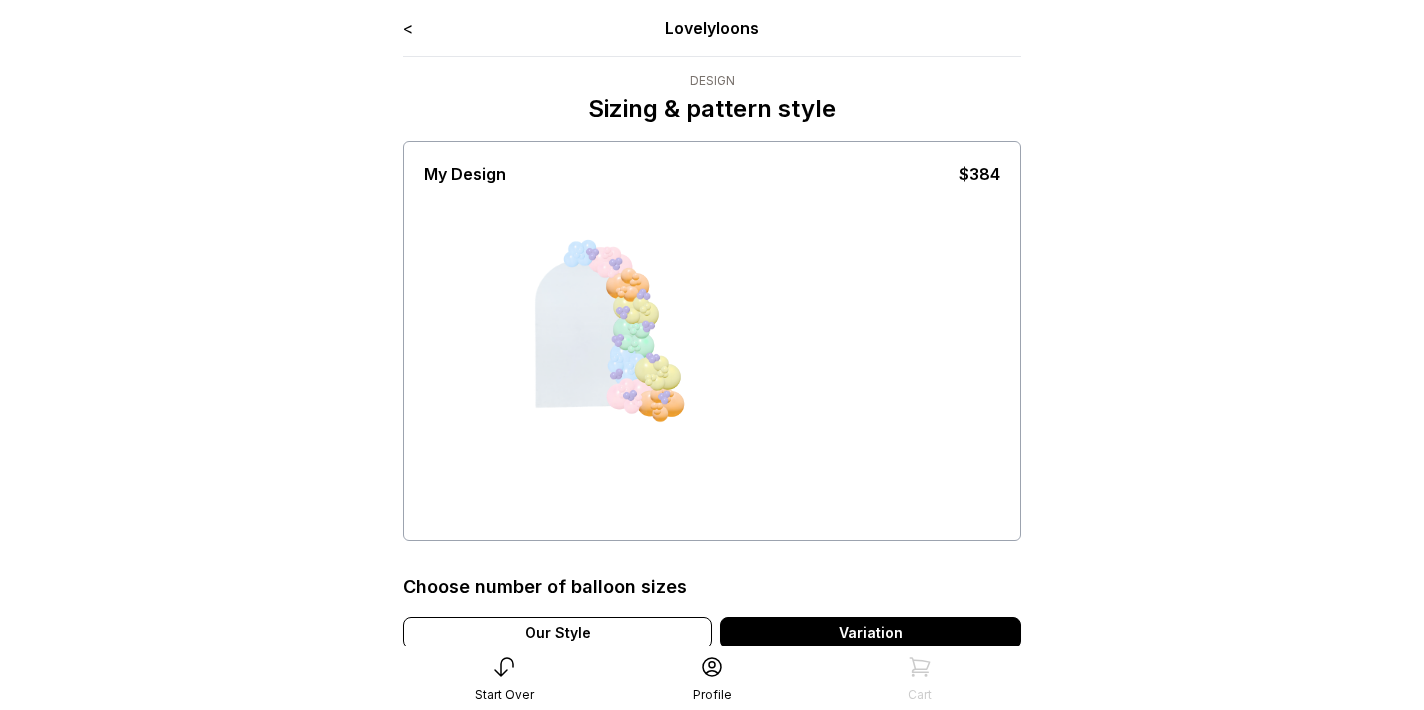 scroll, scrollTop: 0, scrollLeft: 0, axis: both 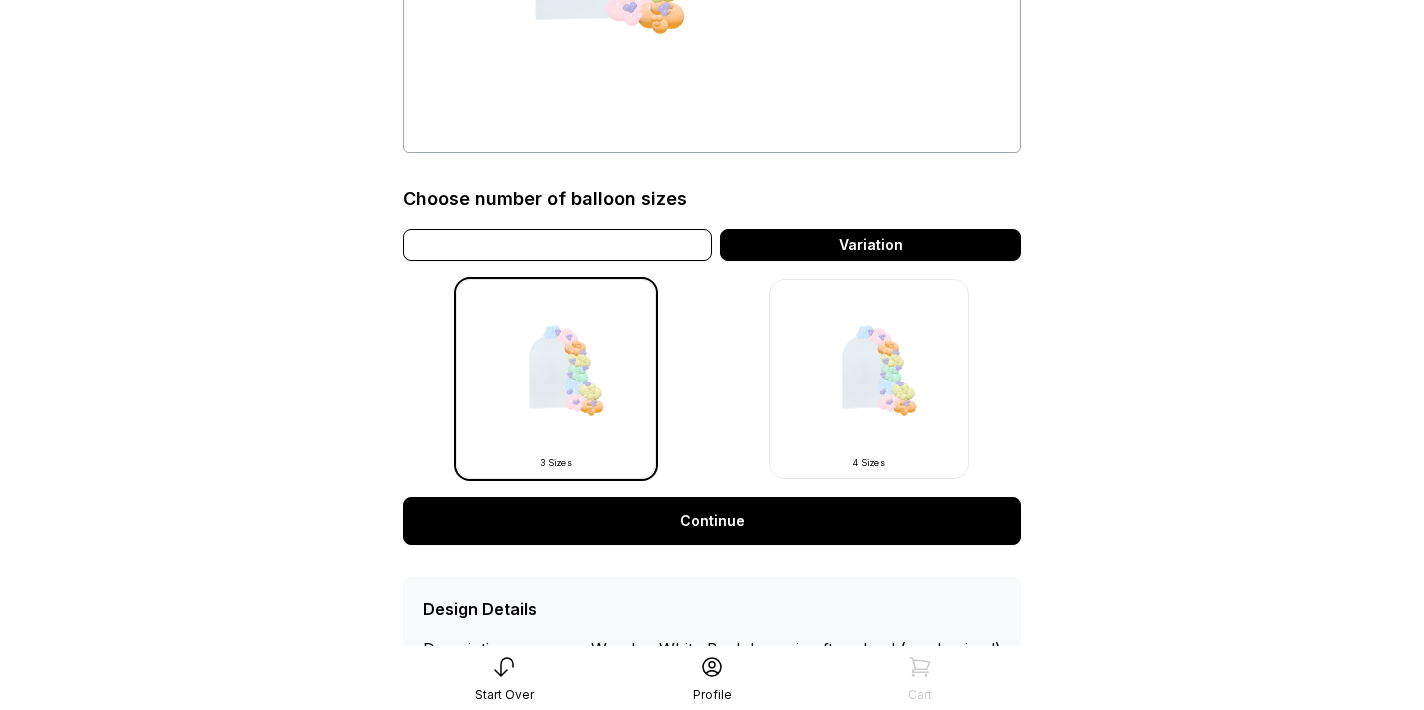 click on "Our Style" at bounding box center [557, 245] 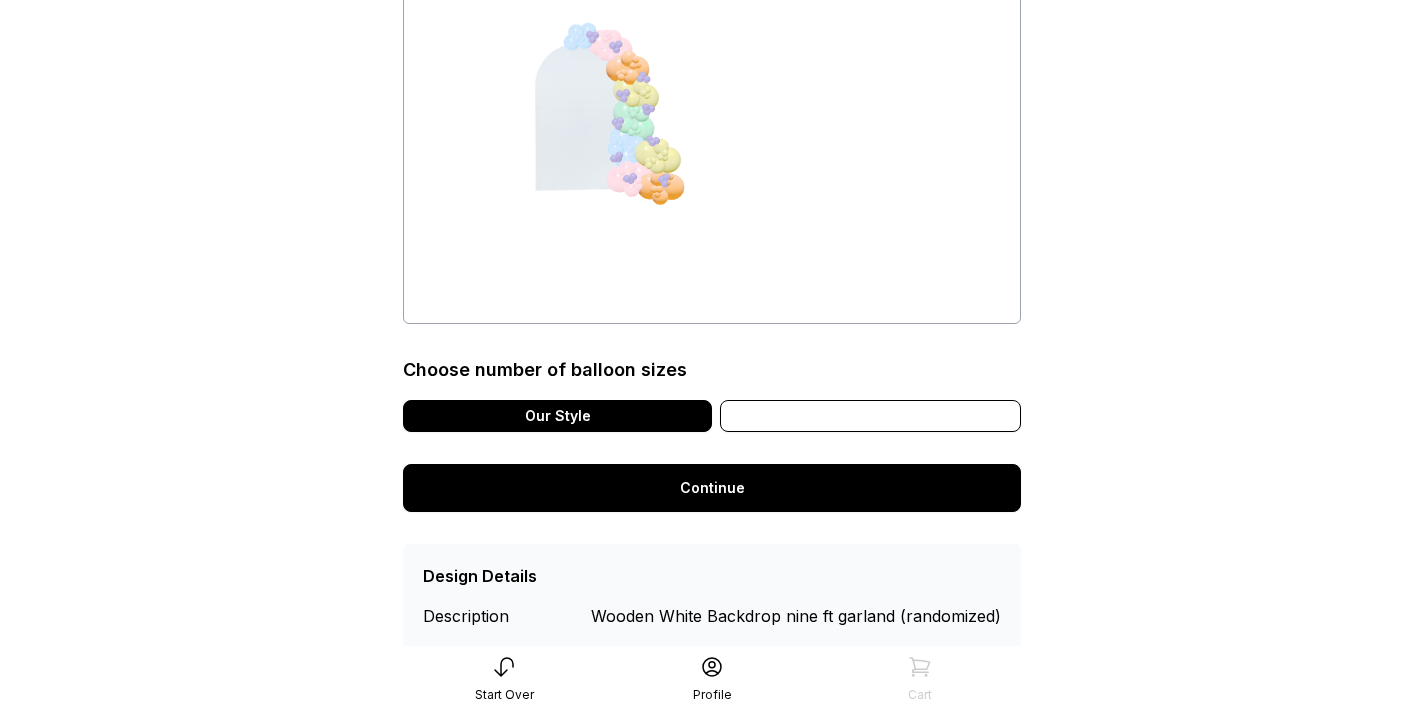 scroll, scrollTop: 204, scrollLeft: 0, axis: vertical 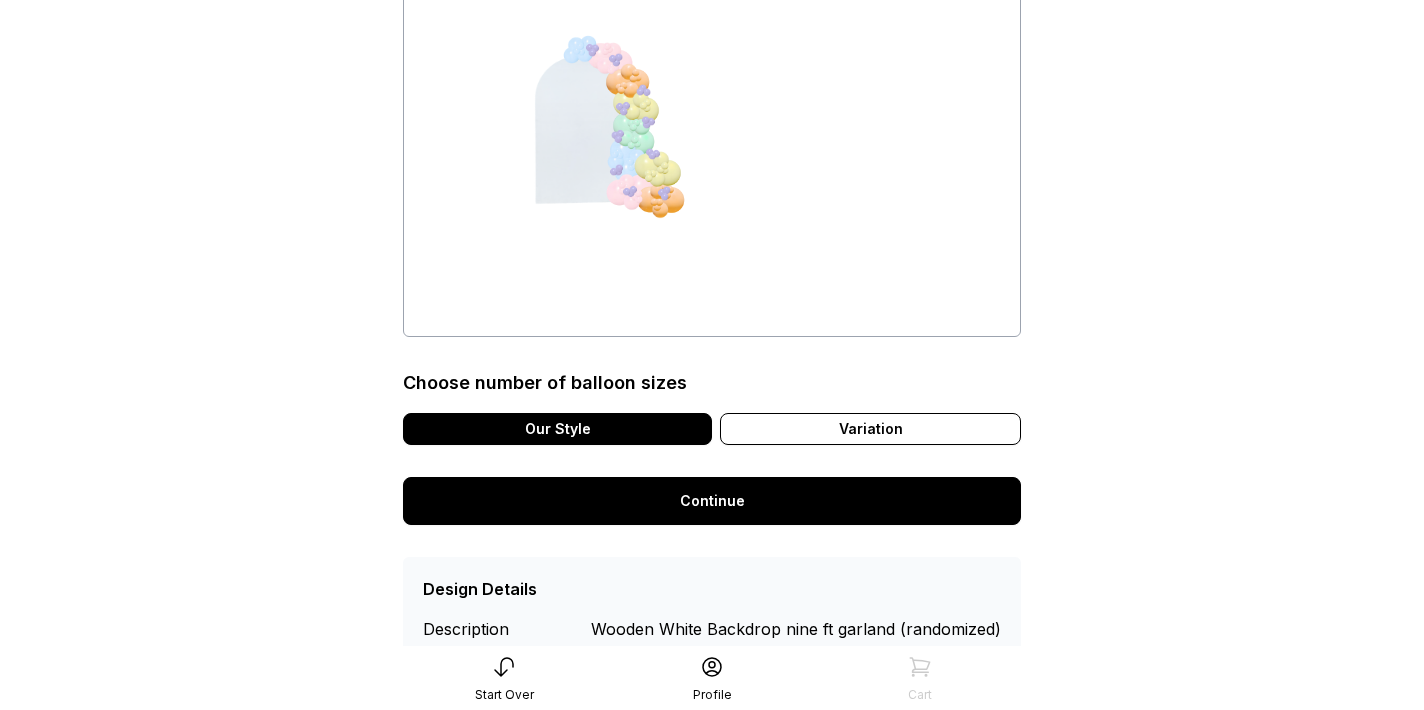 click on "Start Over" at bounding box center (504, 679) 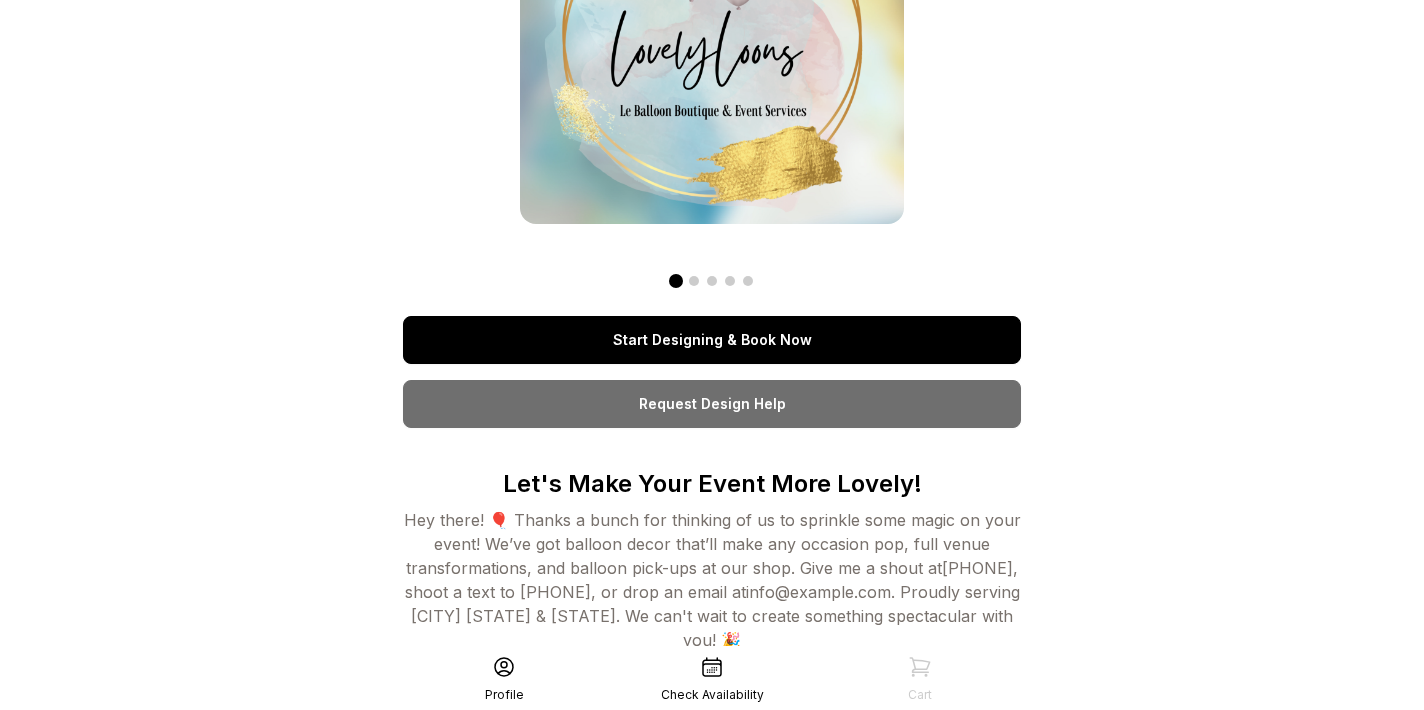 scroll, scrollTop: 190, scrollLeft: 0, axis: vertical 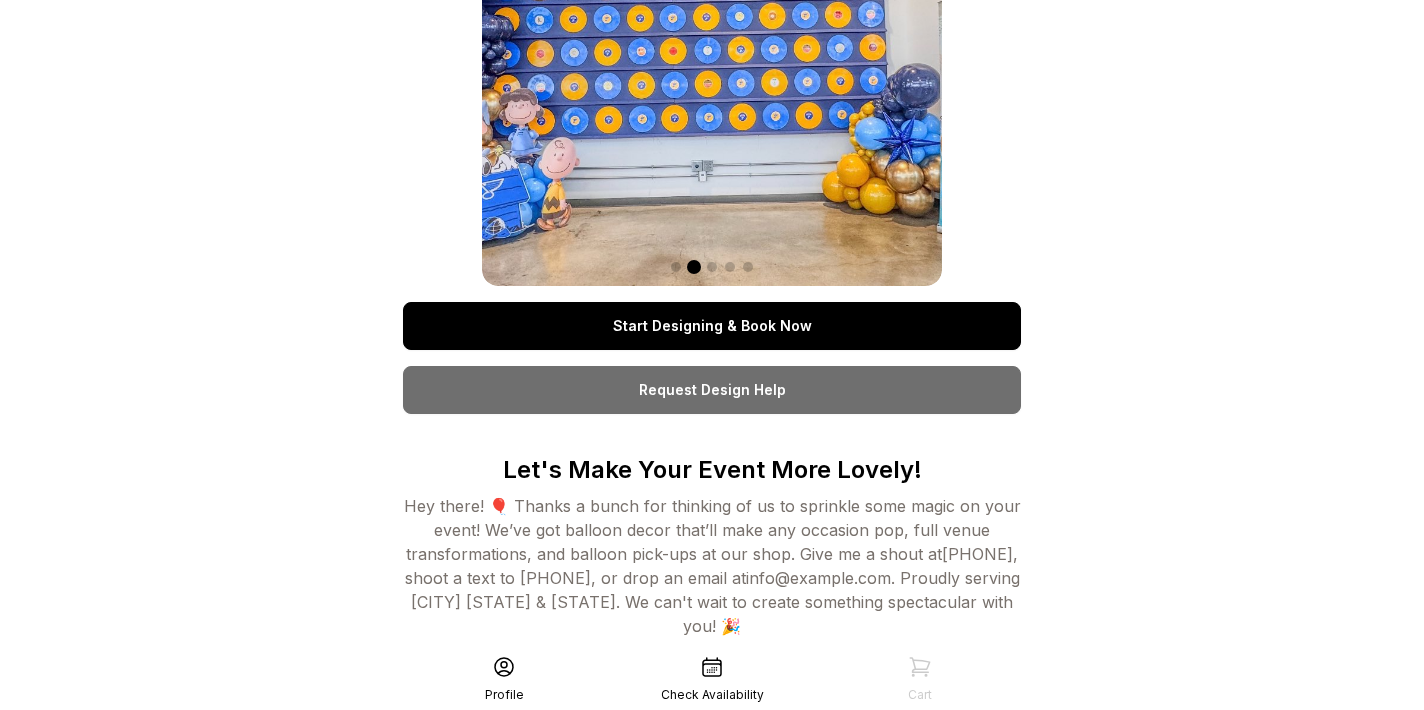 click on "Request Design Help" at bounding box center (712, 390) 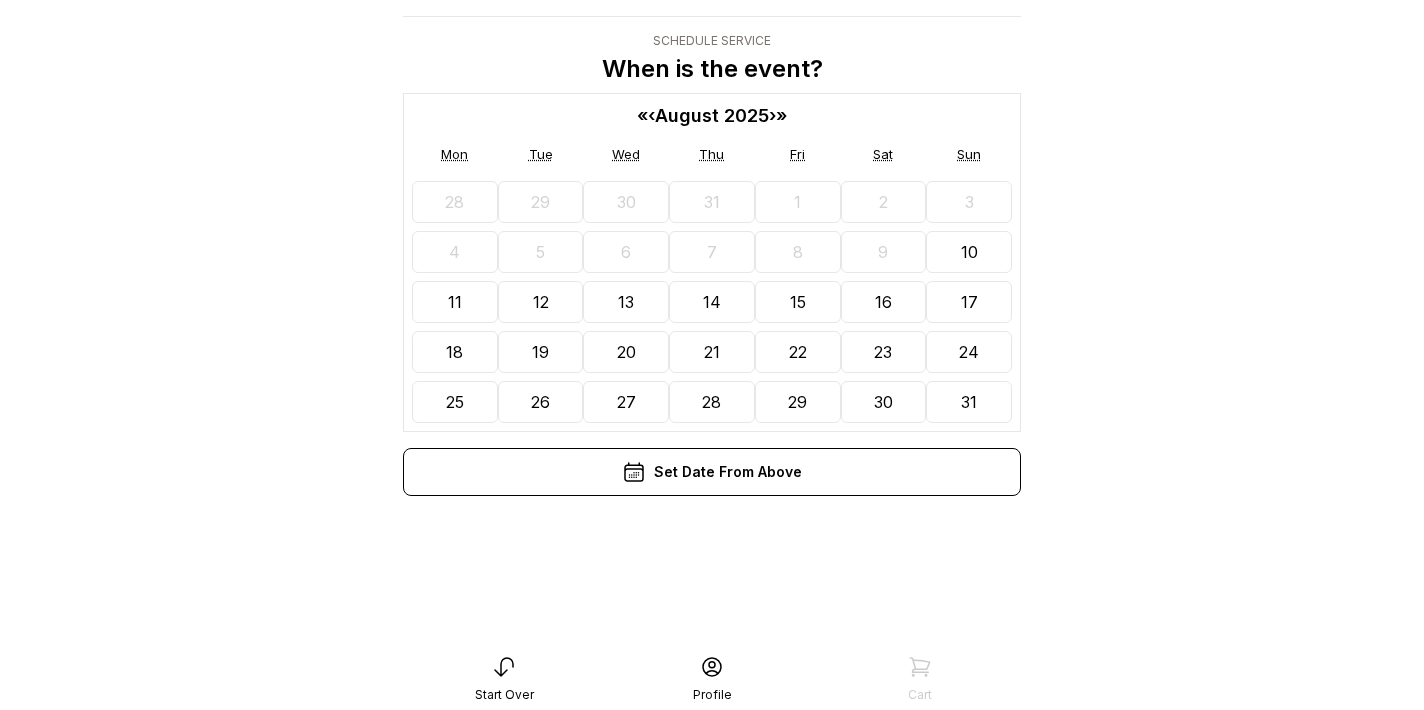 scroll, scrollTop: 0, scrollLeft: 0, axis: both 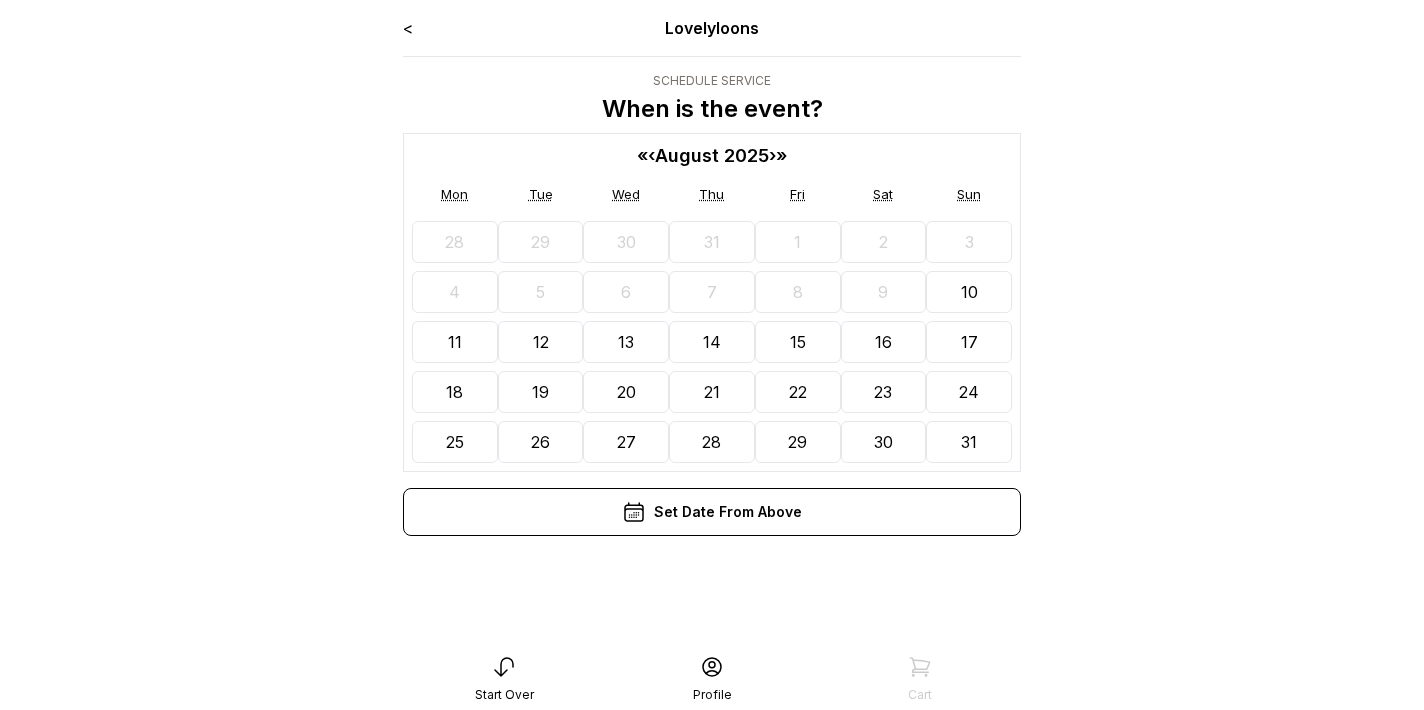 click on "< Lovelyloons Schedule Service When is the event? « ‹ August 2025 › » Mon Tue Wed Thu Fri Sat Sun 28 29 30 31 1 2 3 4 5 6 7 8 9 10 11 12 13 14 15 16 17 18 19 20 21 22 23 24 25 26 27 28 29 30 31   Set Date From Above" at bounding box center [712, 355] 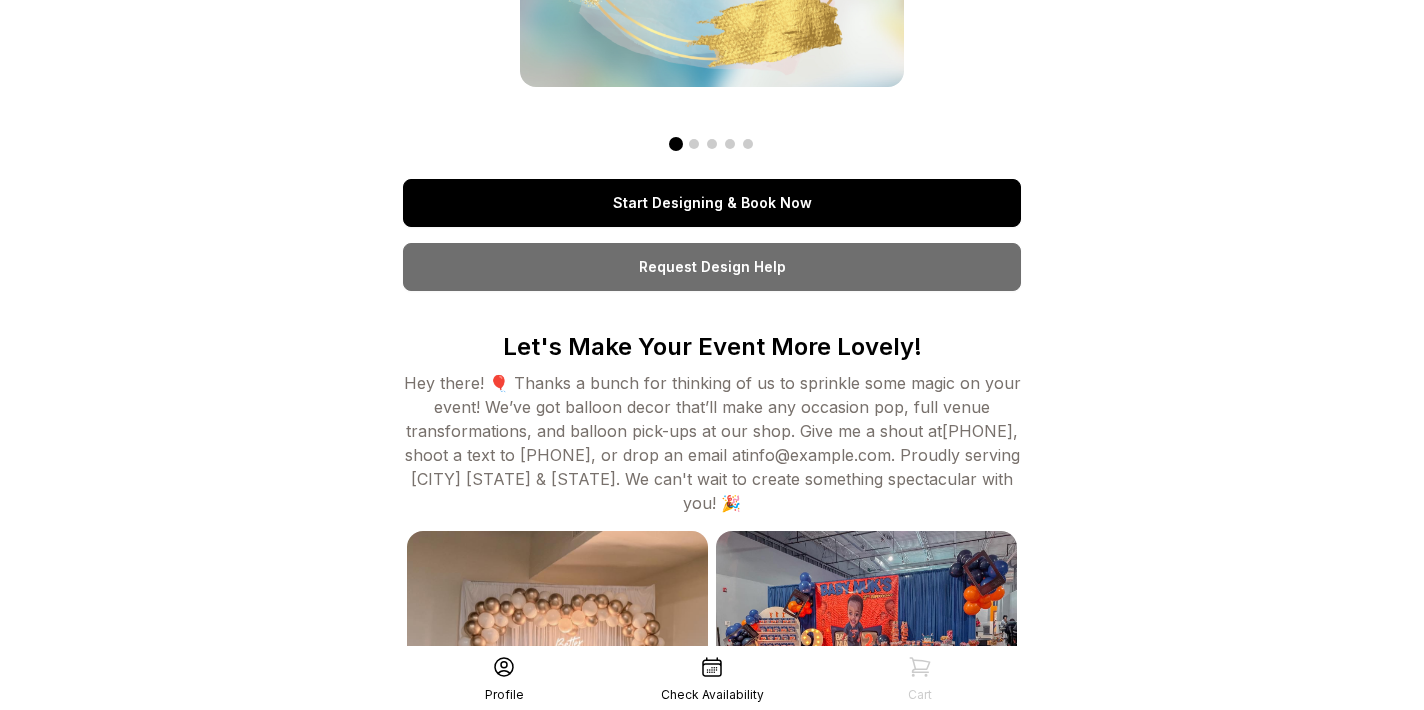 scroll, scrollTop: 348, scrollLeft: 0, axis: vertical 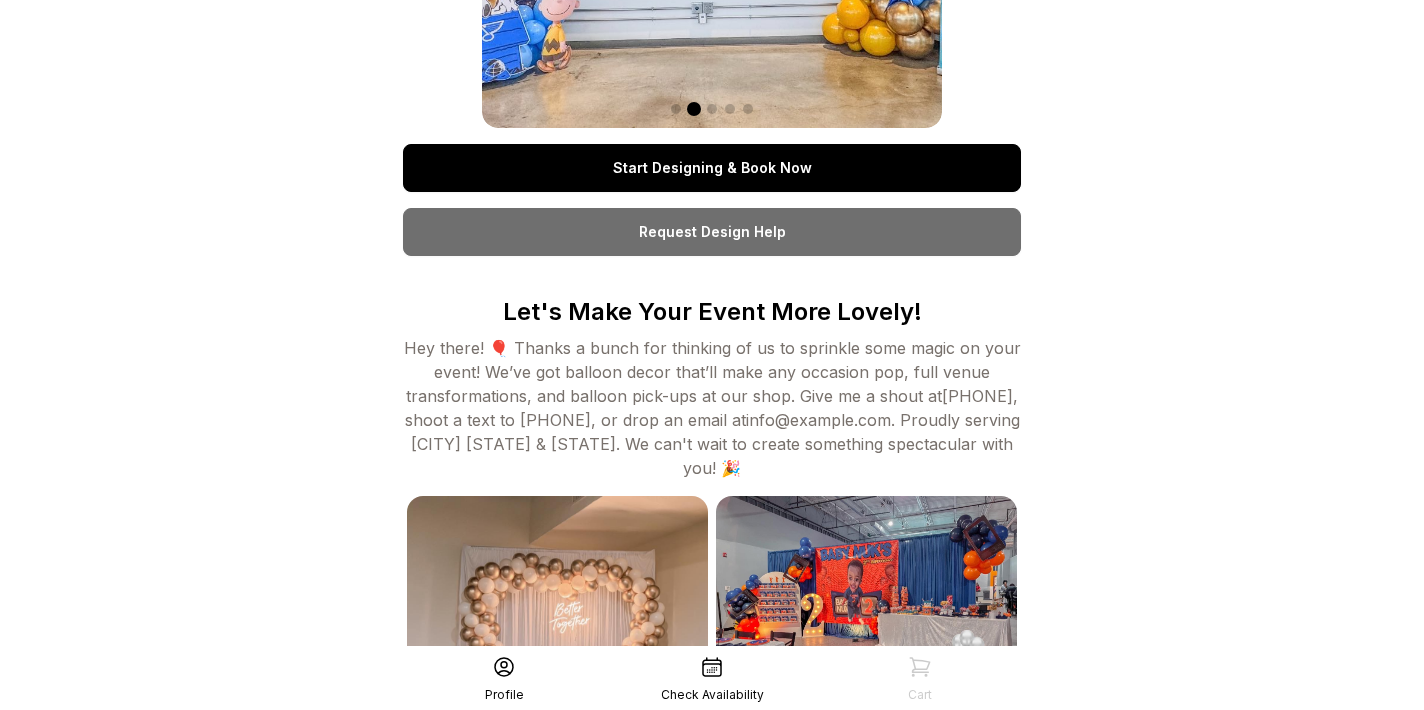click on "Start Designing & Book Now" at bounding box center (712, 168) 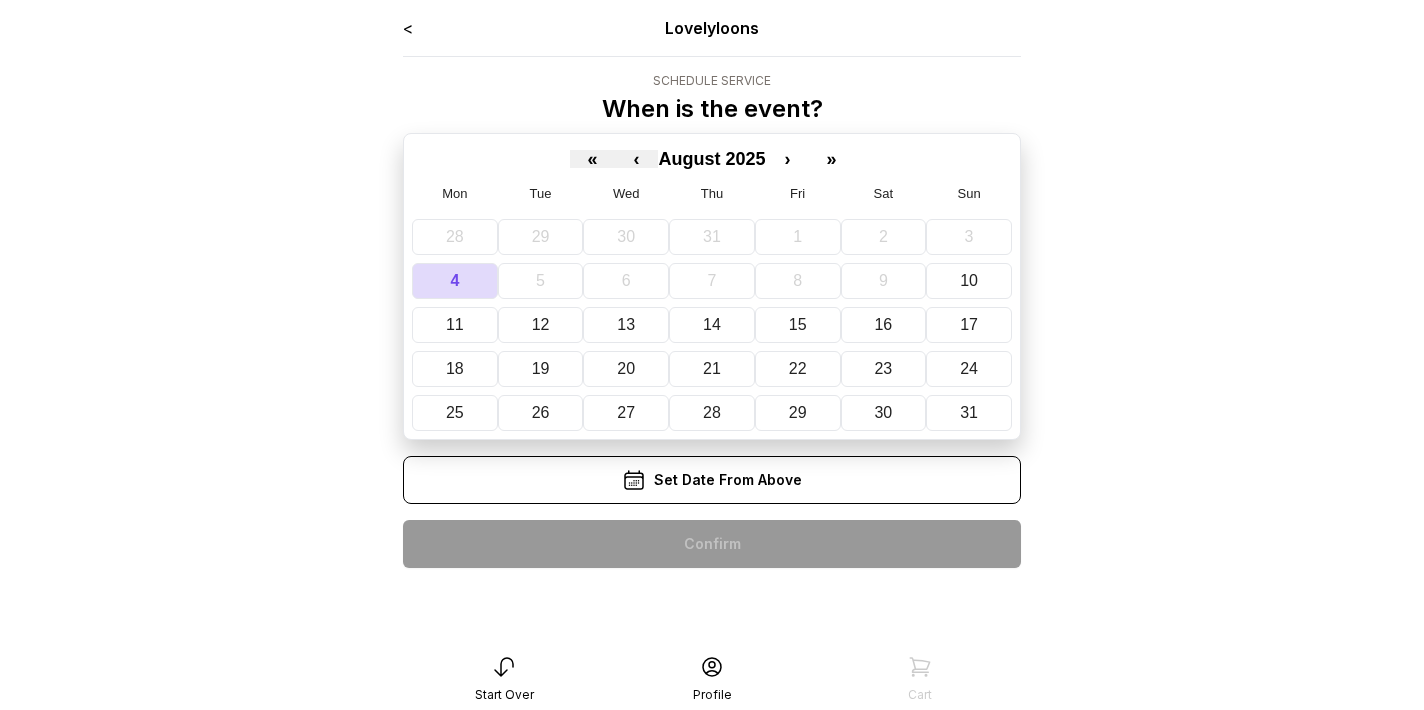 click on "Set Date From Above" at bounding box center (712, 480) 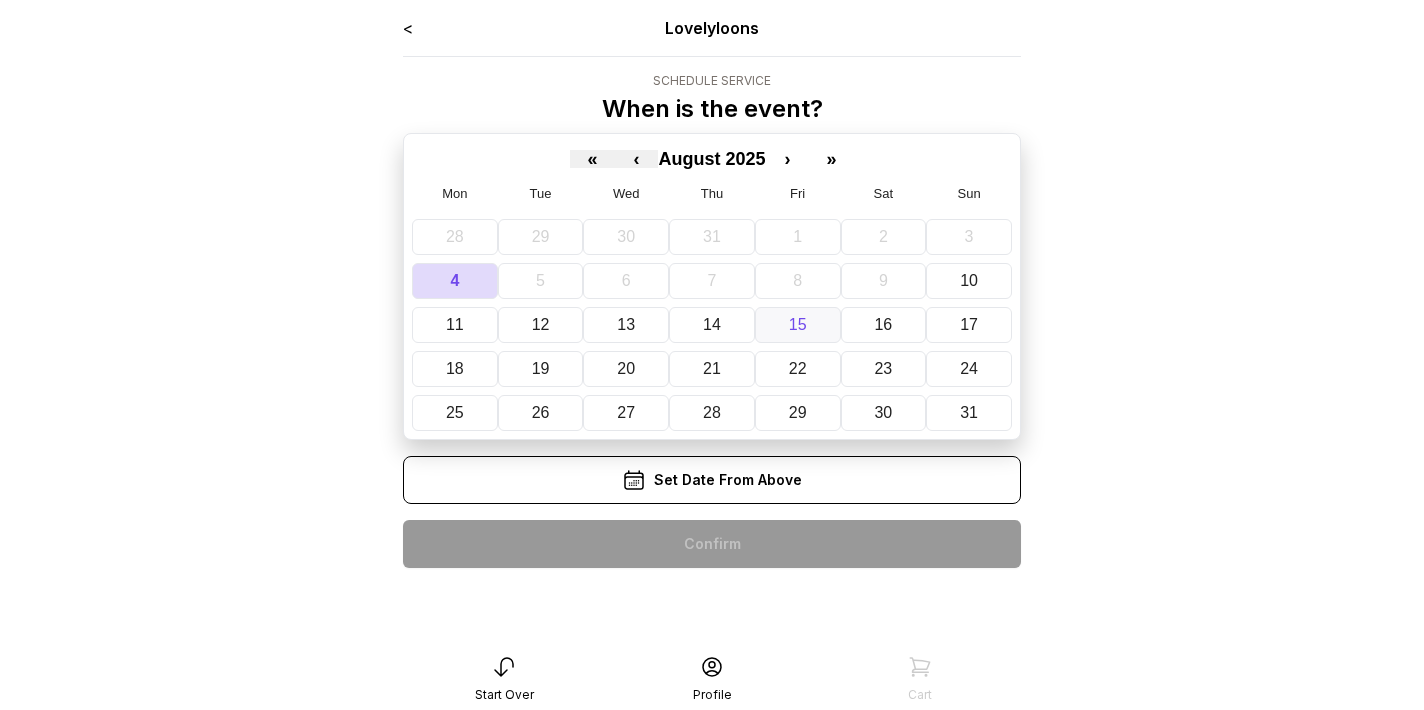 click on "15" at bounding box center (798, 324) 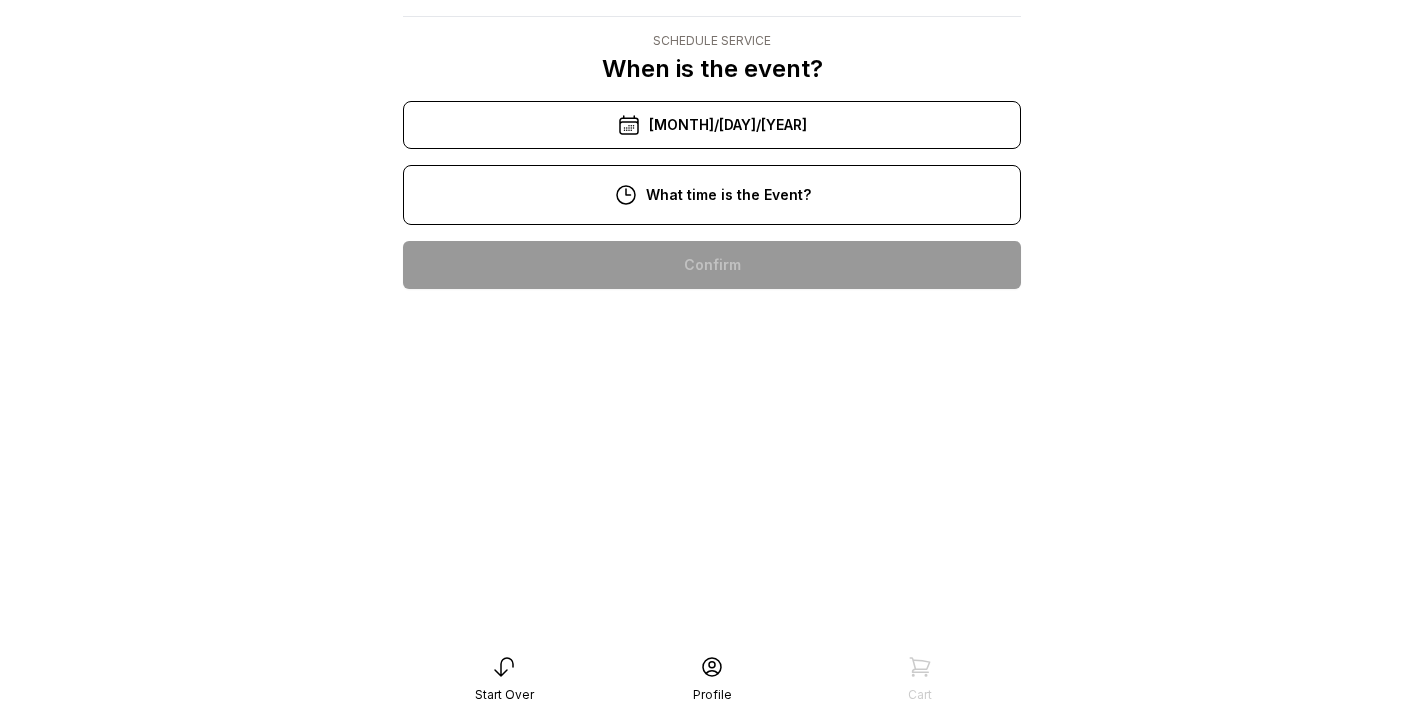 scroll, scrollTop: 144, scrollLeft: 0, axis: vertical 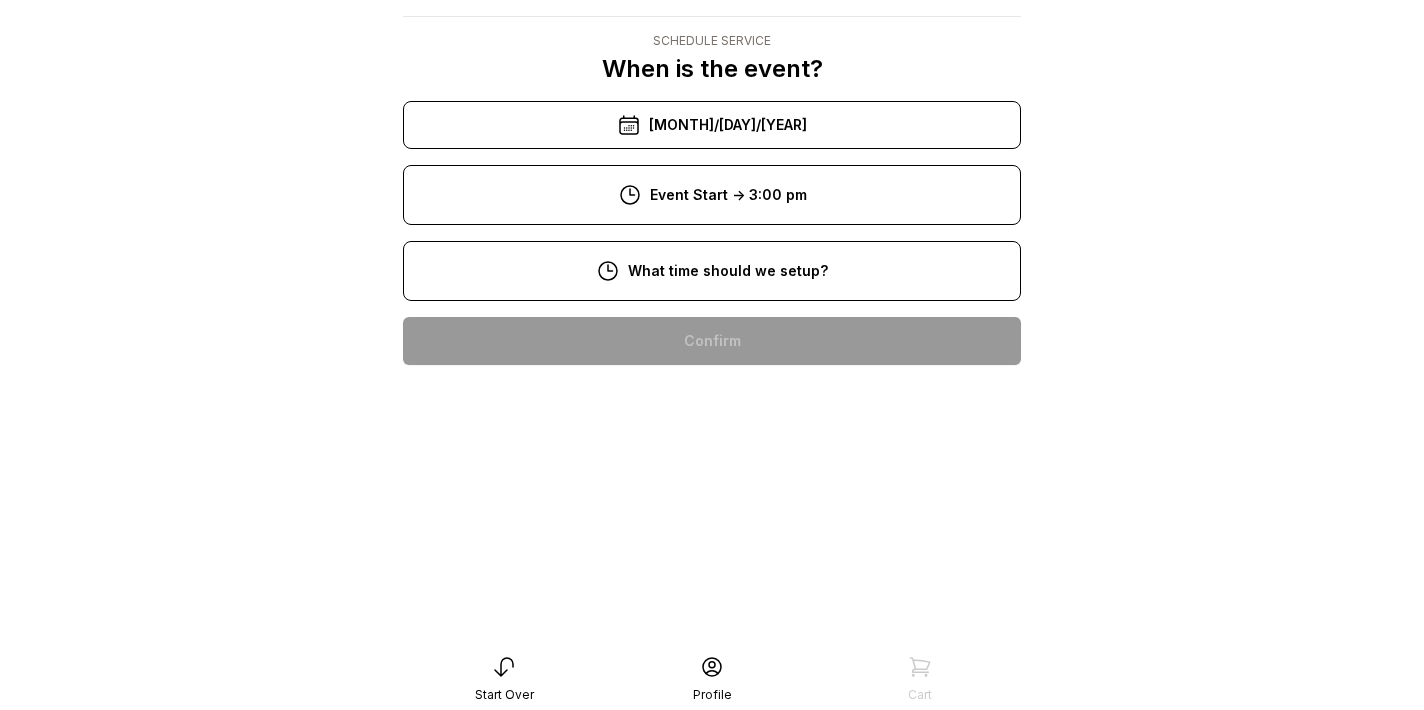 click on "1:00 pm" at bounding box center (712, 661) 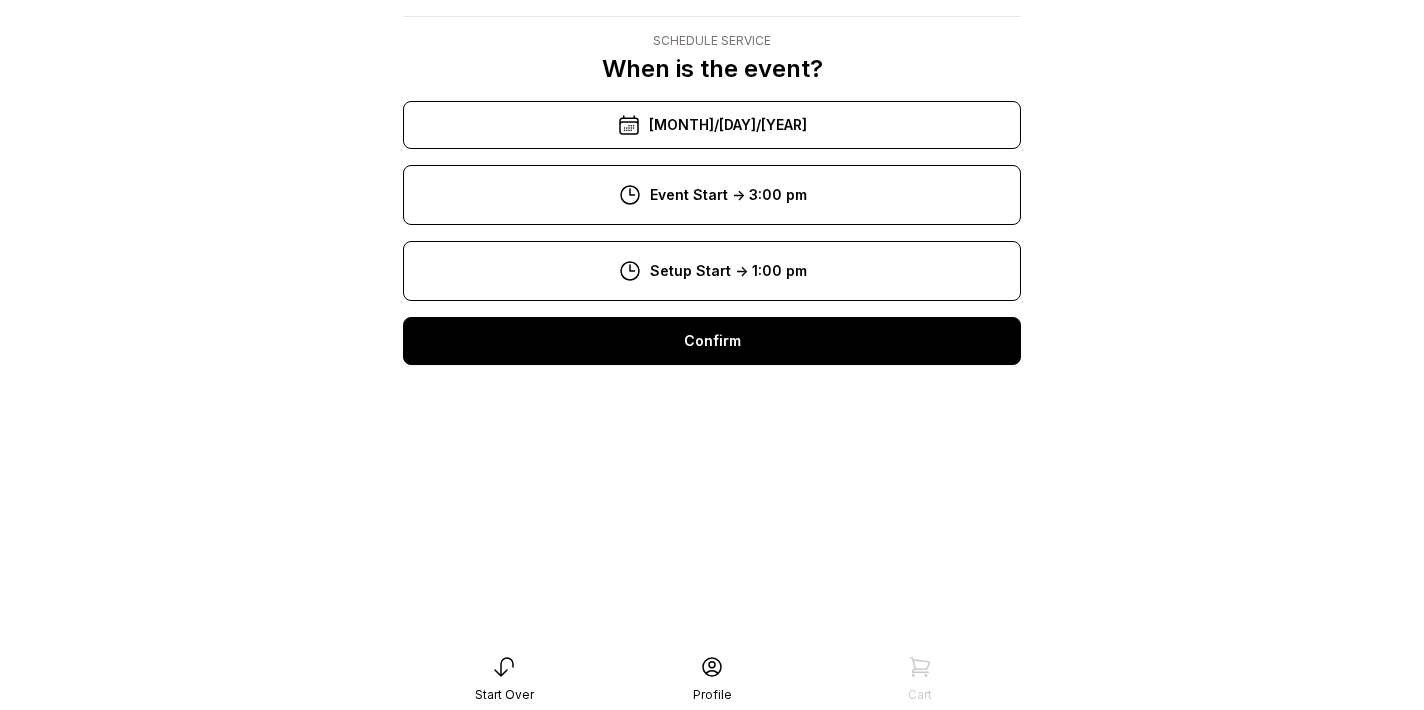 click on "Confirm" at bounding box center (712, 341) 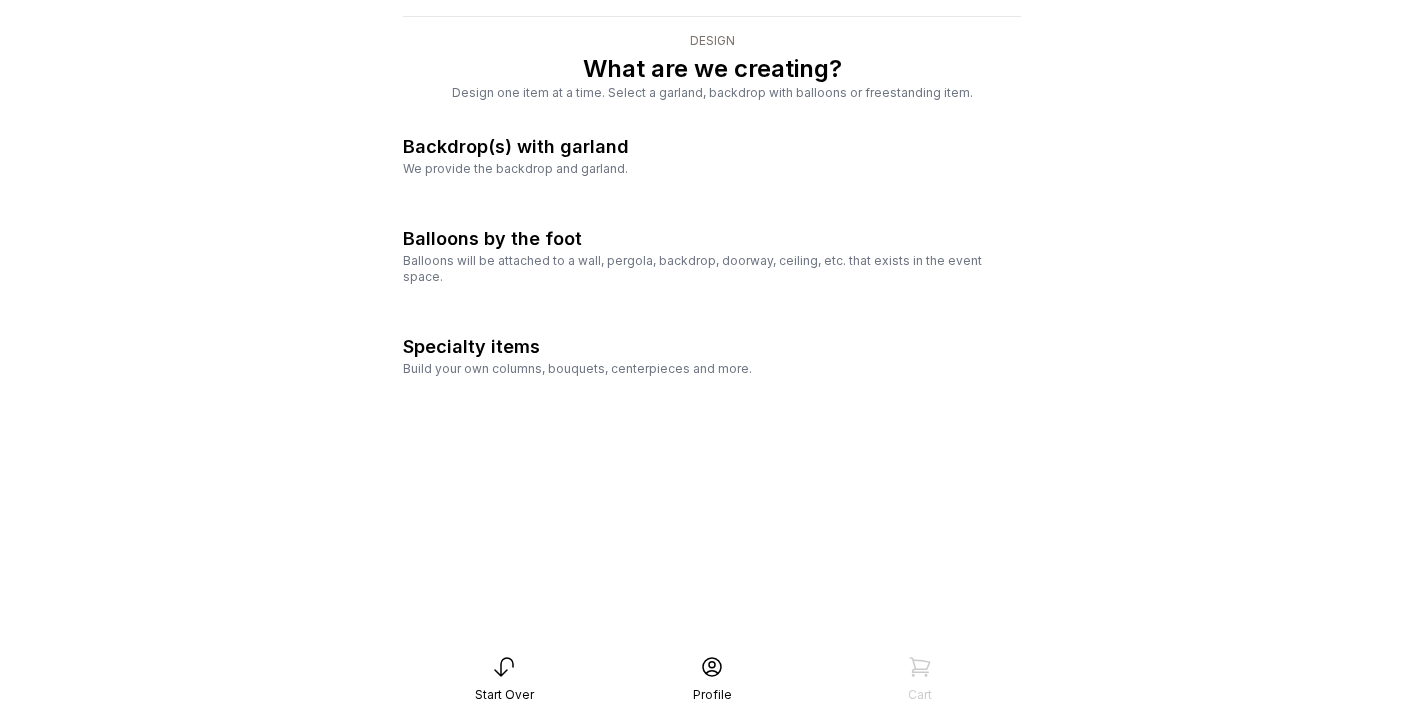 scroll, scrollTop: 0, scrollLeft: 0, axis: both 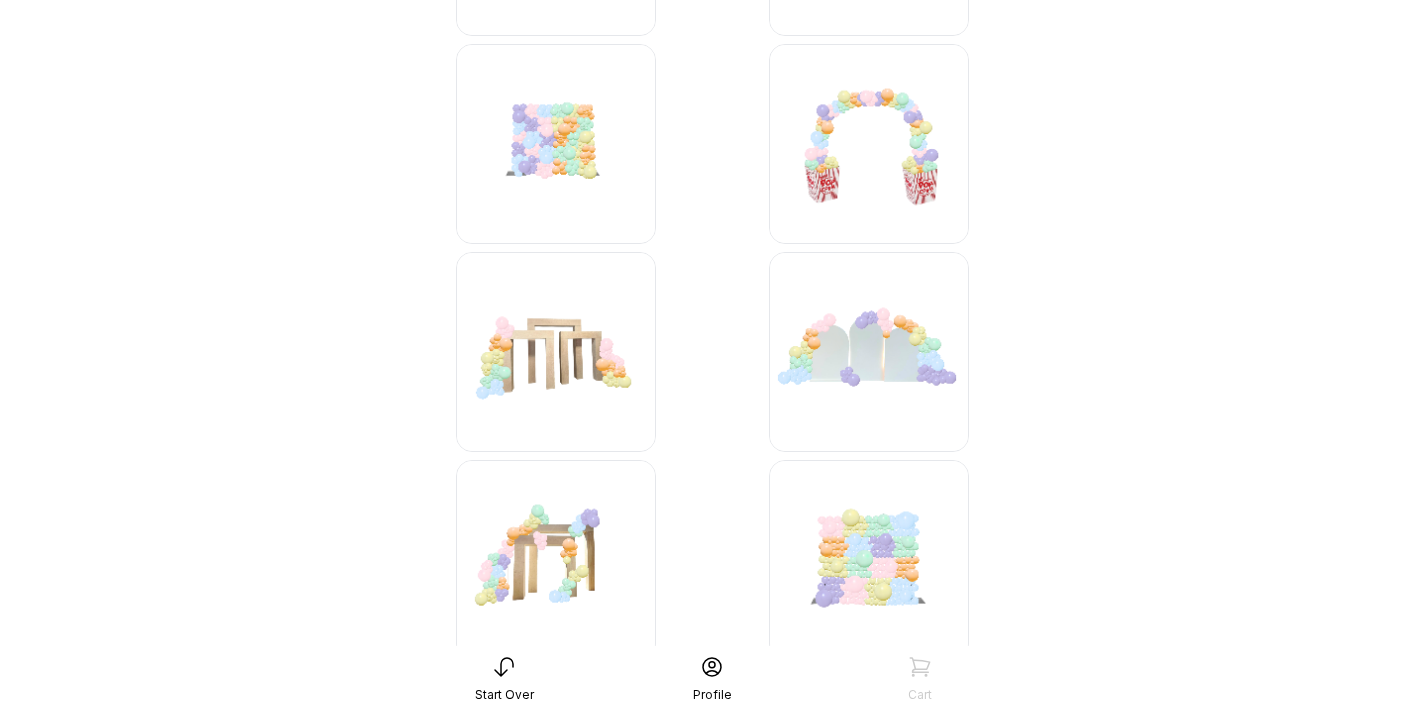 click at bounding box center (556, 352) 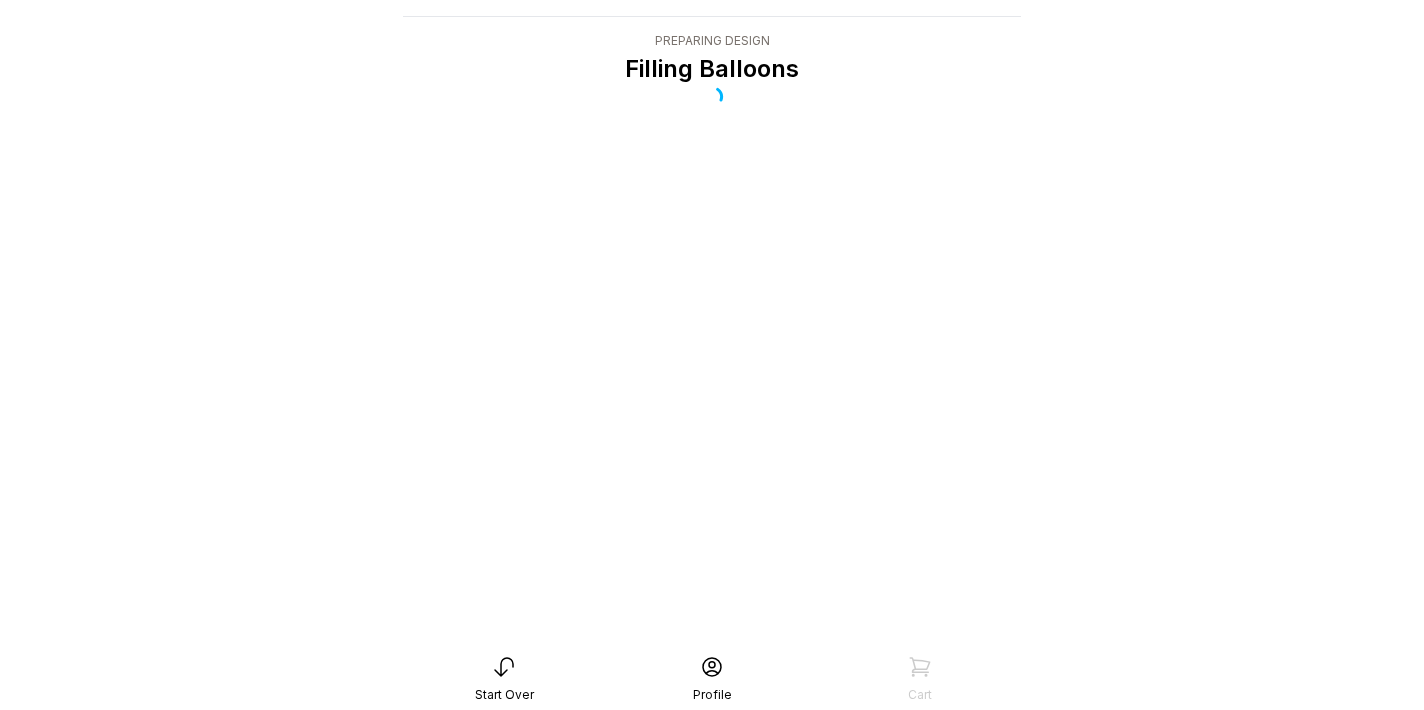 scroll, scrollTop: 40, scrollLeft: 0, axis: vertical 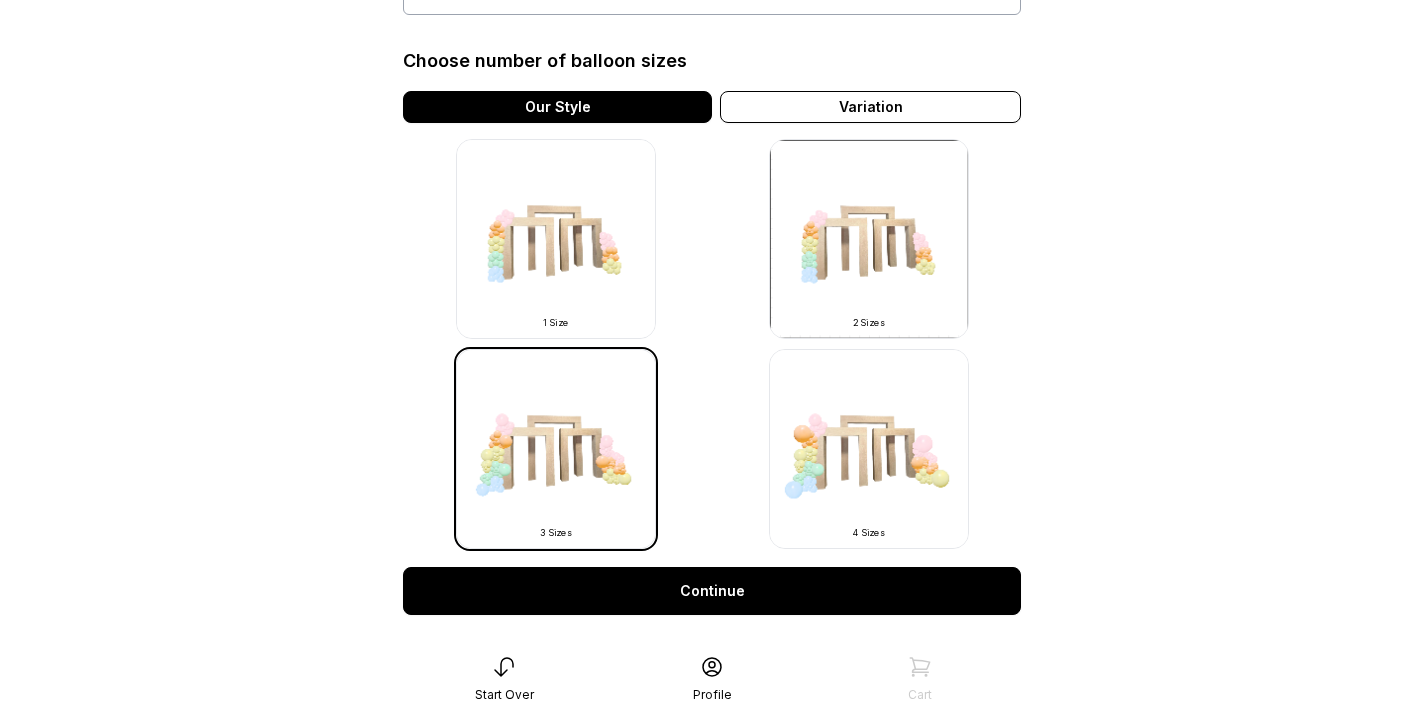 click at bounding box center (869, 449) 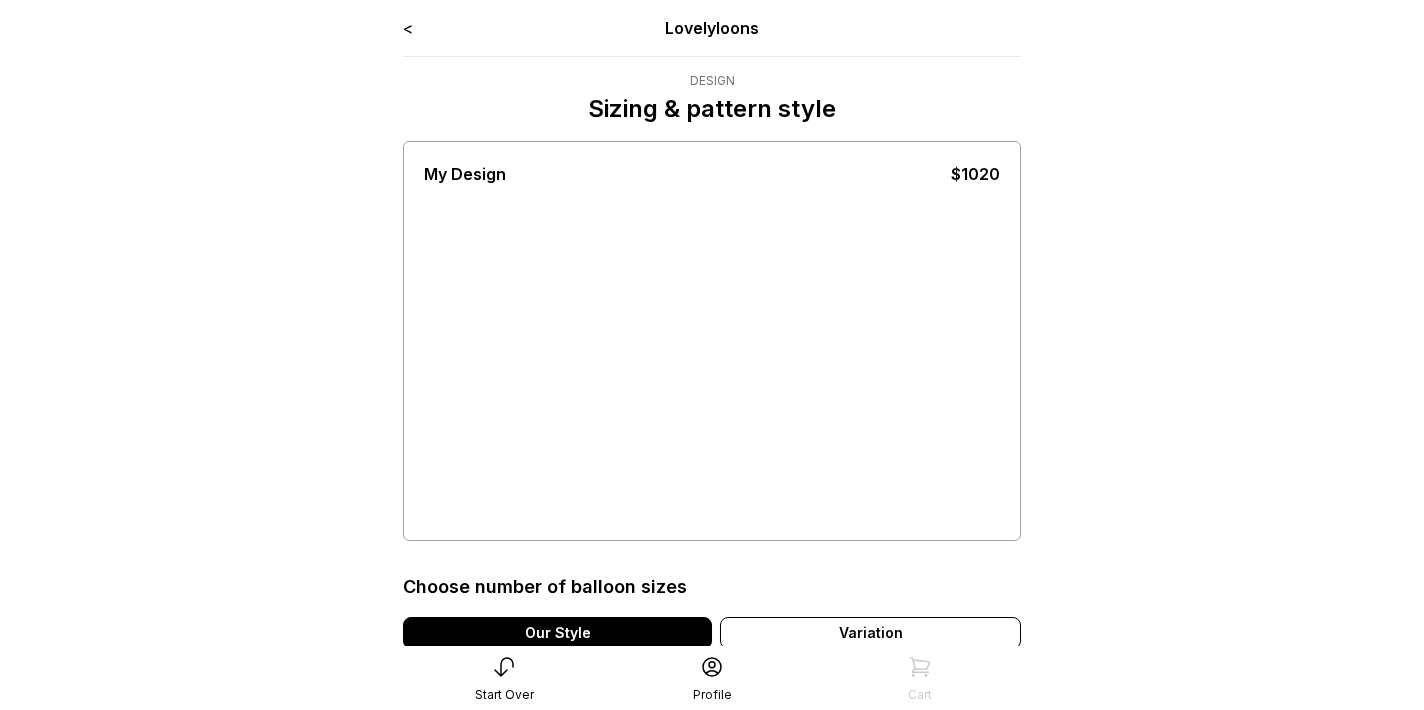 scroll, scrollTop: 0, scrollLeft: 0, axis: both 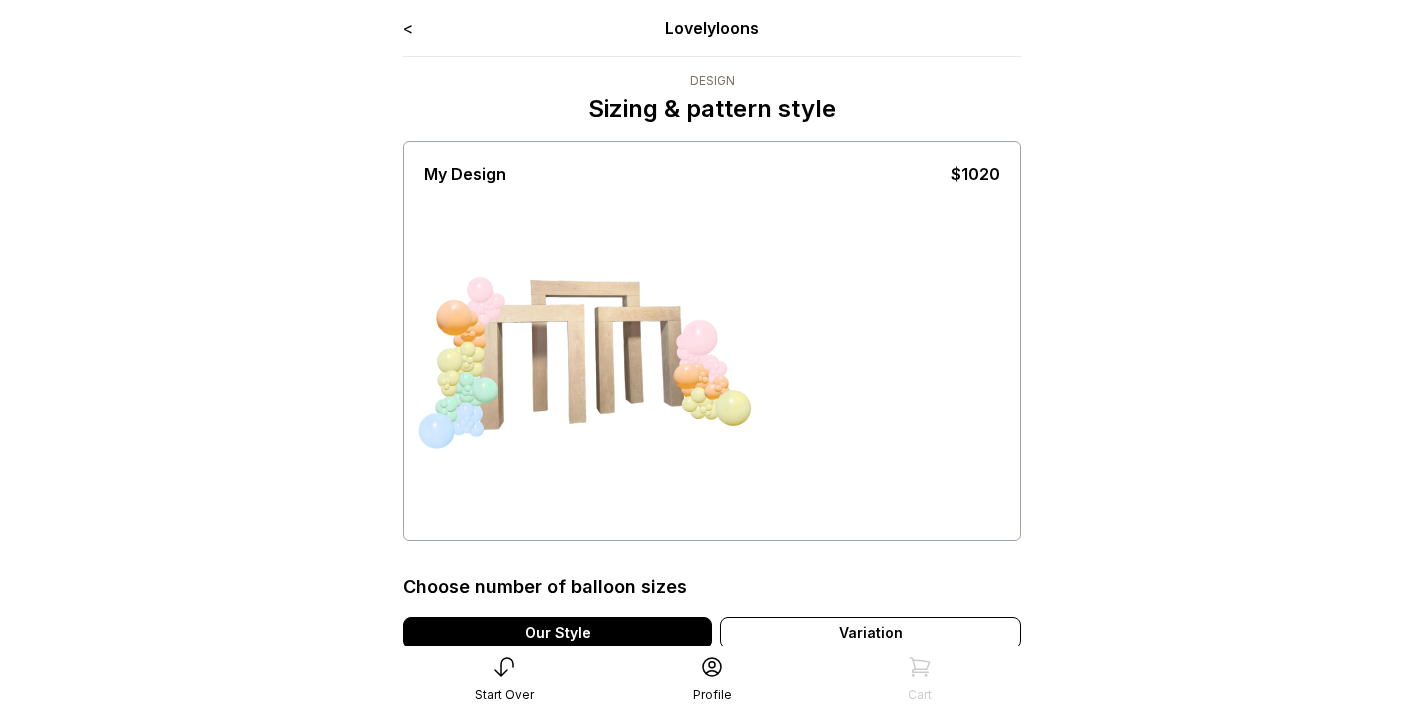 click on "< Lovelyloons Design Sizing & pattern style My Design $1020 Choose number of balloon sizes Our Style Variation  1 Size  1 Size  2 Sizes  2 Sizes  3 Sizes  3 Sizes  4 Sizes  4 Sizes Continue Design Details Description  three threeD arches" at bounding box center (712, 676) 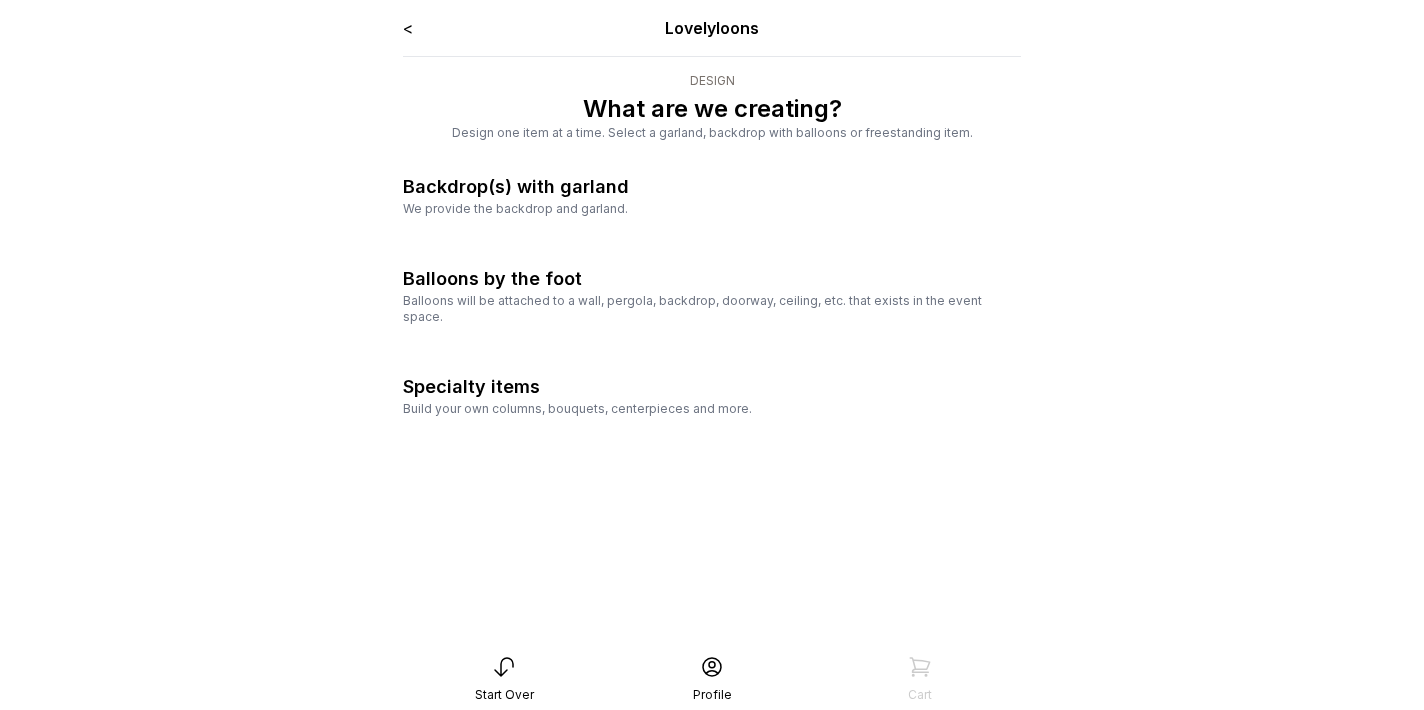 scroll, scrollTop: 0, scrollLeft: 0, axis: both 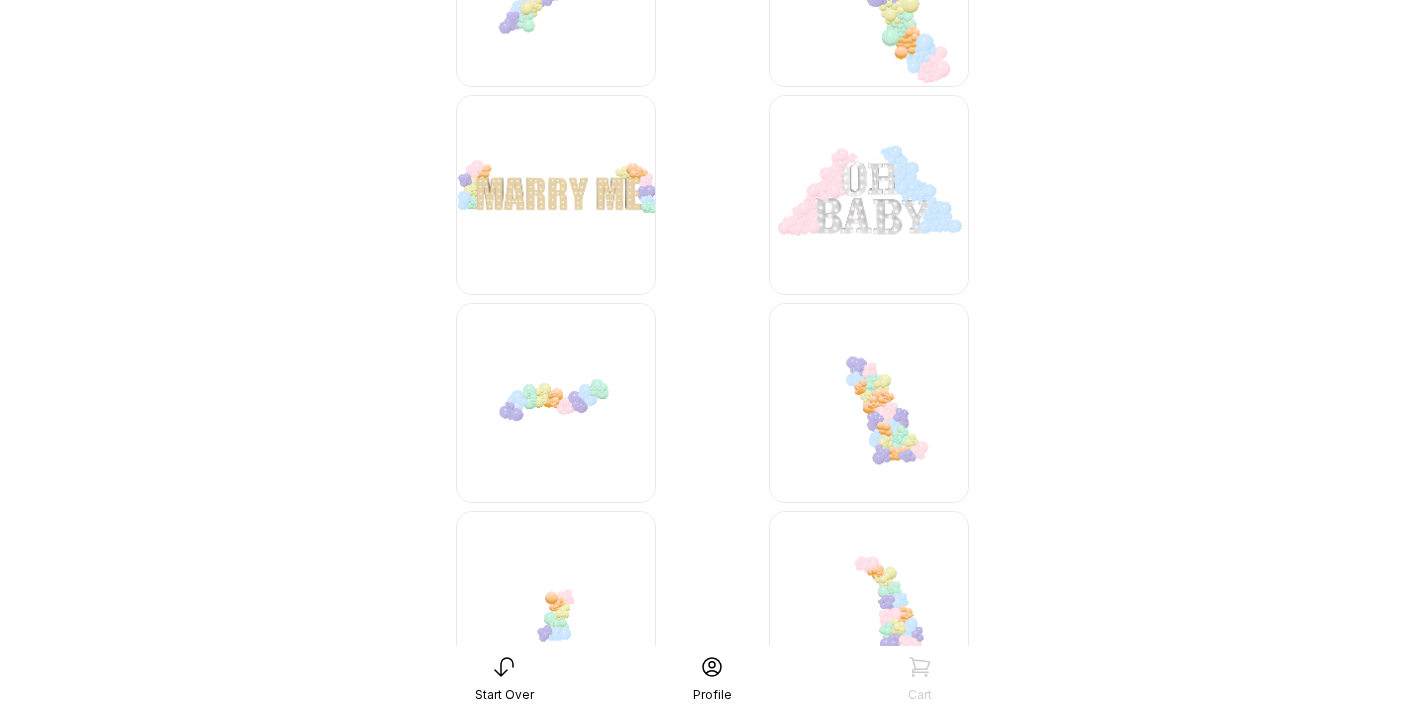 click at bounding box center [869, 195] 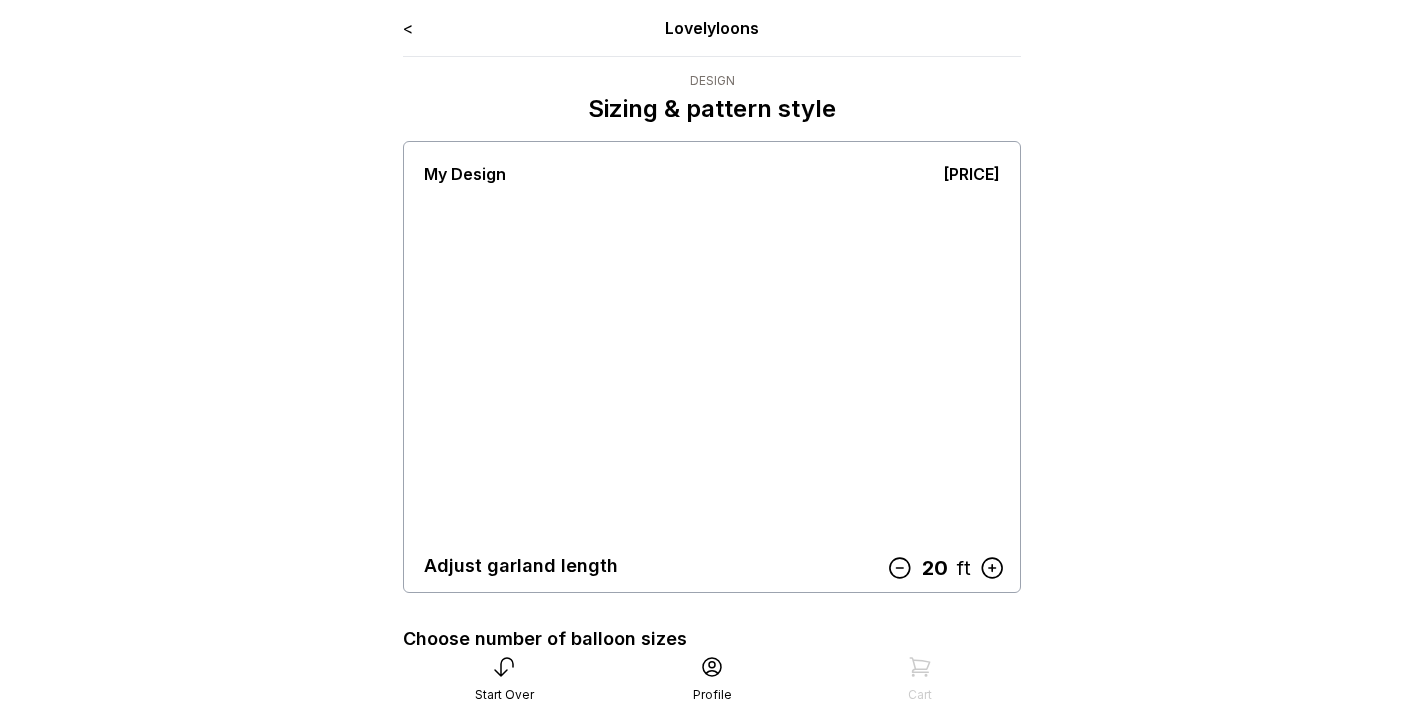 scroll, scrollTop: 0, scrollLeft: 0, axis: both 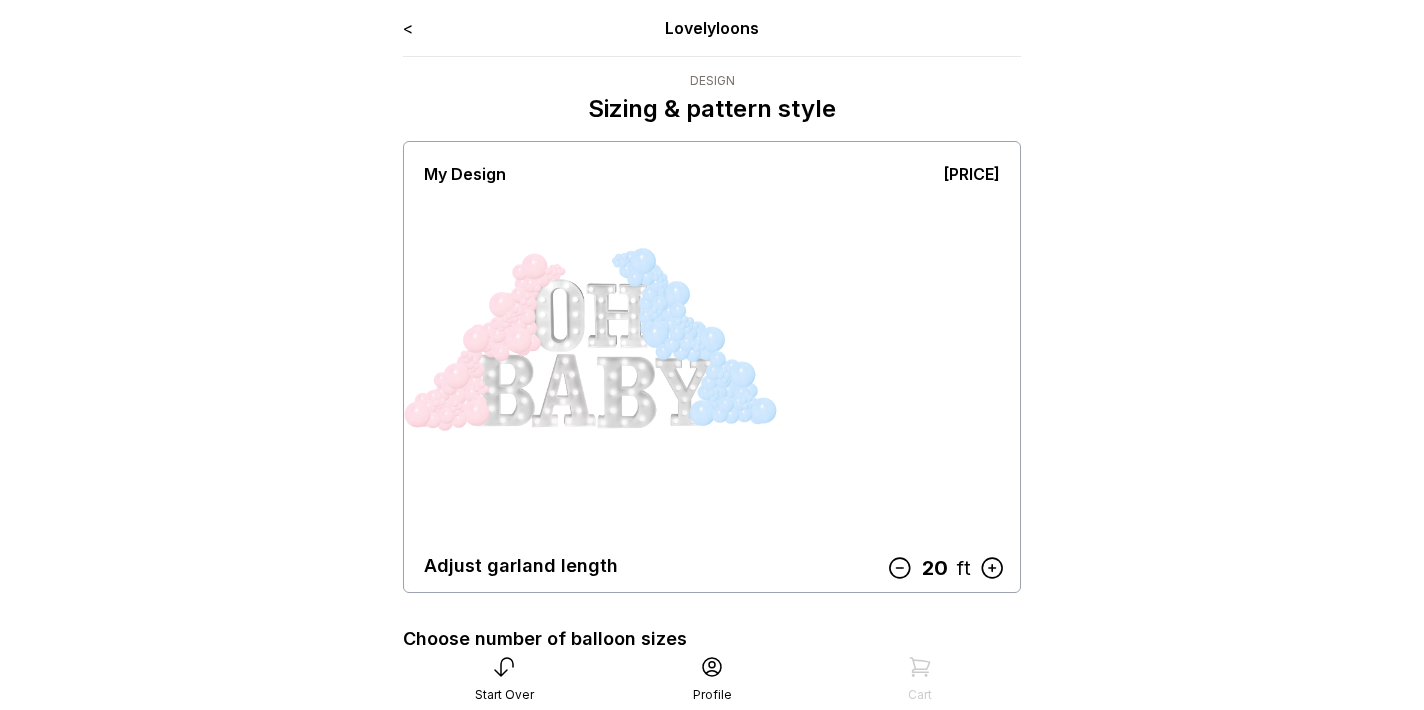 click at bounding box center (739, 403) 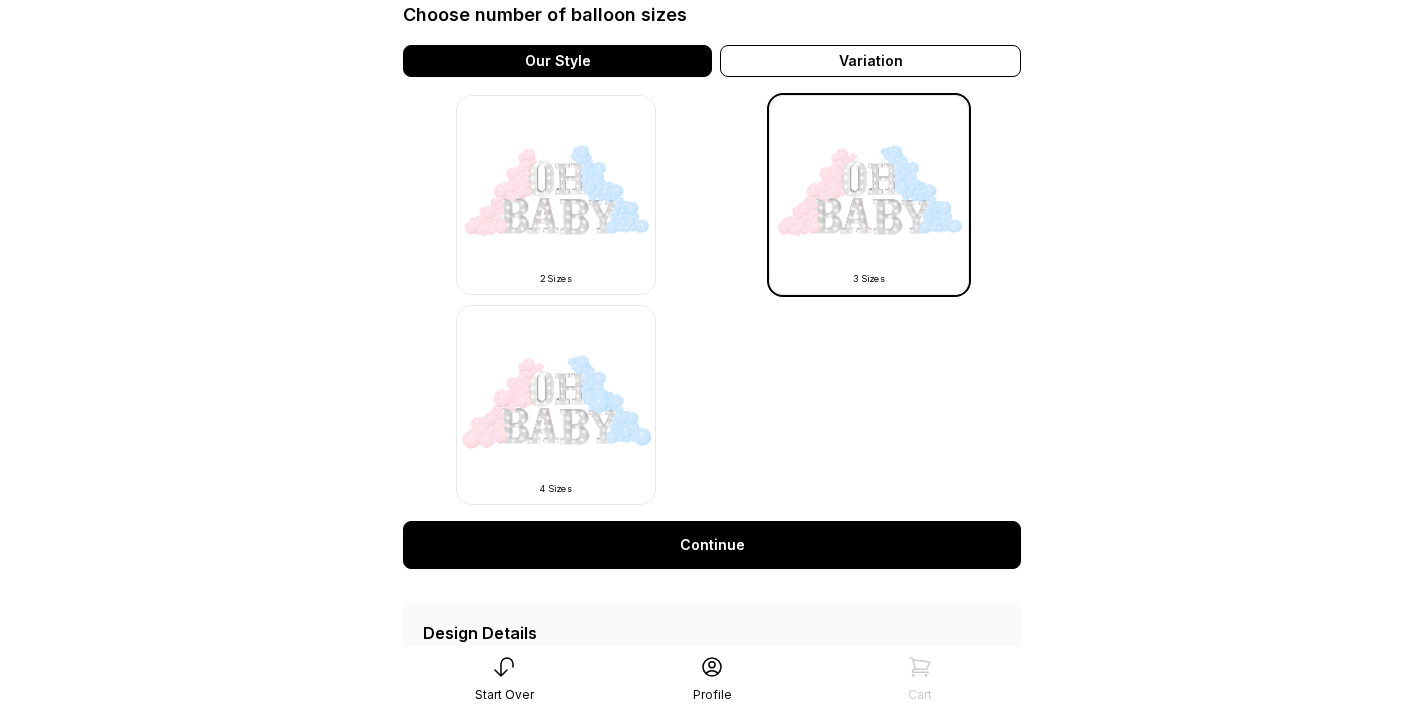 scroll, scrollTop: 642, scrollLeft: 0, axis: vertical 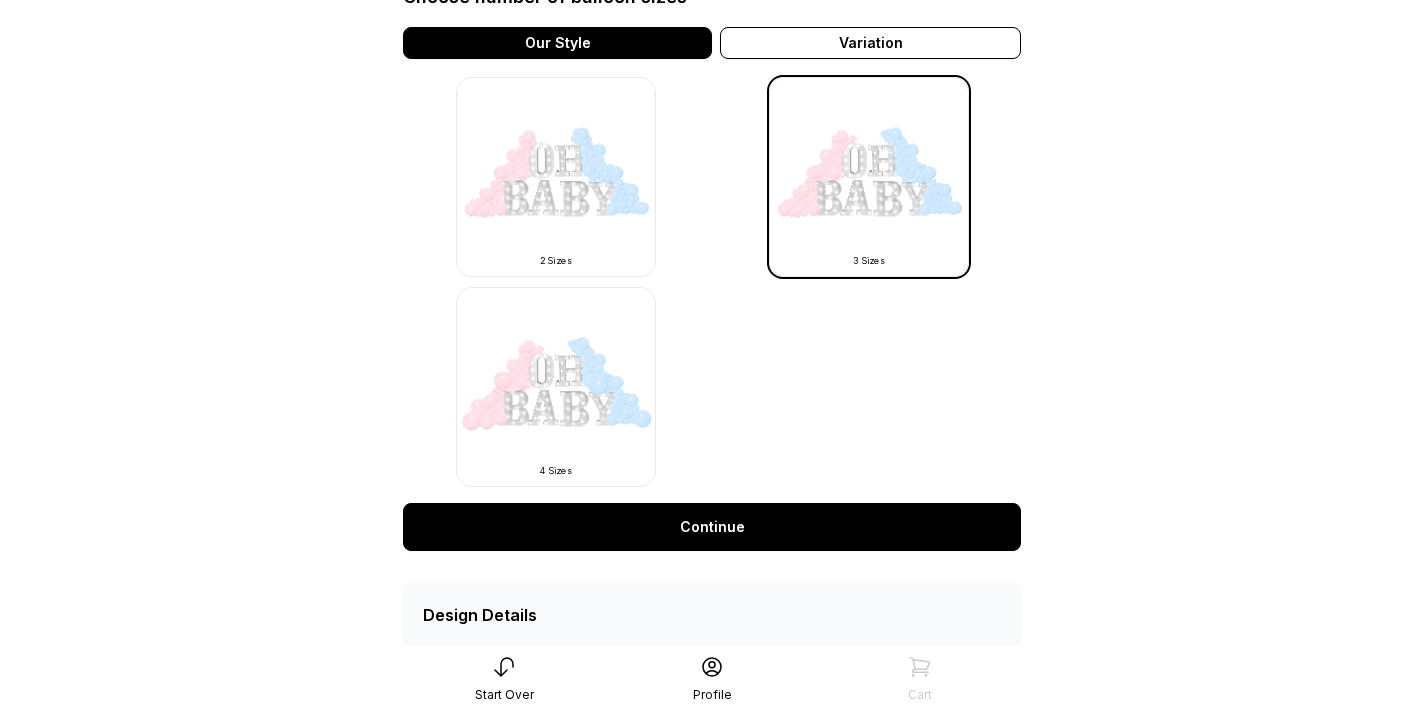 click on "Continue" at bounding box center [712, 527] 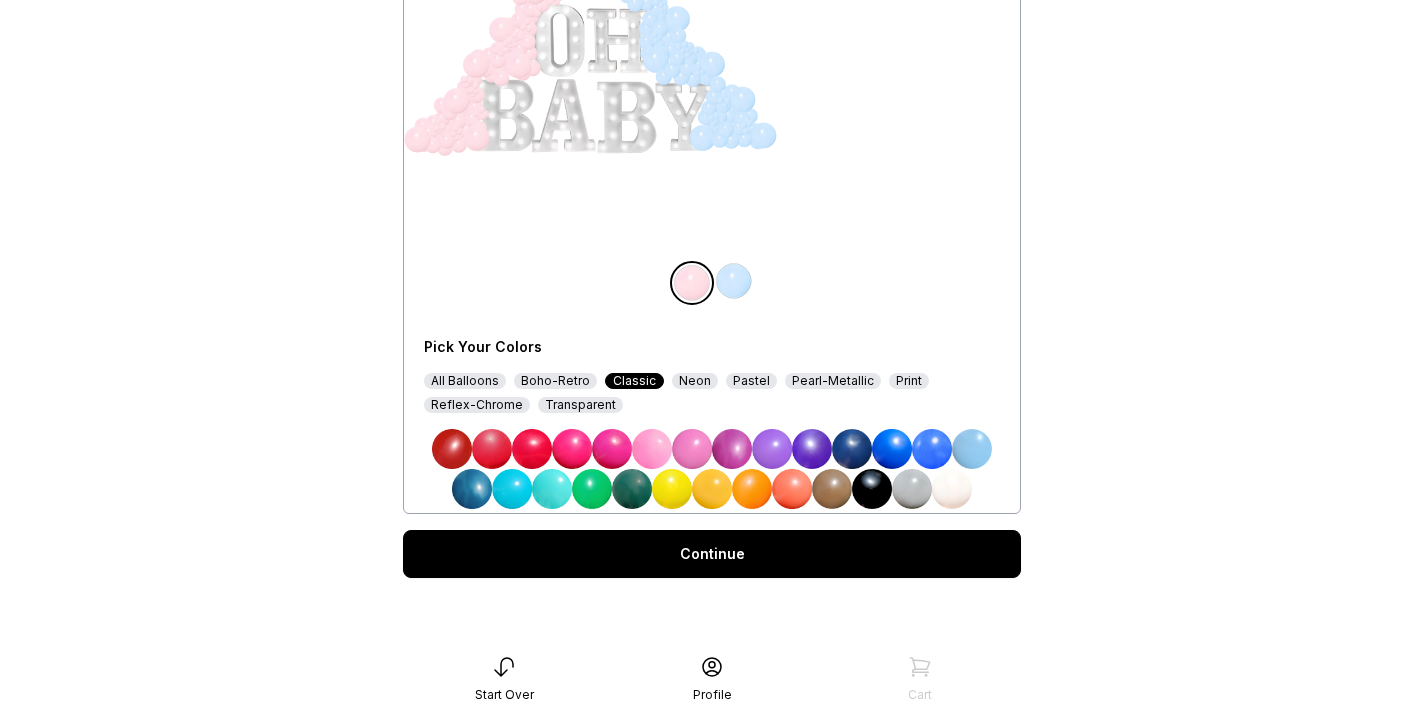 scroll, scrollTop: 275, scrollLeft: 0, axis: vertical 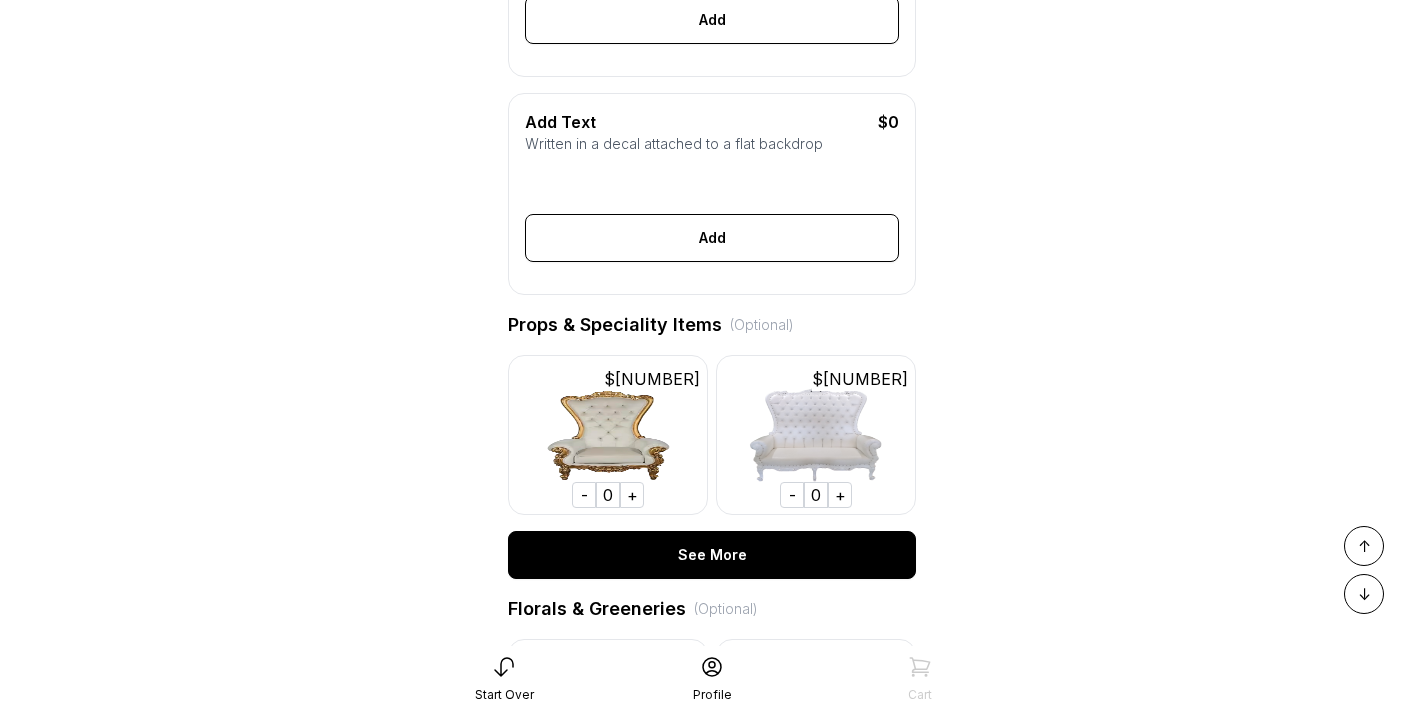 click on "See More" at bounding box center (712, 555) 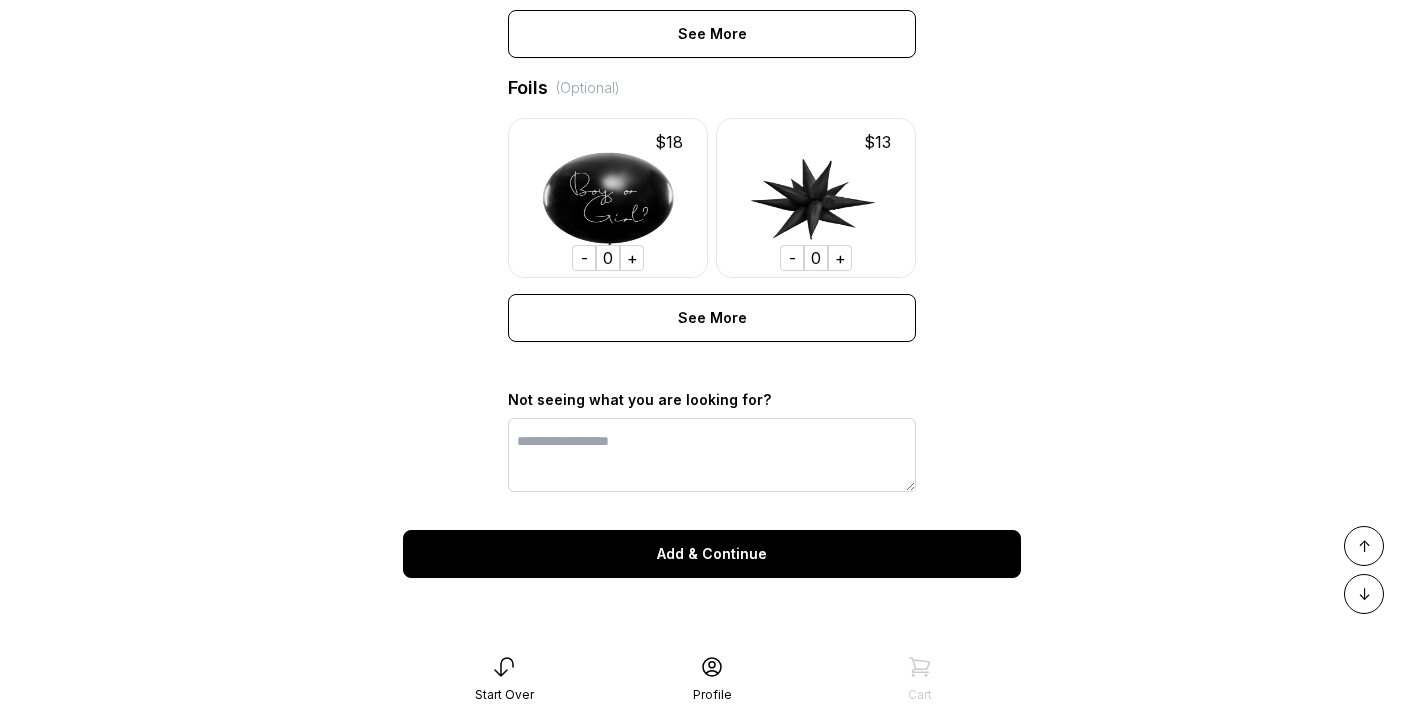 scroll, scrollTop: 2455, scrollLeft: 0, axis: vertical 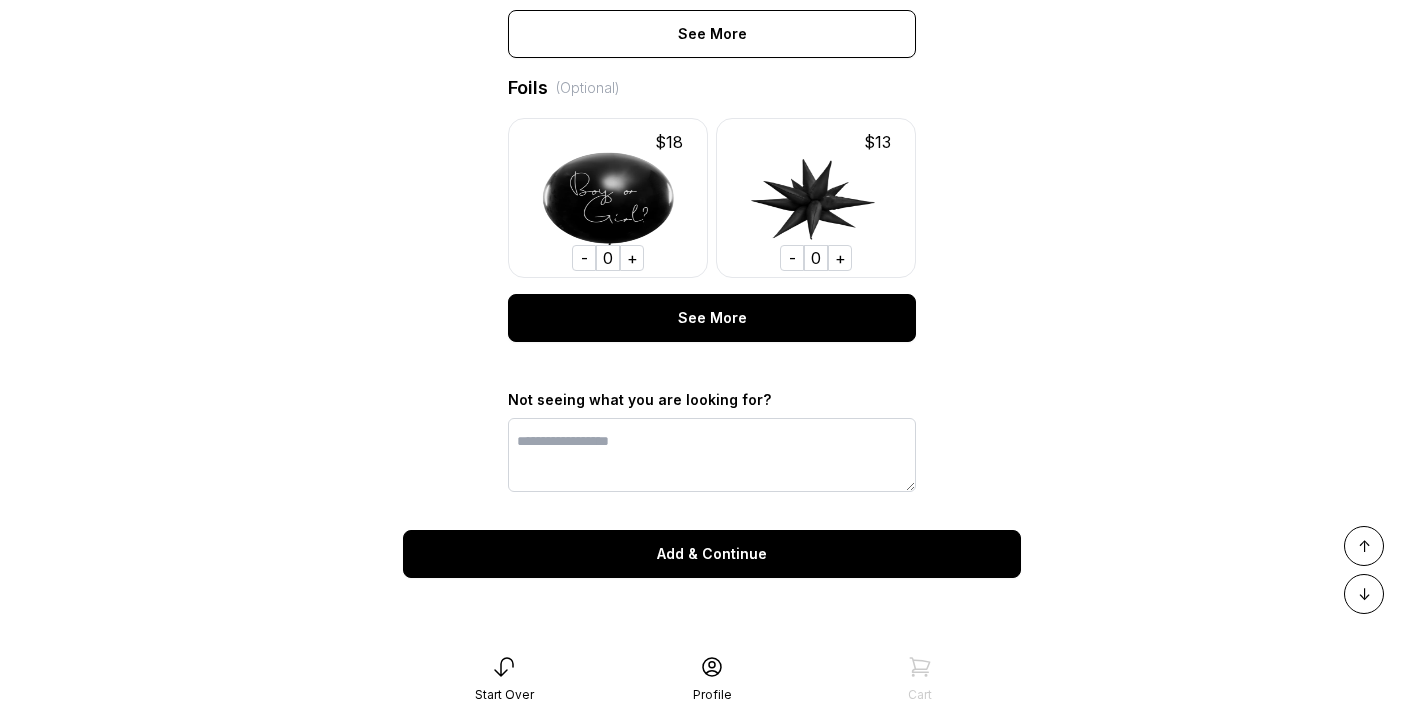 click on "See More" at bounding box center (712, 318) 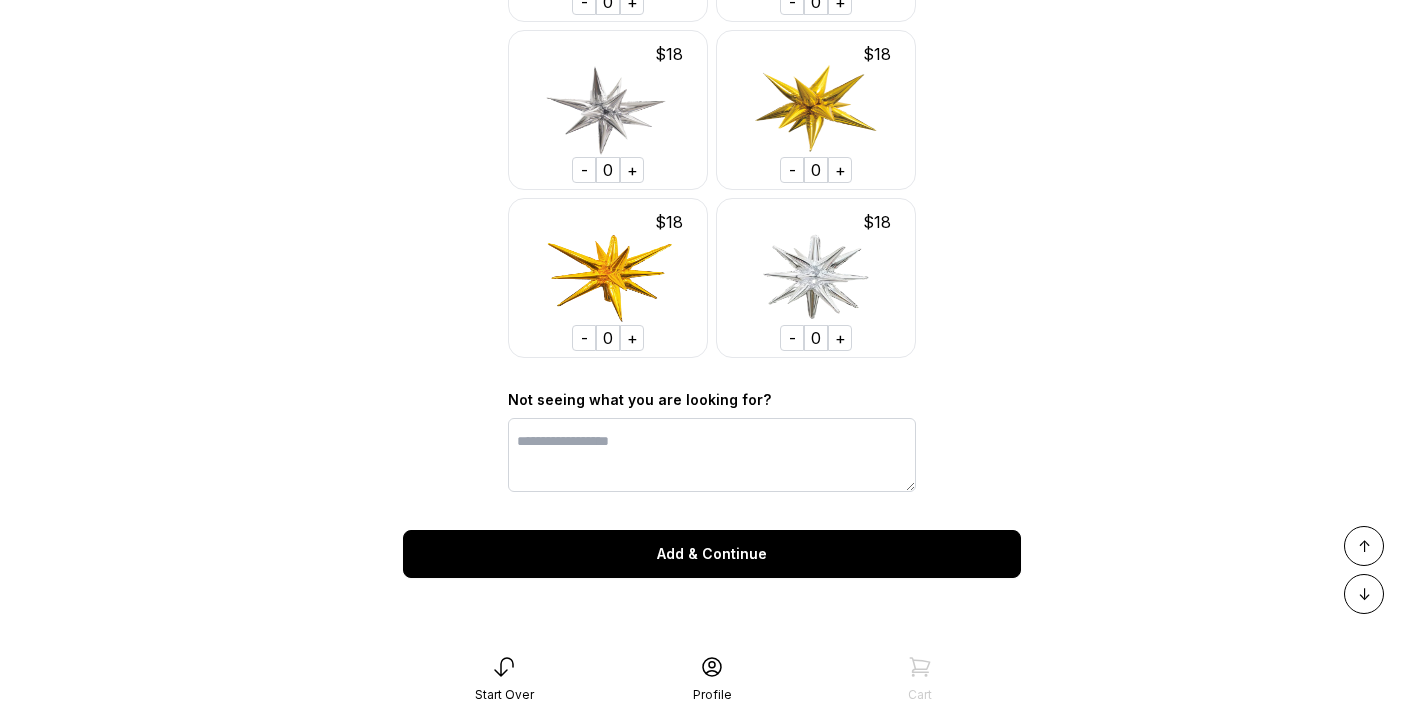 scroll, scrollTop: 3047, scrollLeft: 0, axis: vertical 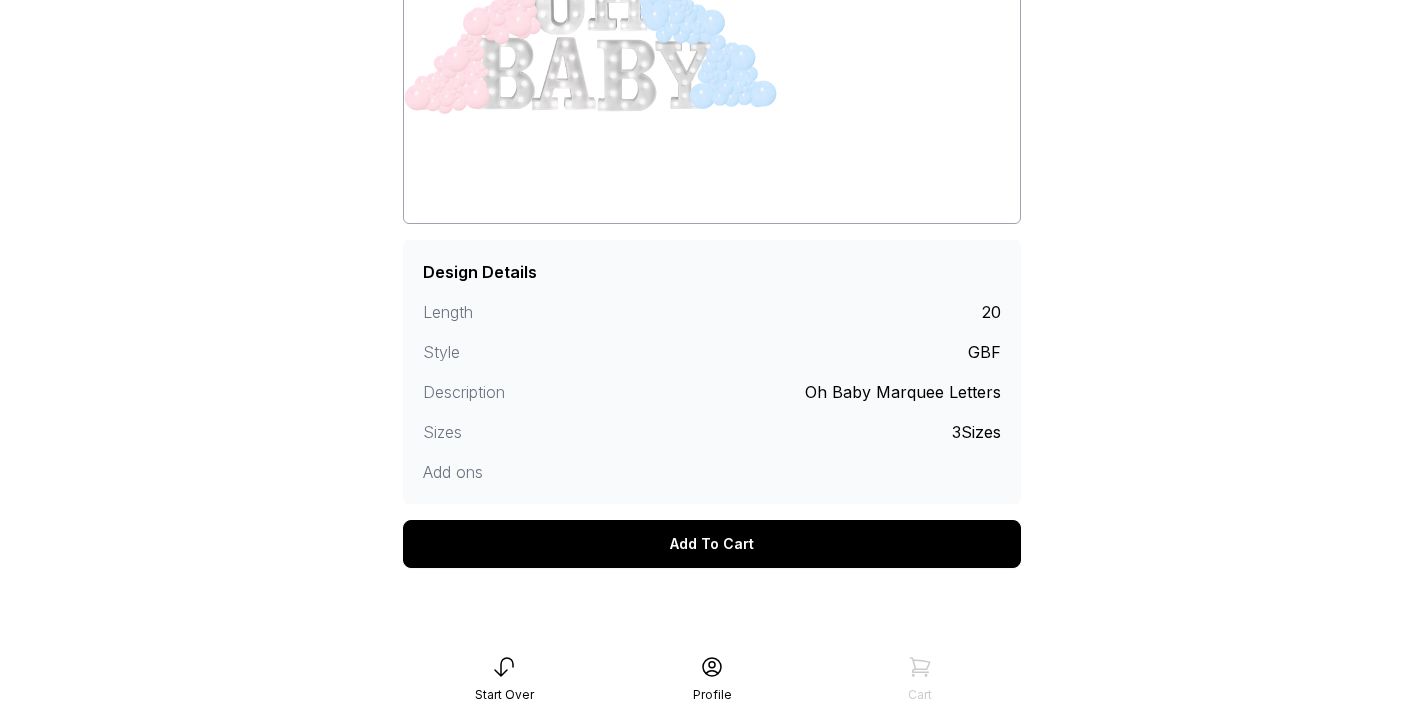 click on "Add To Cart" at bounding box center (712, 544) 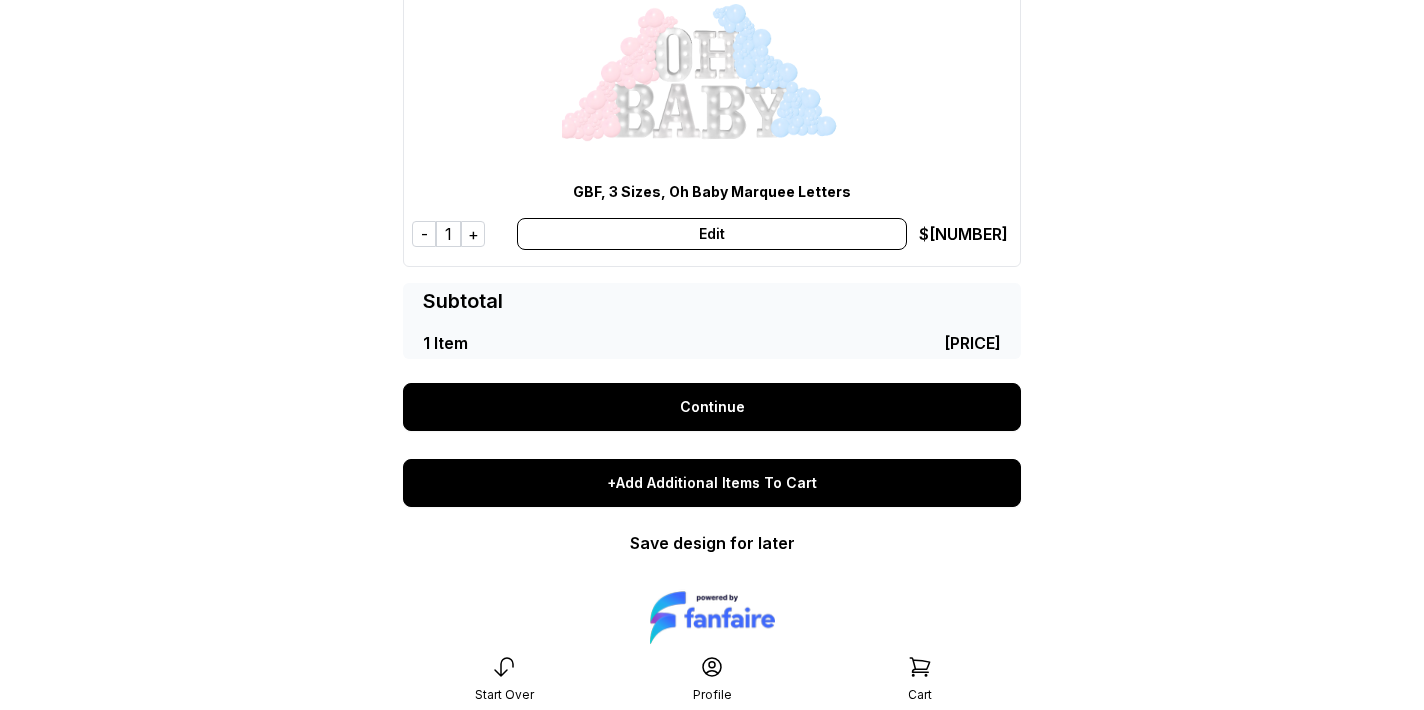 scroll, scrollTop: 187, scrollLeft: 0, axis: vertical 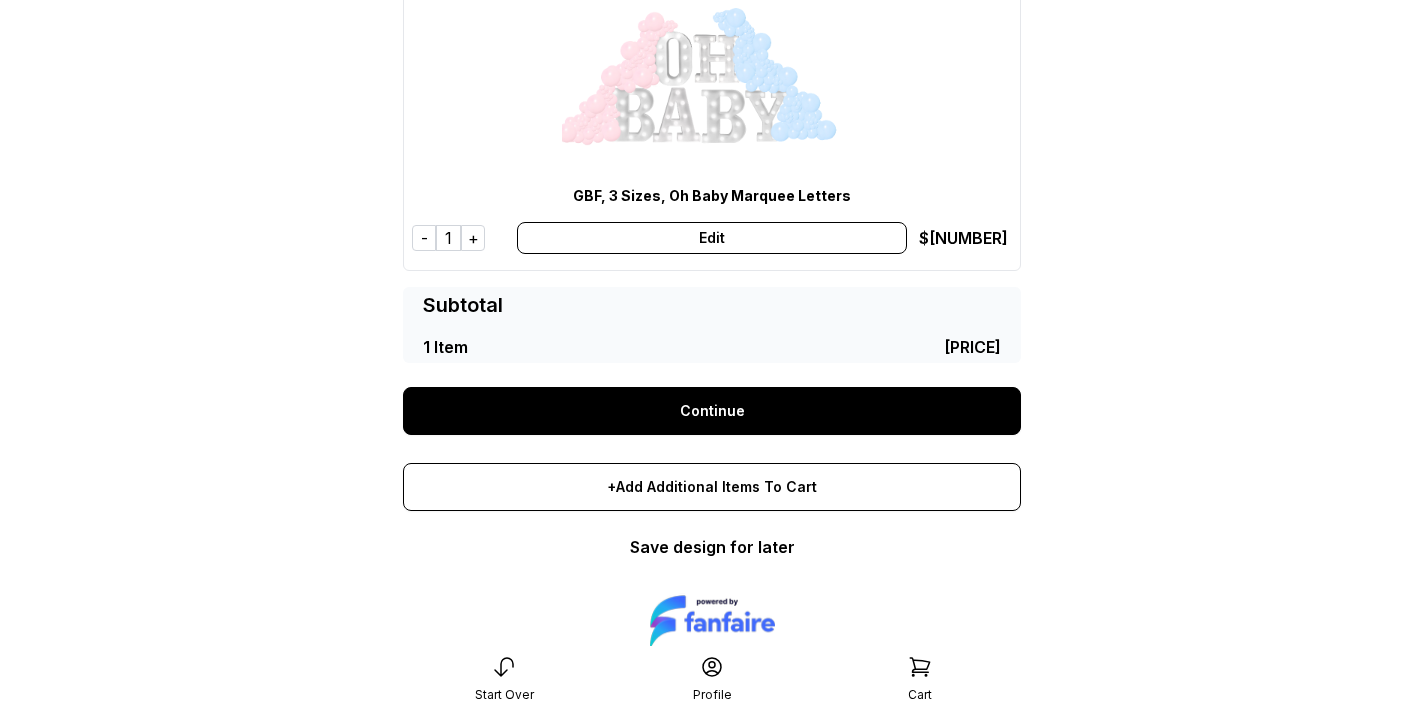 click on "Continue" at bounding box center [712, 411] 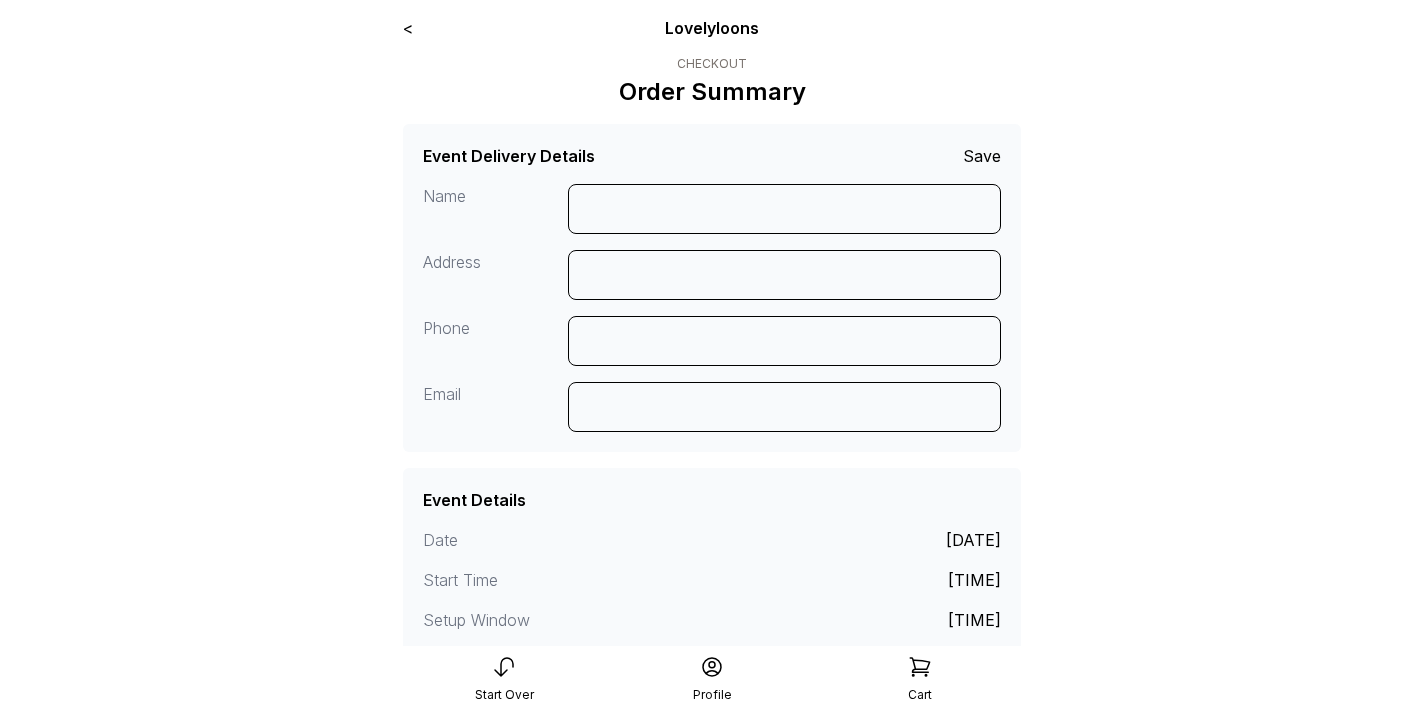 scroll, scrollTop: 0, scrollLeft: 0, axis: both 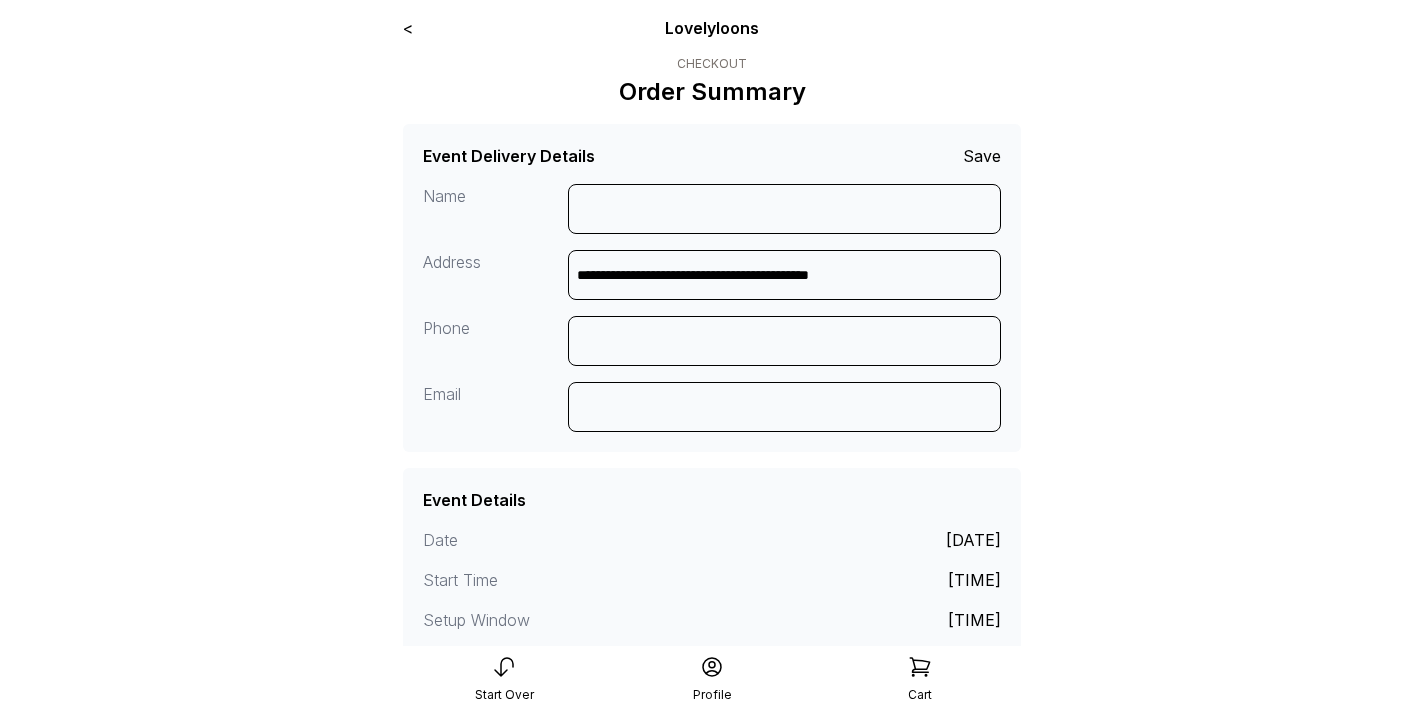 type on "**********" 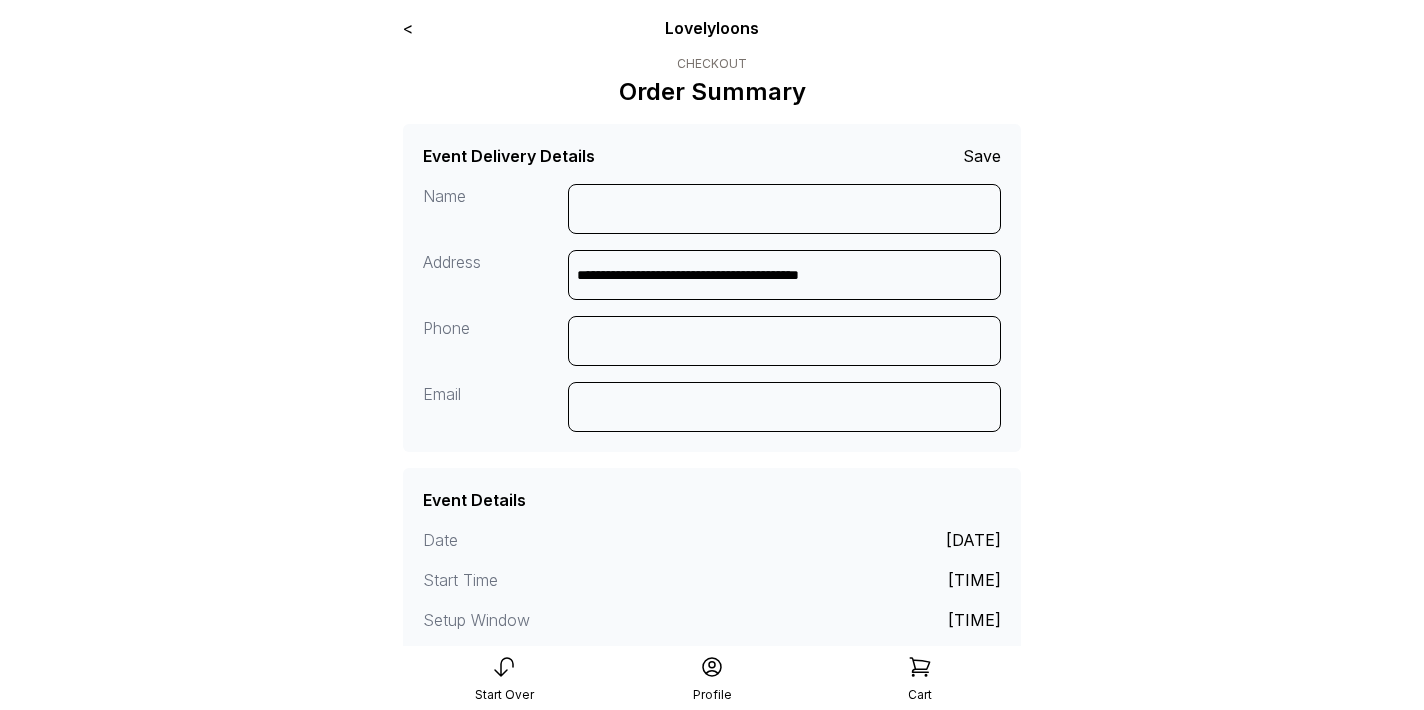 scroll, scrollTop: 0, scrollLeft: 0, axis: both 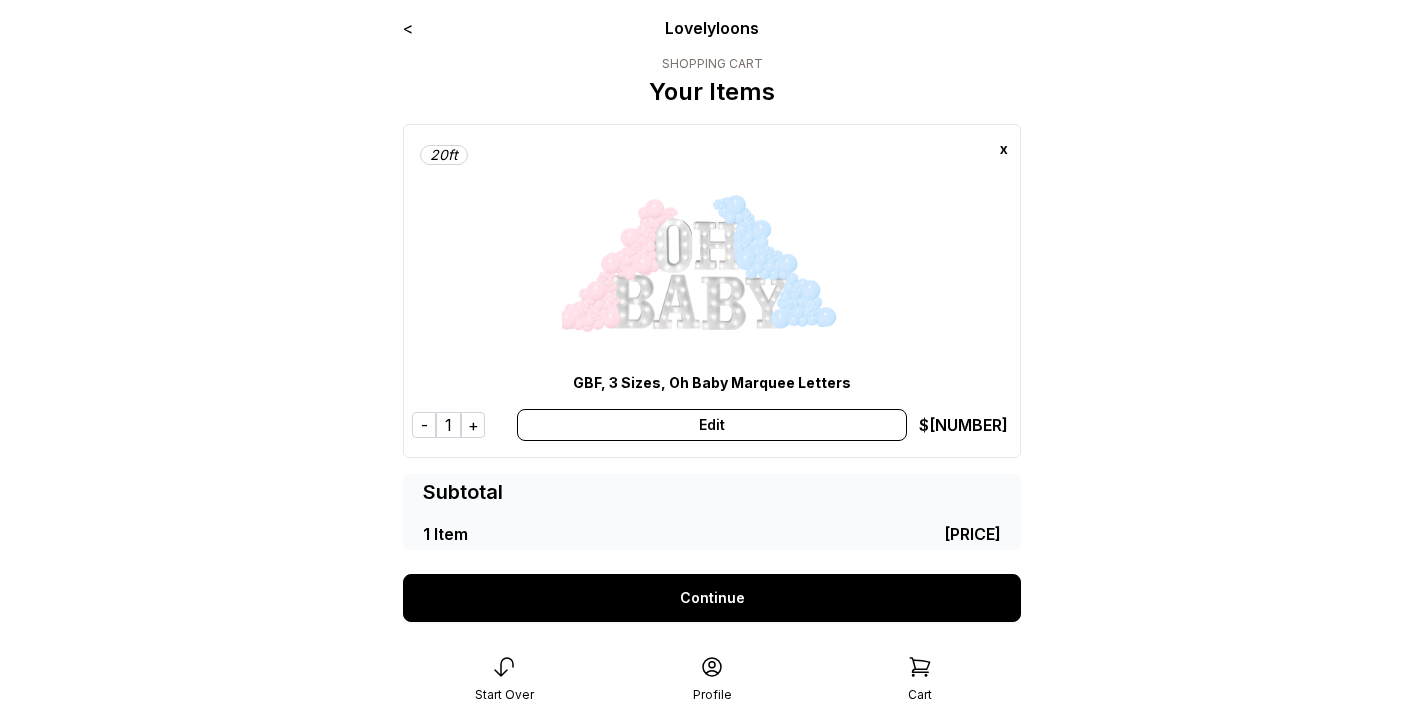 click on "<" at bounding box center (408, 28) 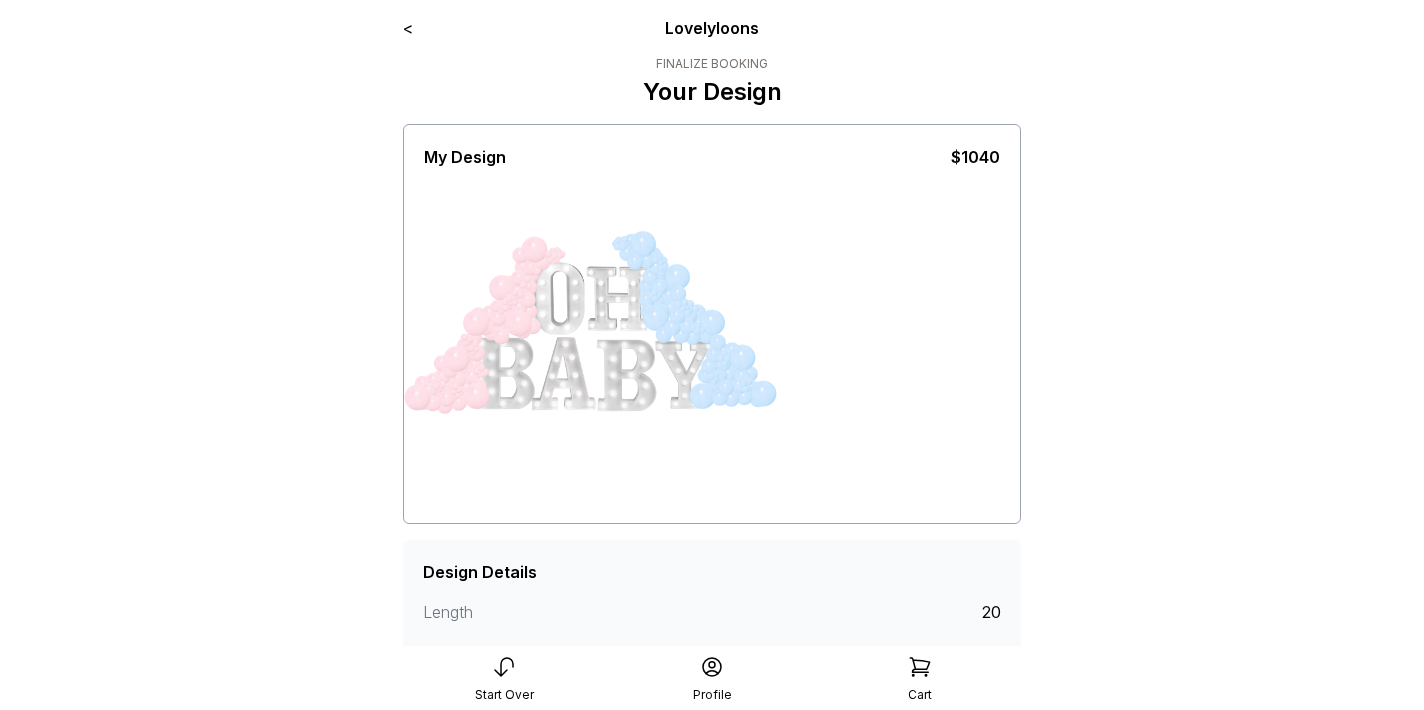 click on "<" at bounding box center (408, 28) 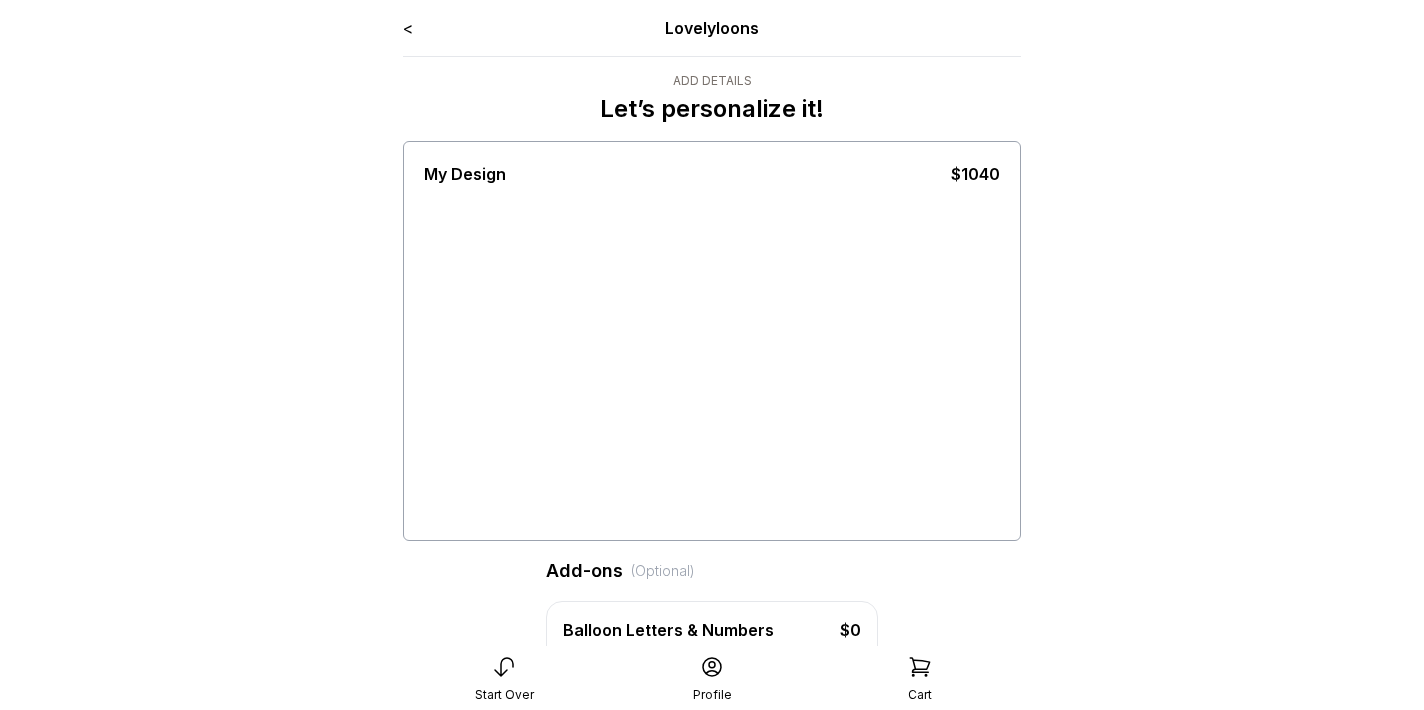 click on "<" at bounding box center (408, 28) 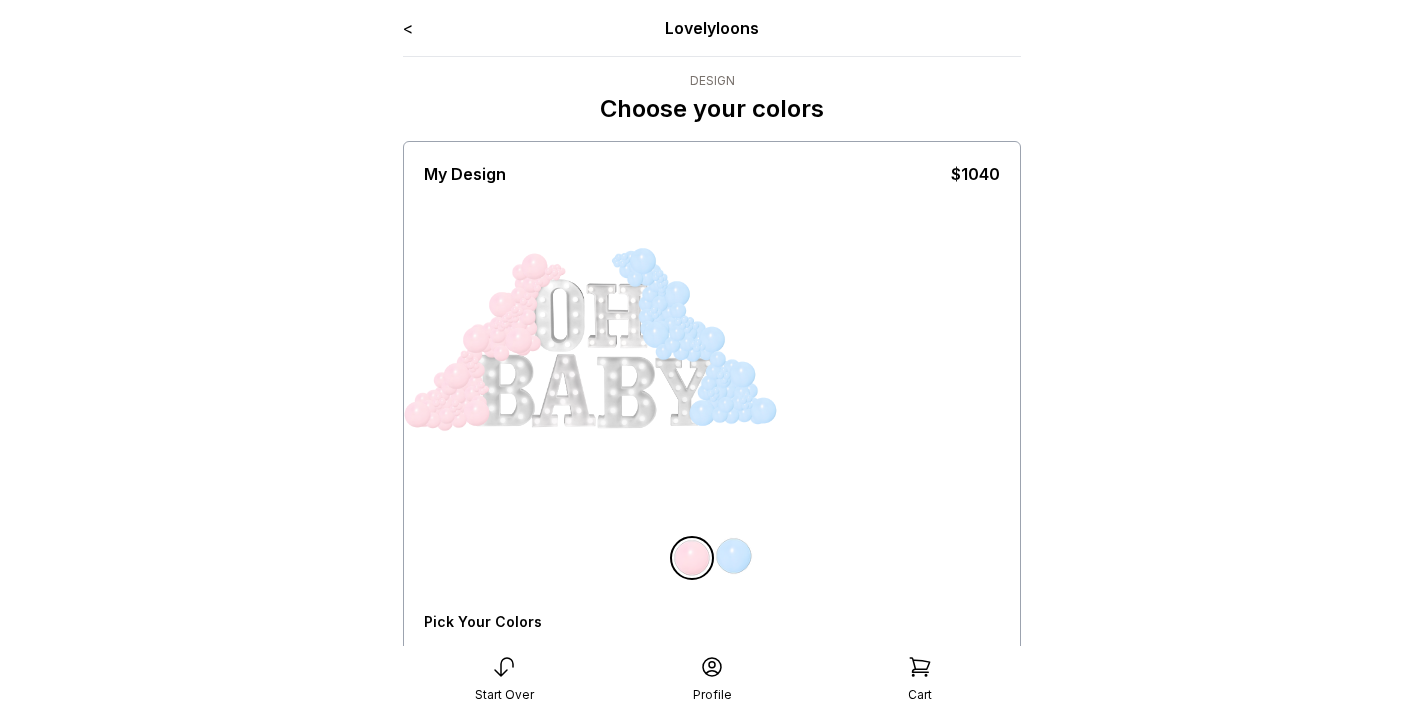 click on "<" at bounding box center (408, 28) 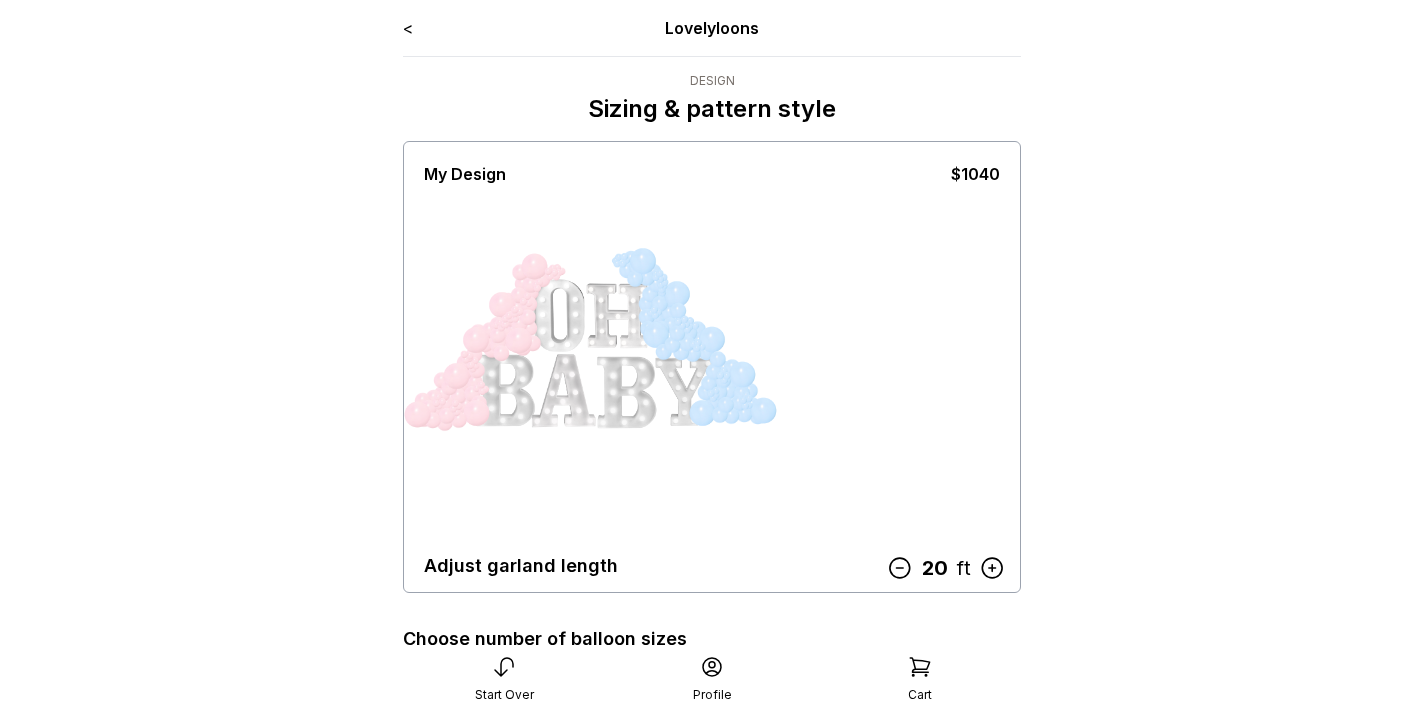 click on "<" at bounding box center [408, 28] 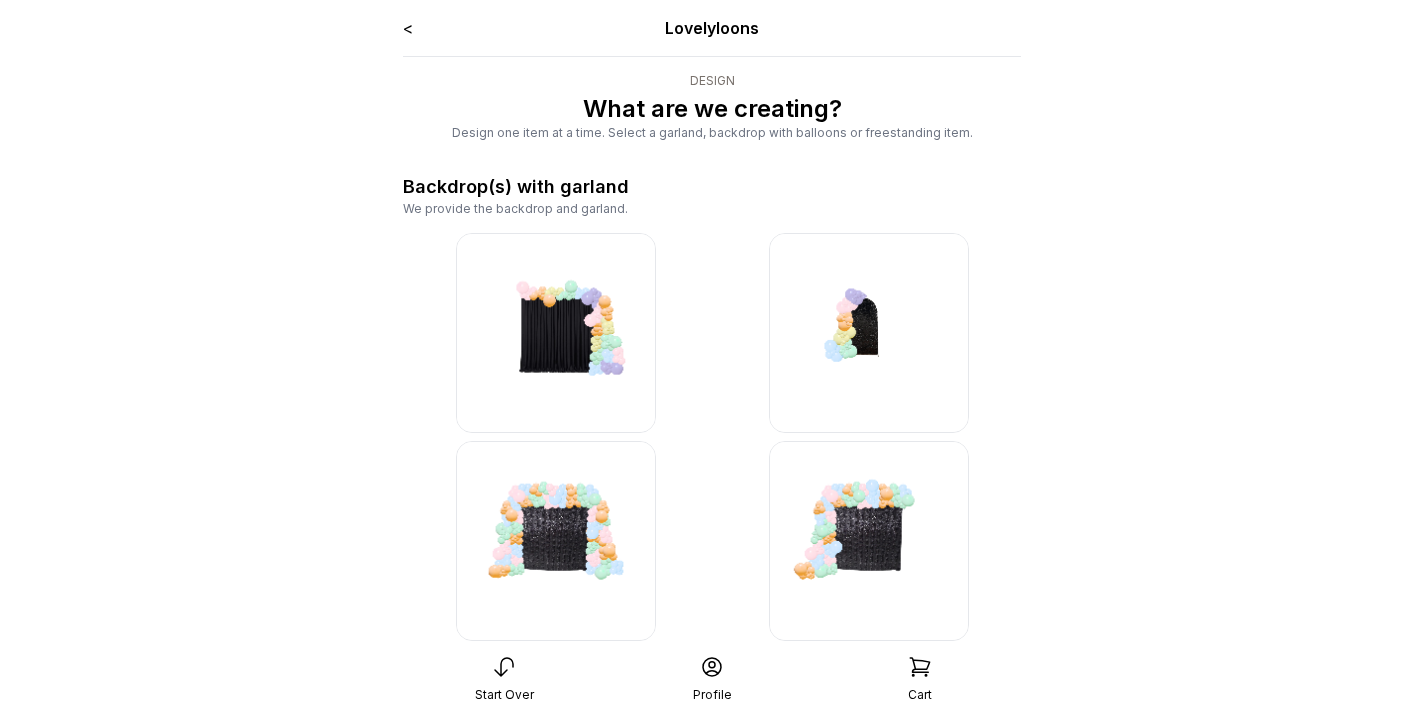 click on "<" at bounding box center [408, 28] 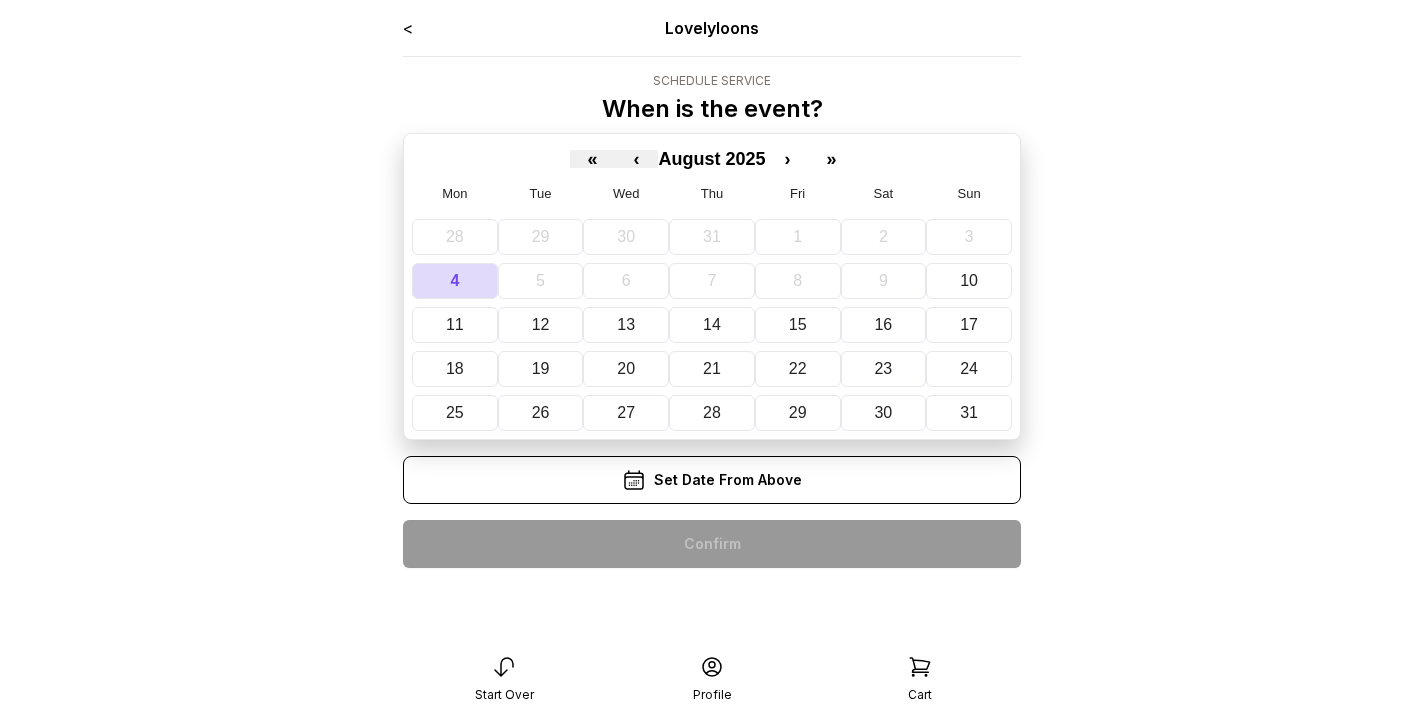 click on "<" at bounding box center [408, 28] 